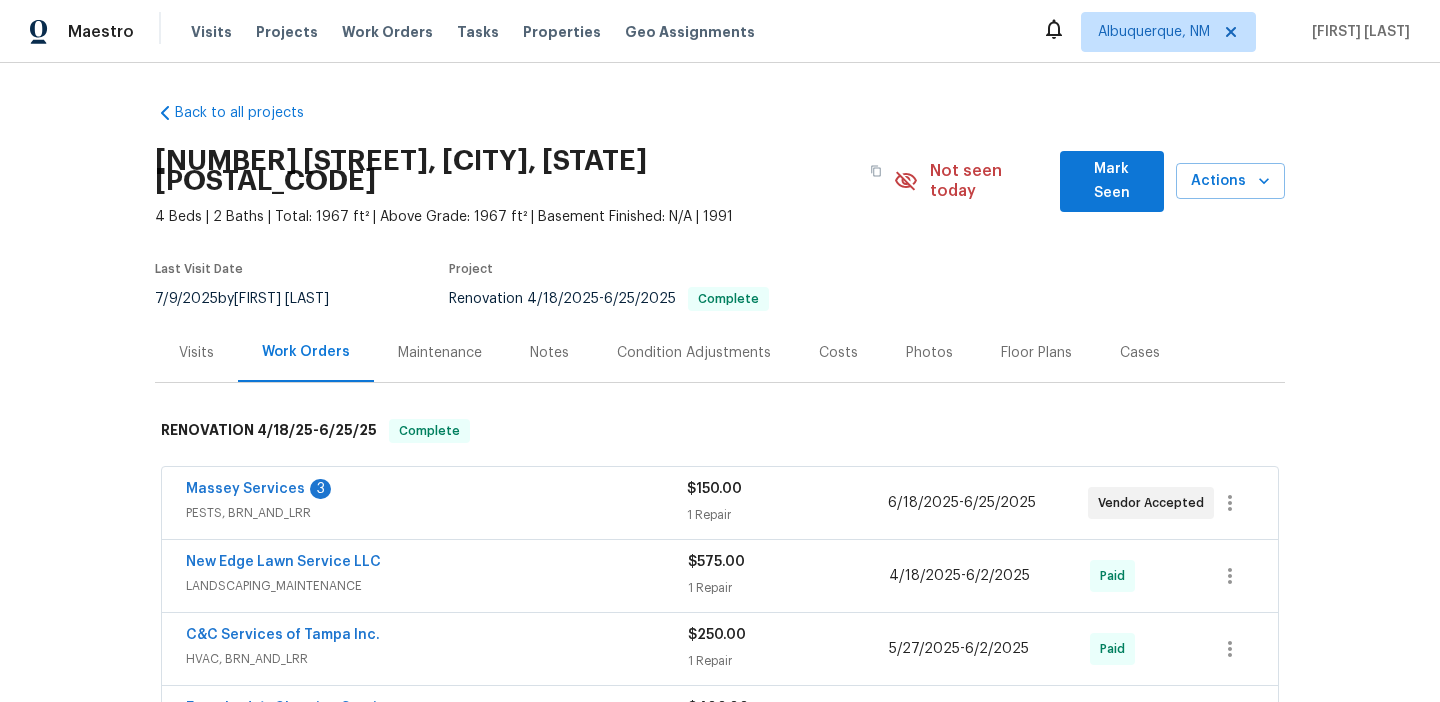 scroll, scrollTop: 0, scrollLeft: 0, axis: both 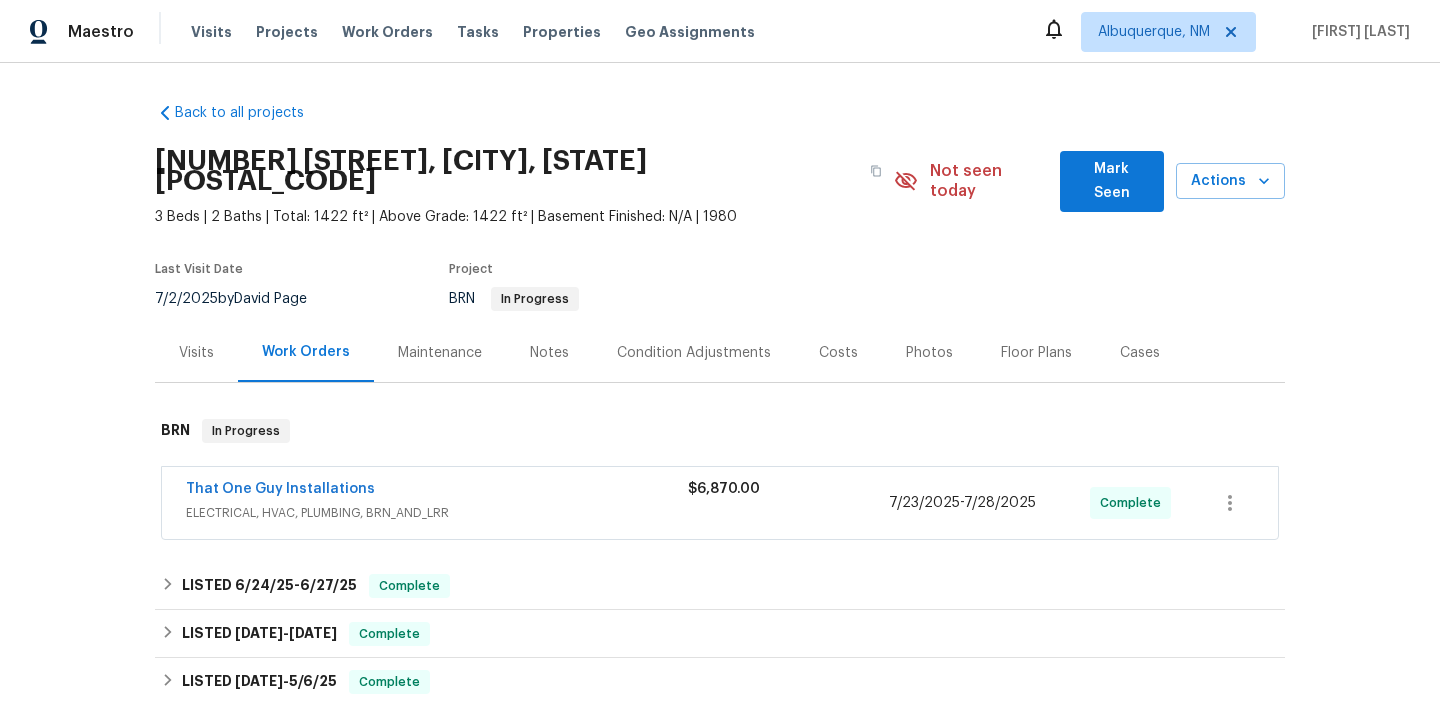 click on "That One Guy Installations ELECTRICAL, HVAC, PLUMBING, BRN_AND_LRR $6,870.00 7/23/2025  -  7/28/2025 Complete" at bounding box center [720, 503] 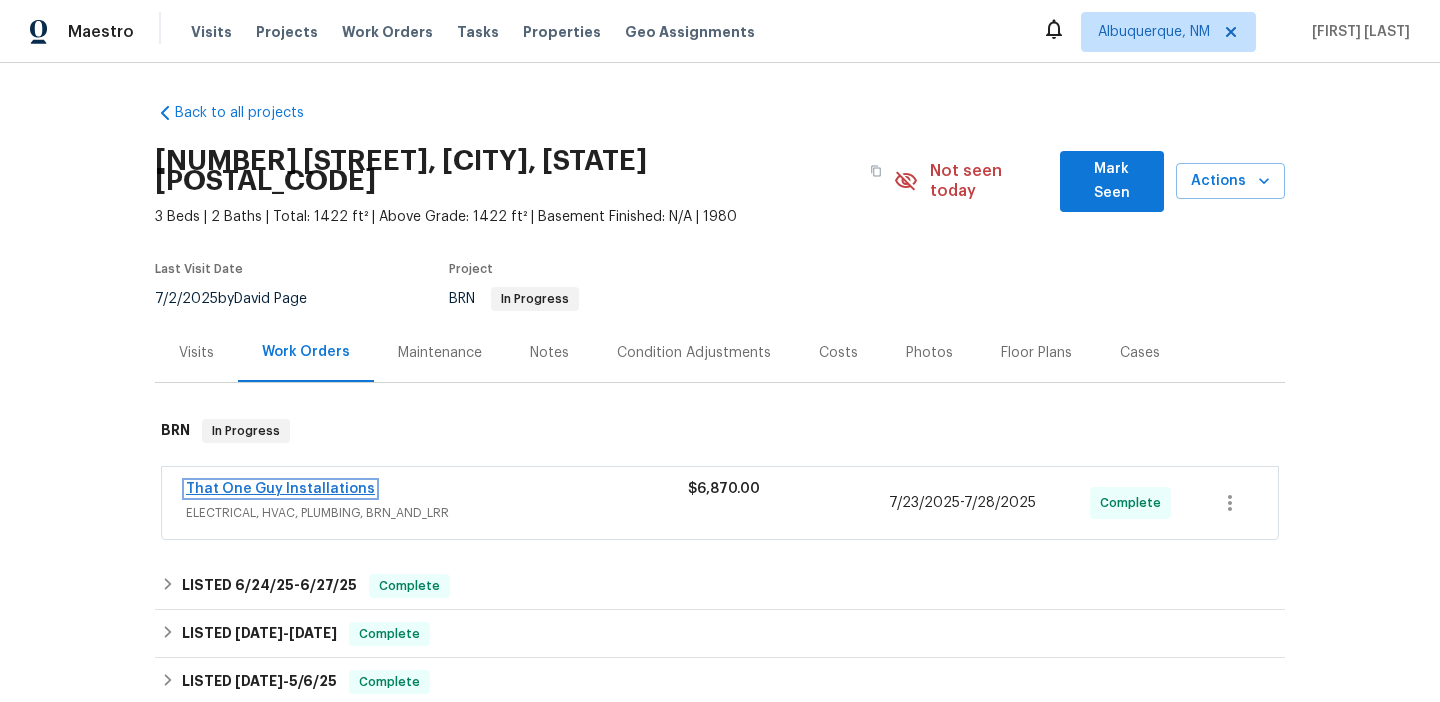 click on "That One Guy Installations" at bounding box center (280, 489) 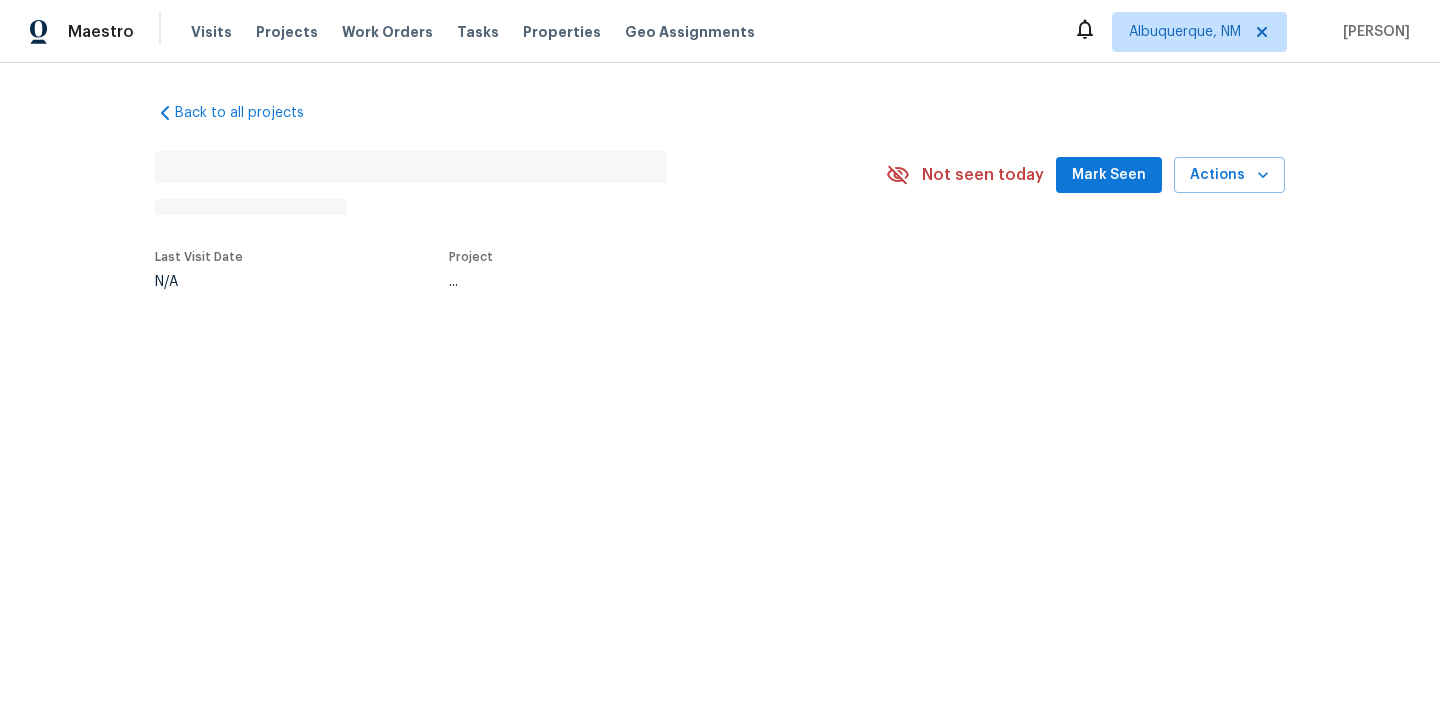 scroll, scrollTop: 0, scrollLeft: 0, axis: both 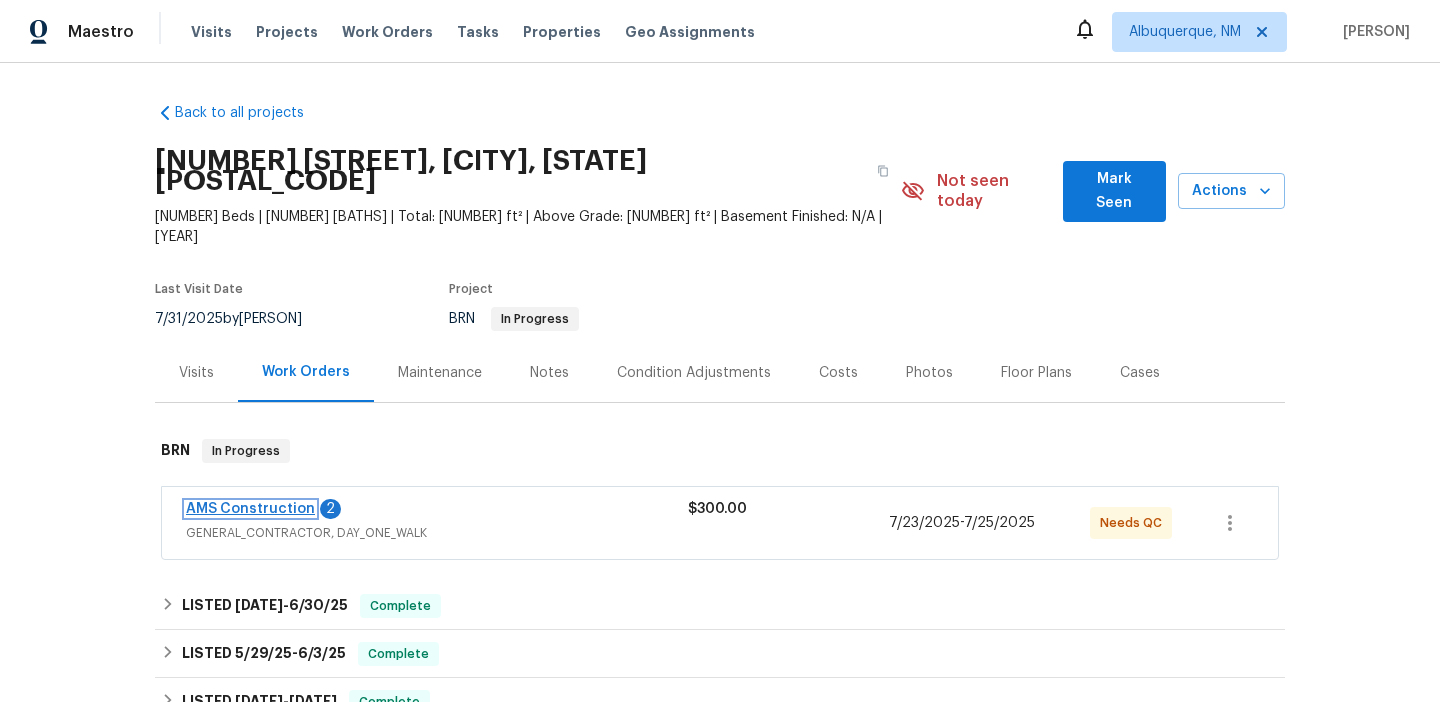 click on "AMS Construction" at bounding box center [250, 509] 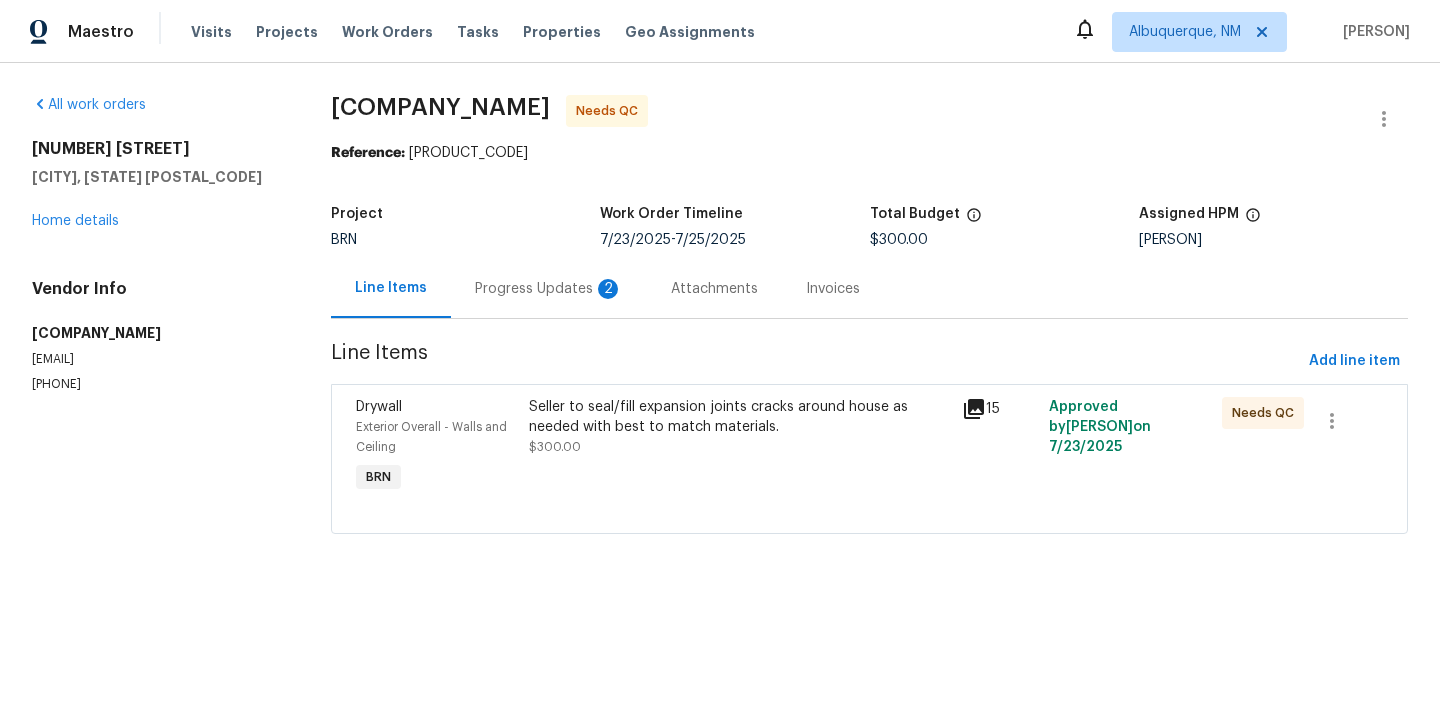 click on "Progress Updates 2" at bounding box center [549, 289] 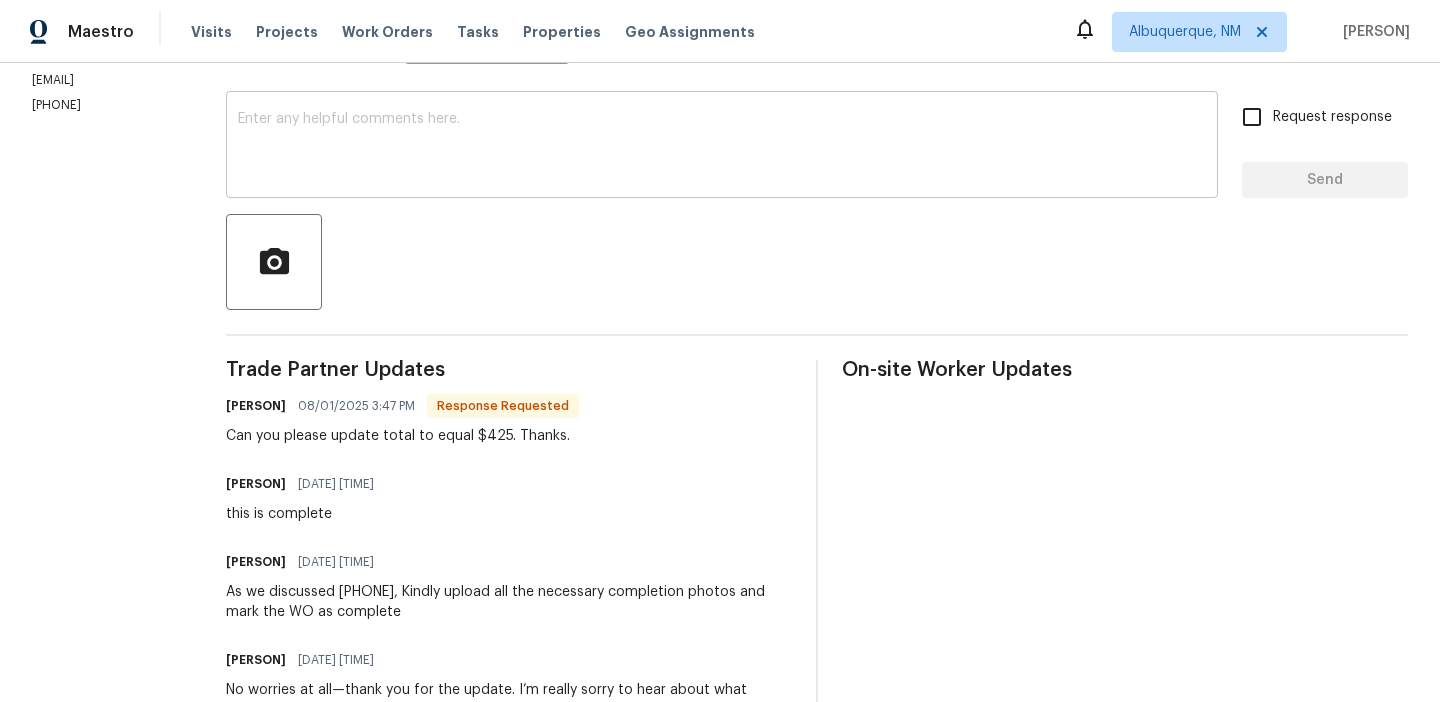 scroll, scrollTop: 399, scrollLeft: 0, axis: vertical 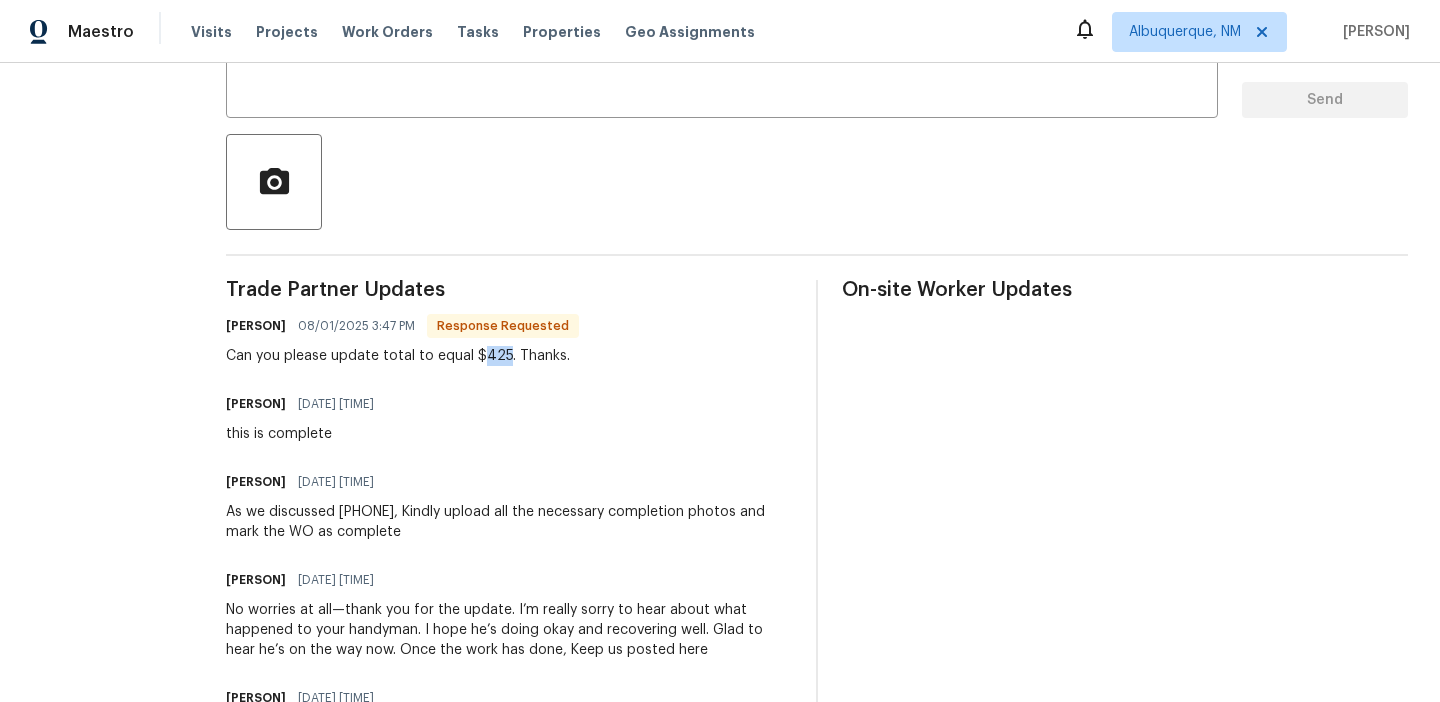 drag, startPoint x: 499, startPoint y: 353, endPoint x: 479, endPoint y: 355, distance: 20.09975 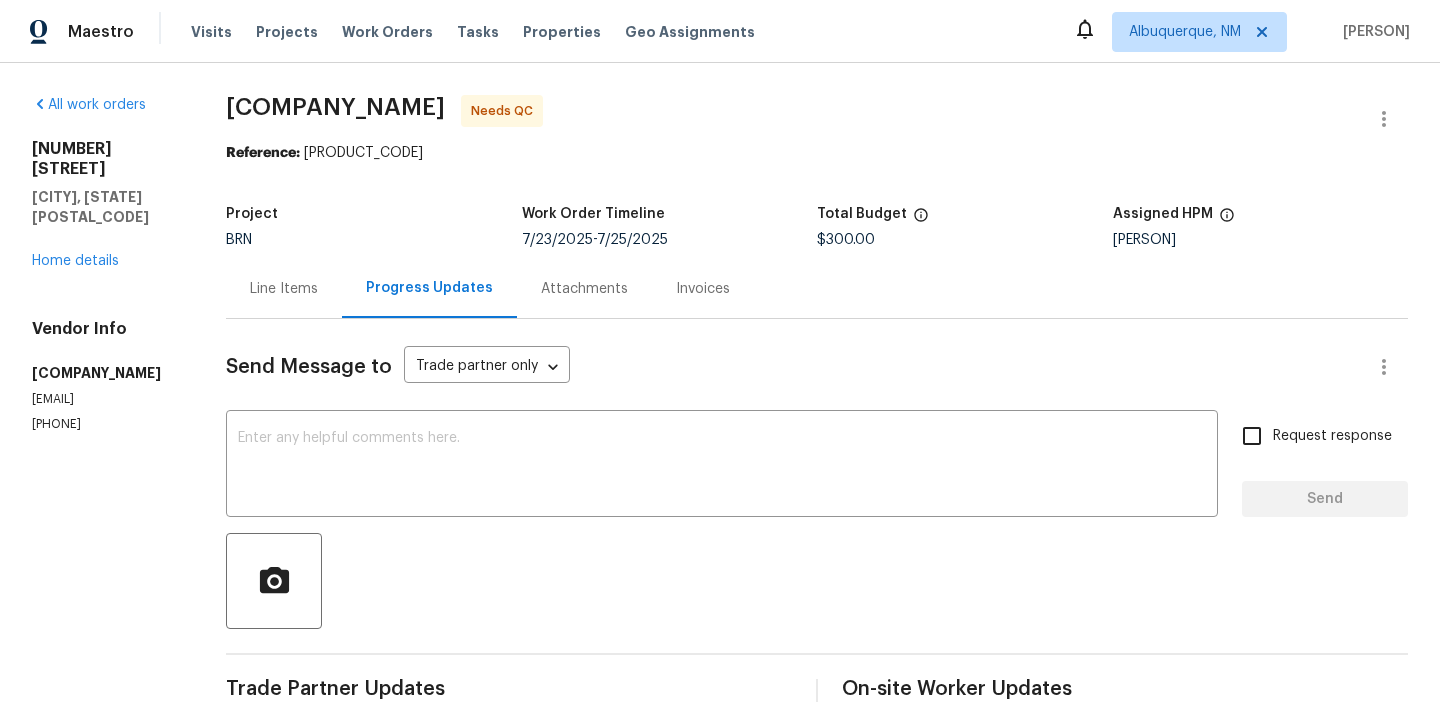 click on "Line Items" at bounding box center [284, 289] 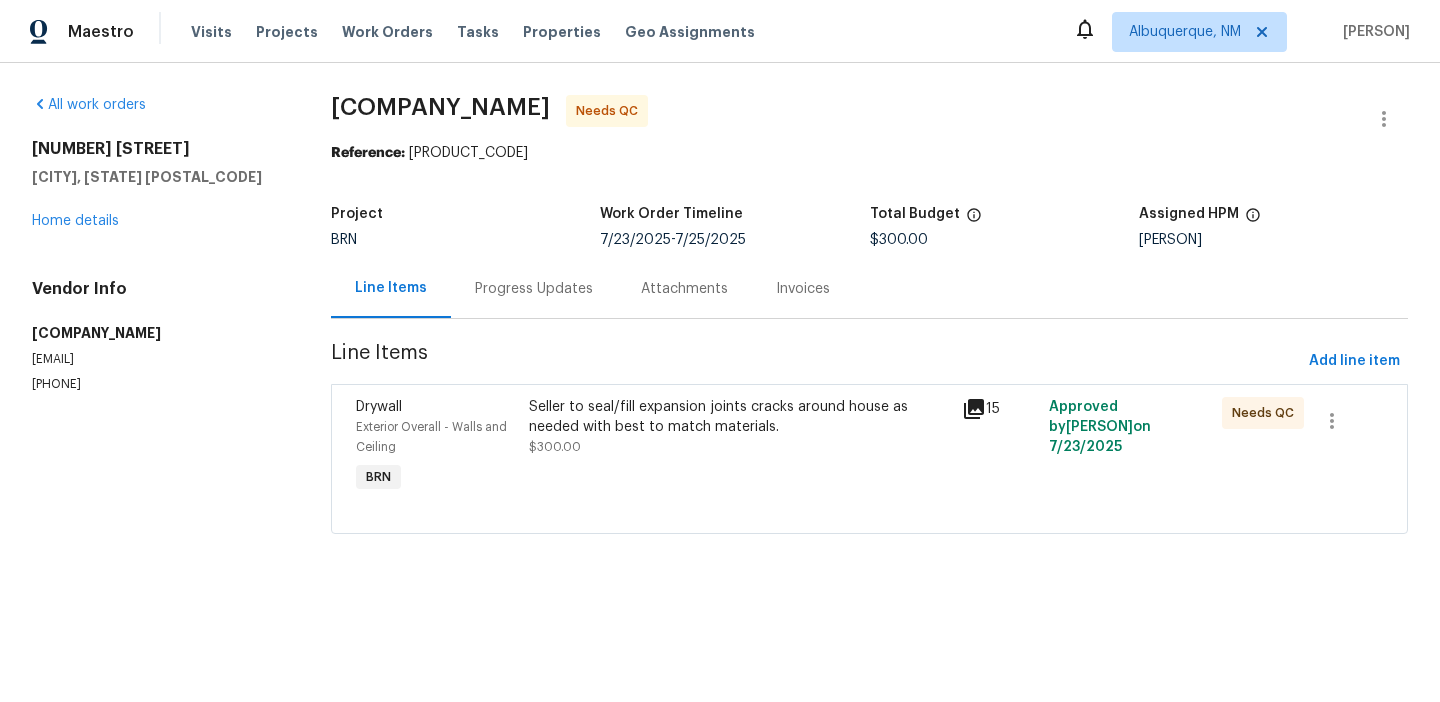 click on "Seller to seal/fill expansion joints cracks around house as needed with best to match materials. [PRICE]" at bounding box center (739, 447) 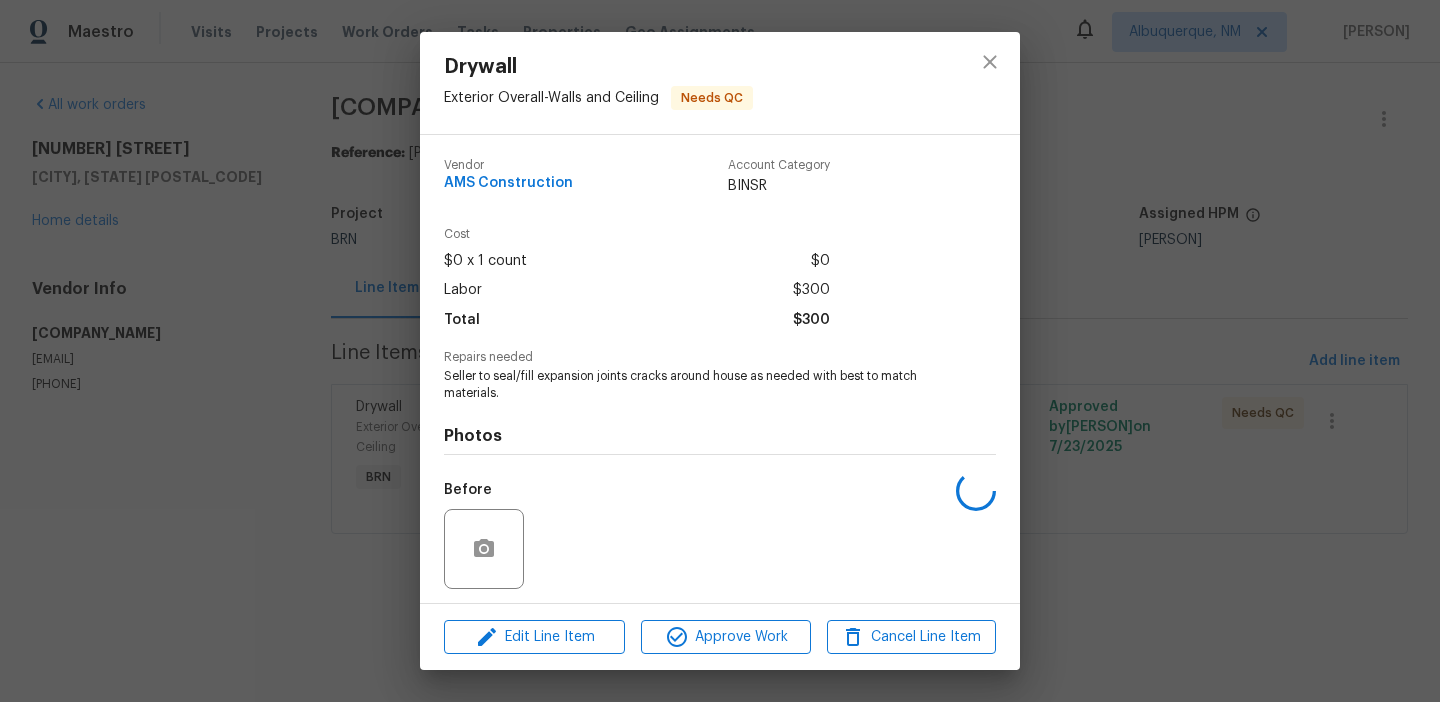 scroll, scrollTop: 136, scrollLeft: 0, axis: vertical 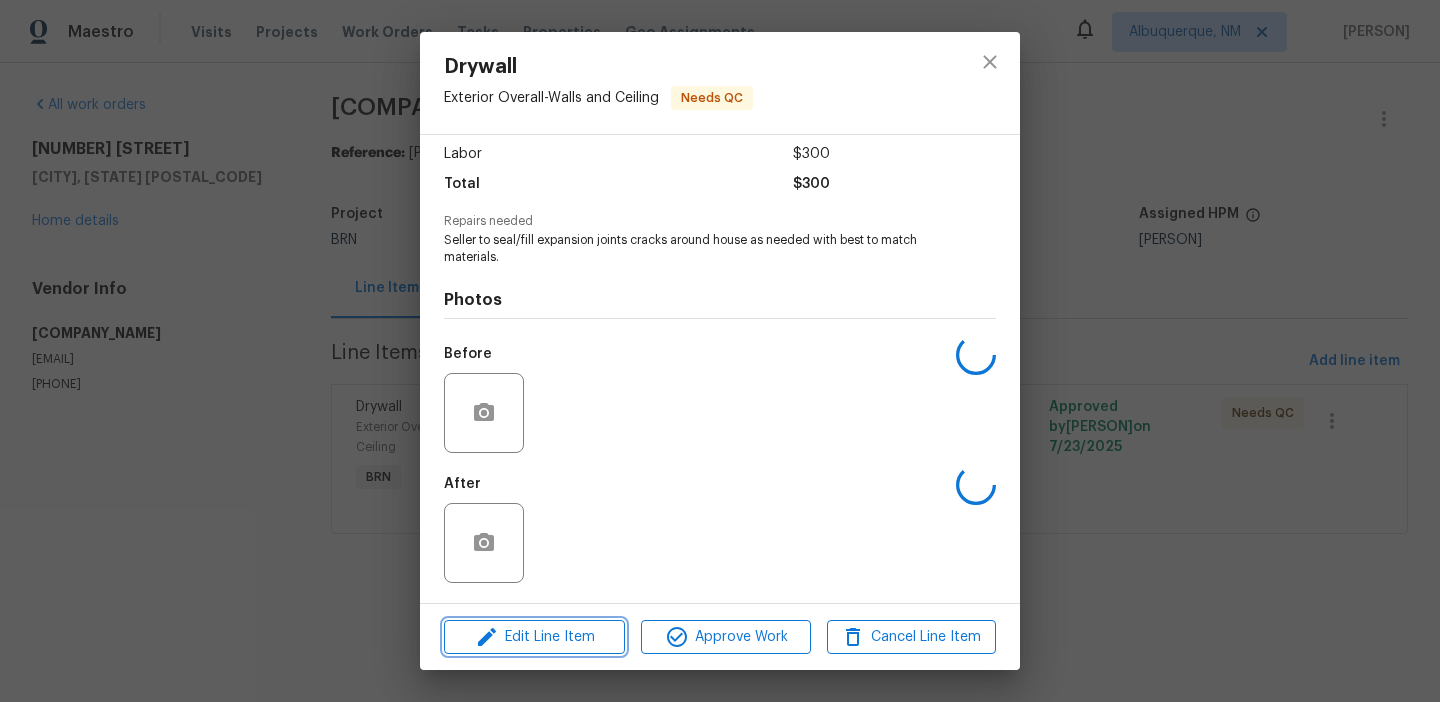 click on "Edit Line Item" at bounding box center (534, 637) 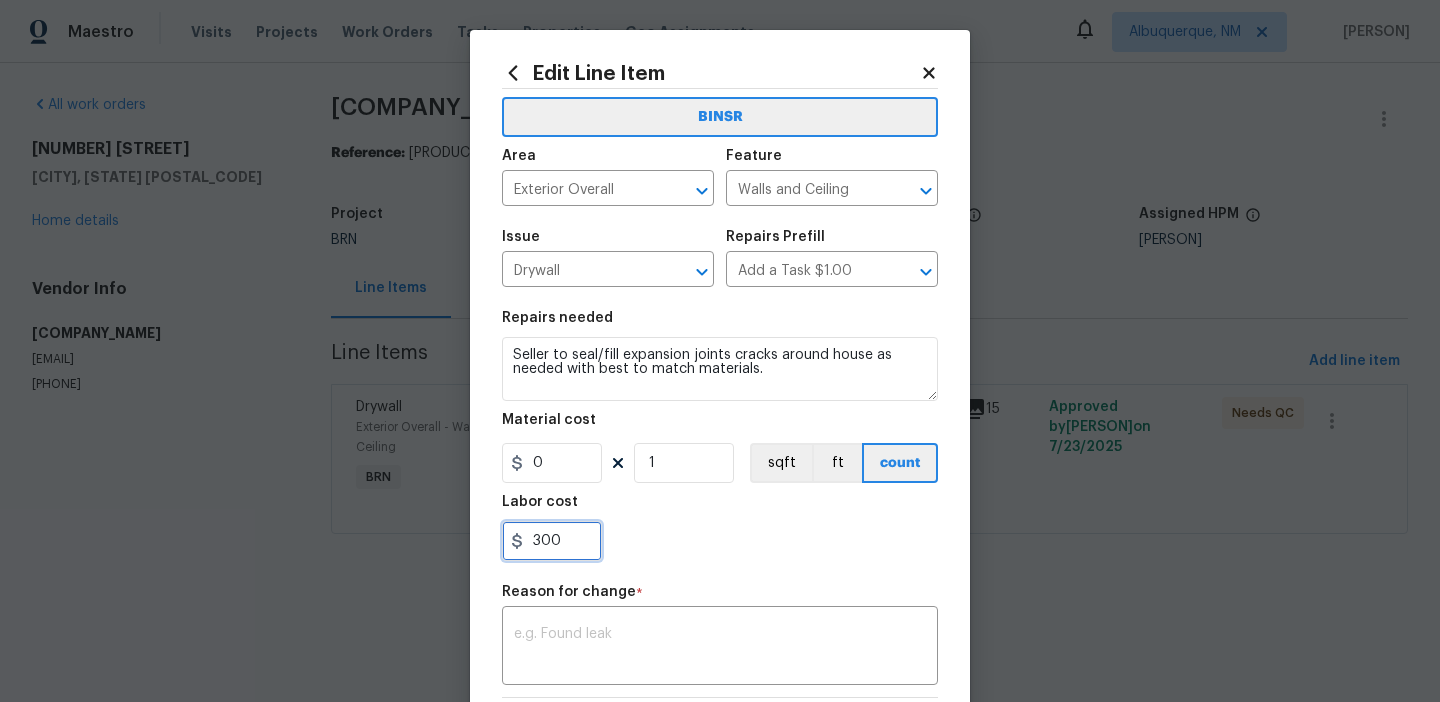 click on "300" at bounding box center [552, 541] 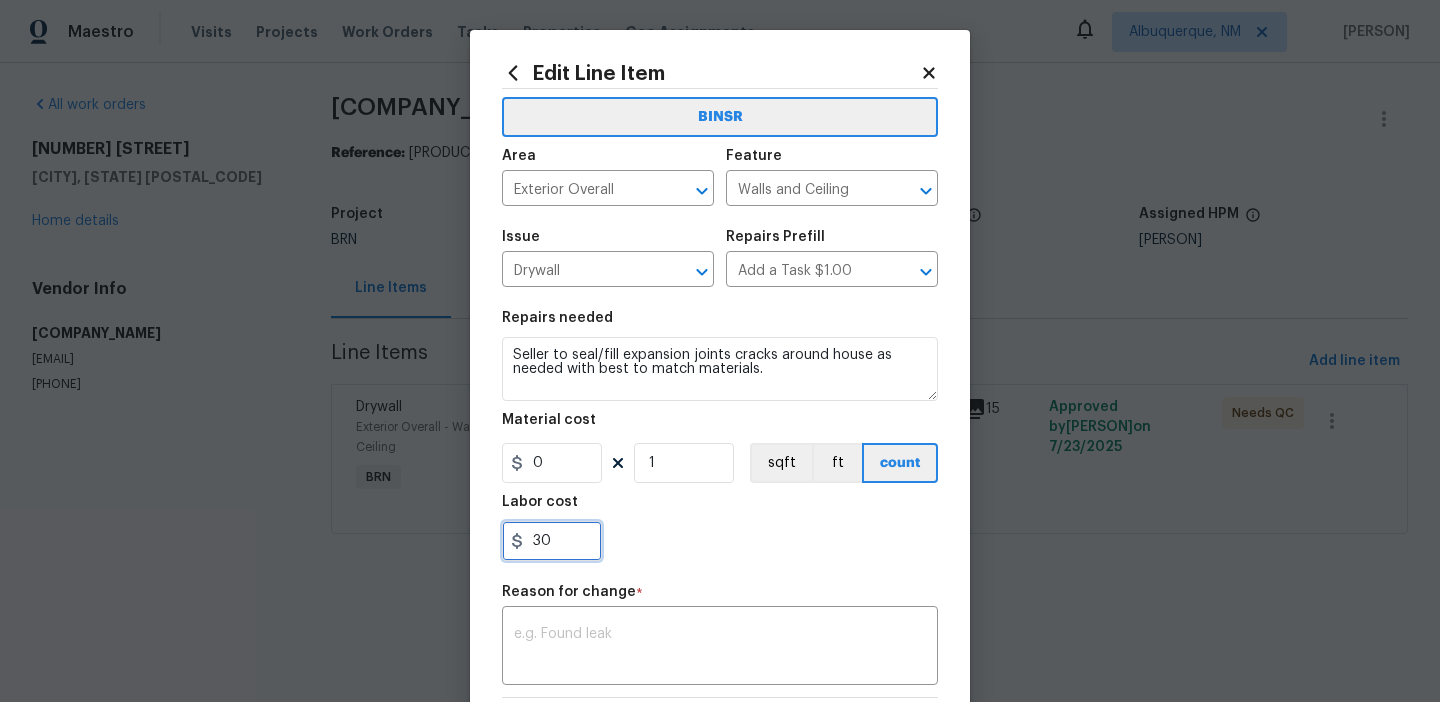 type on "3" 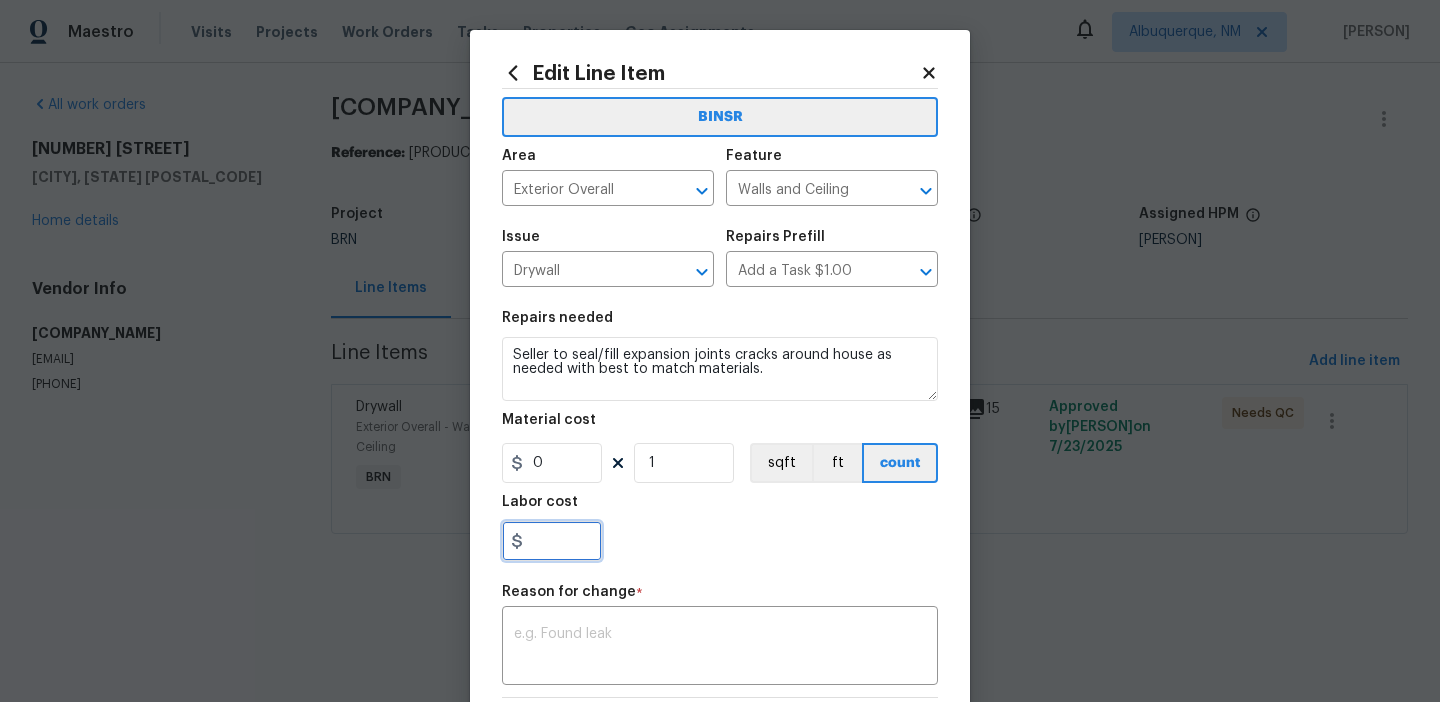 paste on "425" 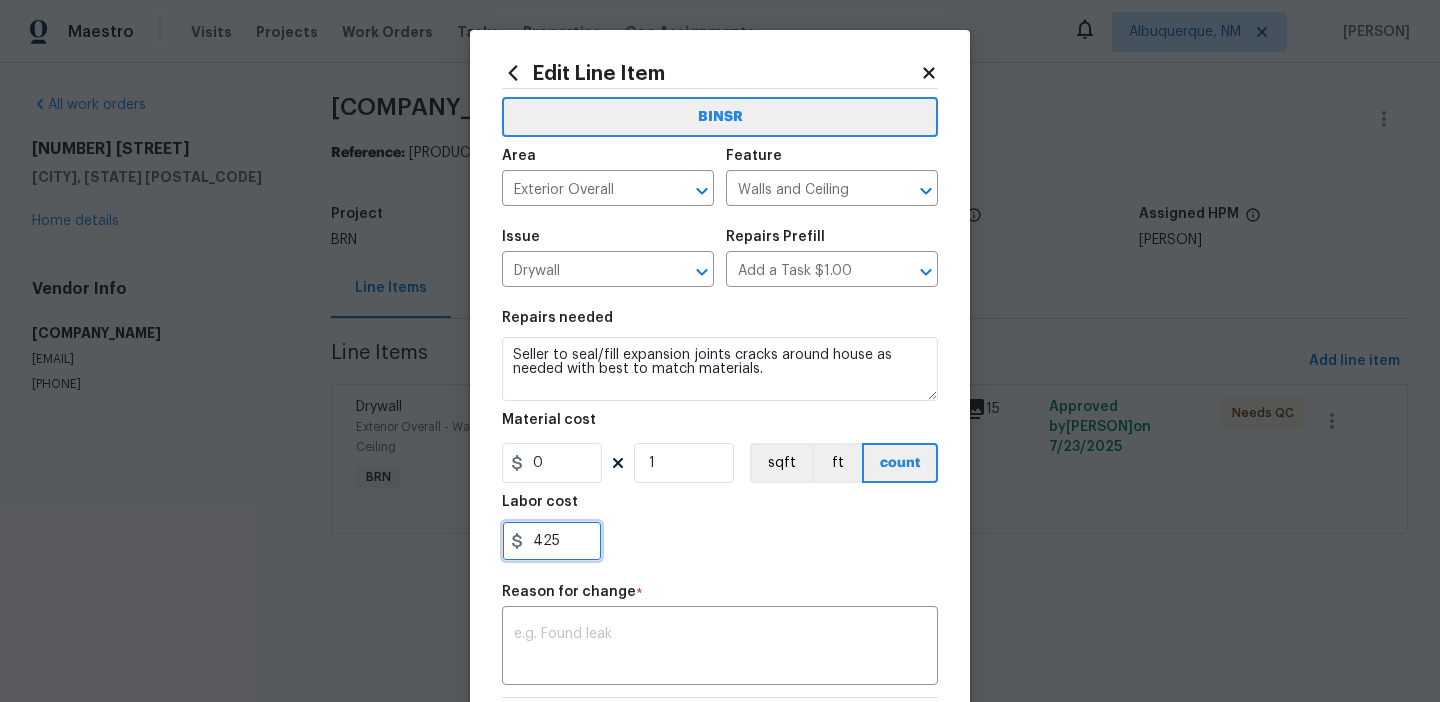 scroll, scrollTop: 110, scrollLeft: 0, axis: vertical 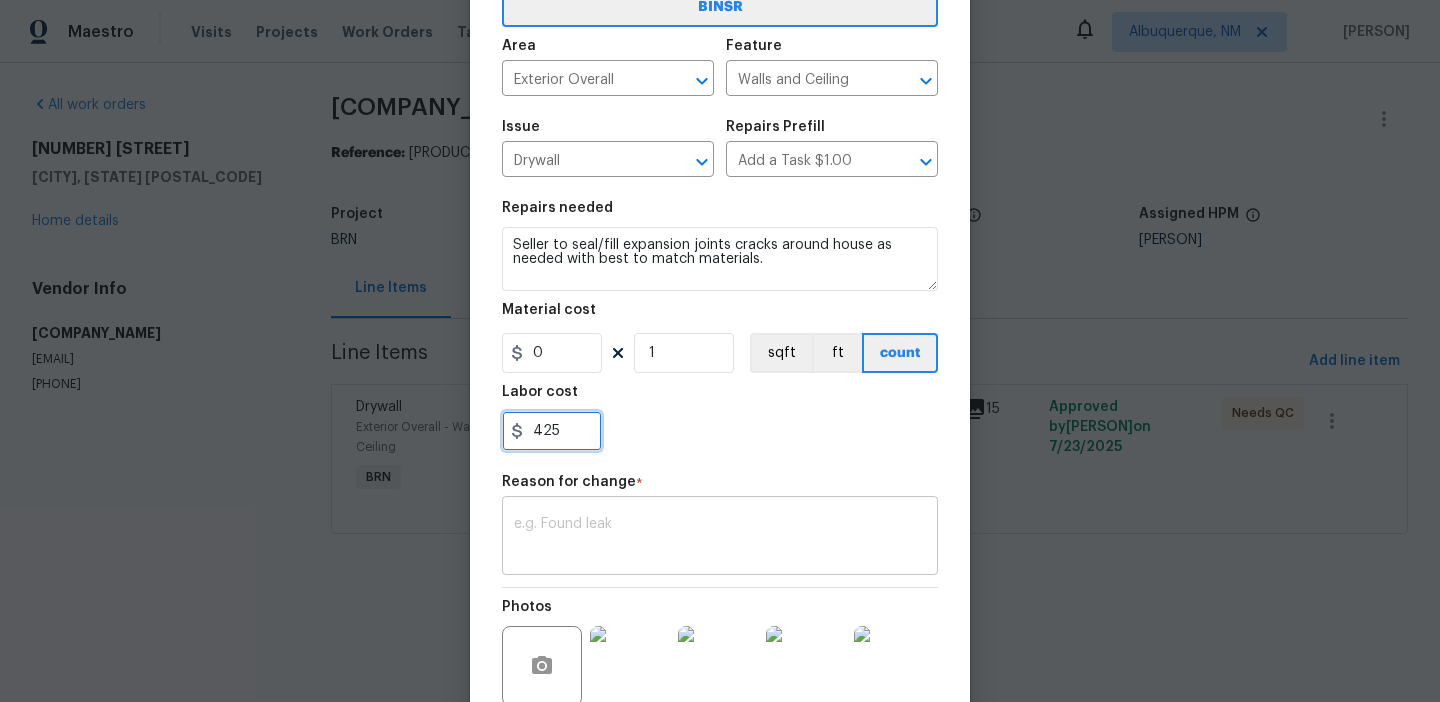 type on "425" 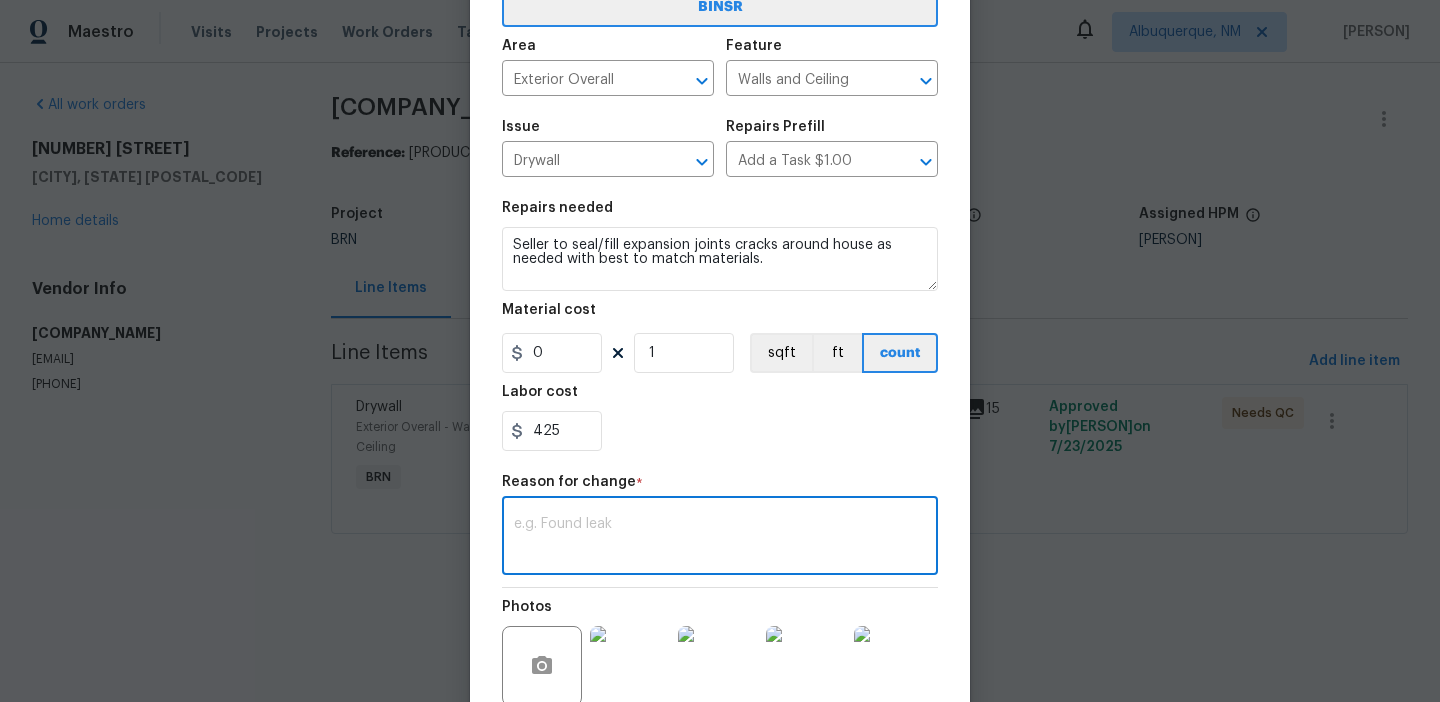 click at bounding box center [720, 538] 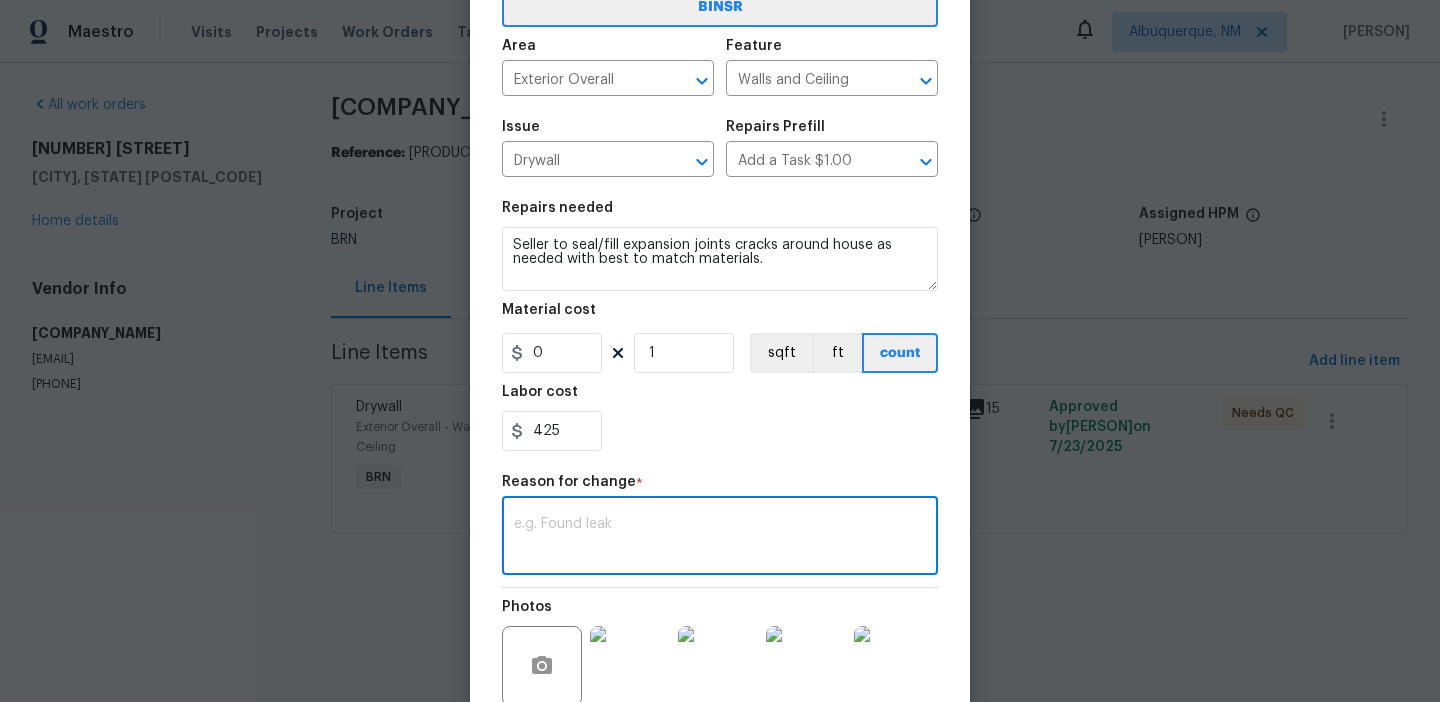 paste on "(AM) Updated per vendors final cost." 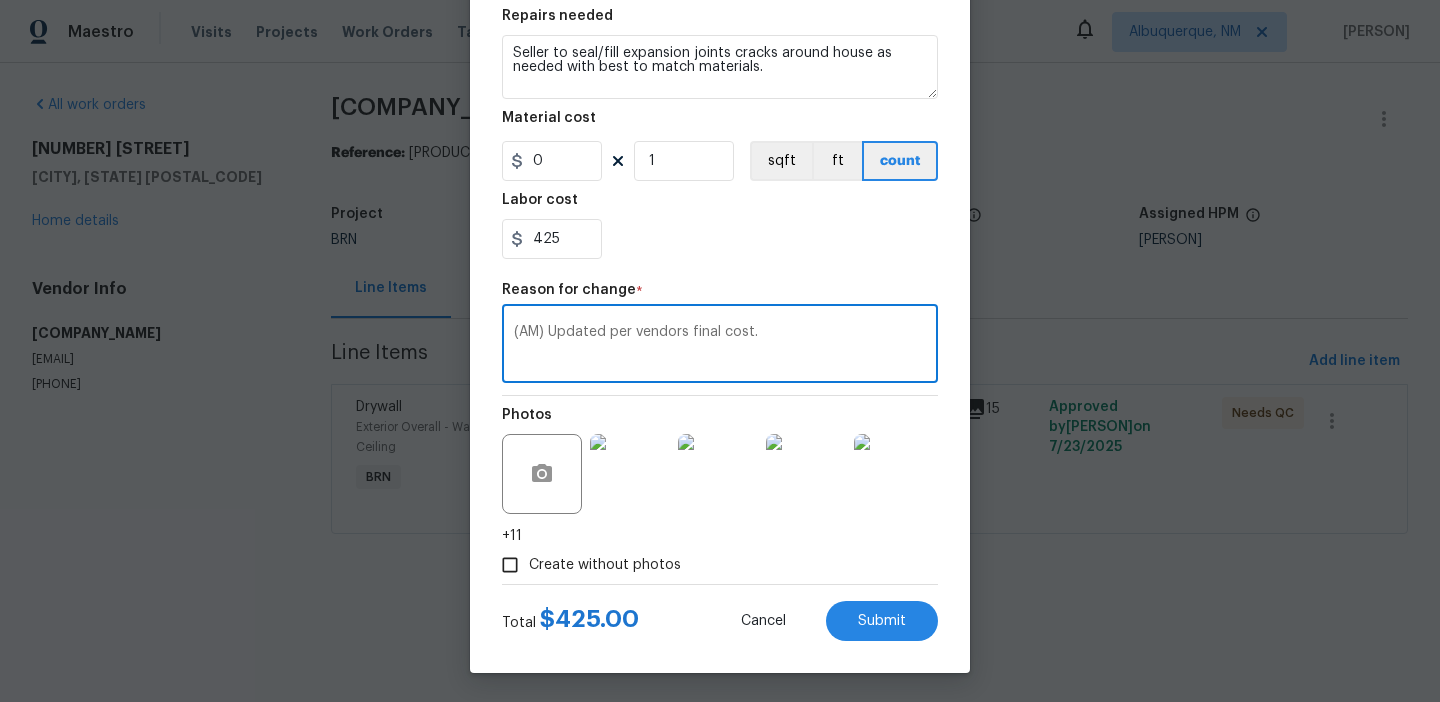 scroll, scrollTop: 304, scrollLeft: 0, axis: vertical 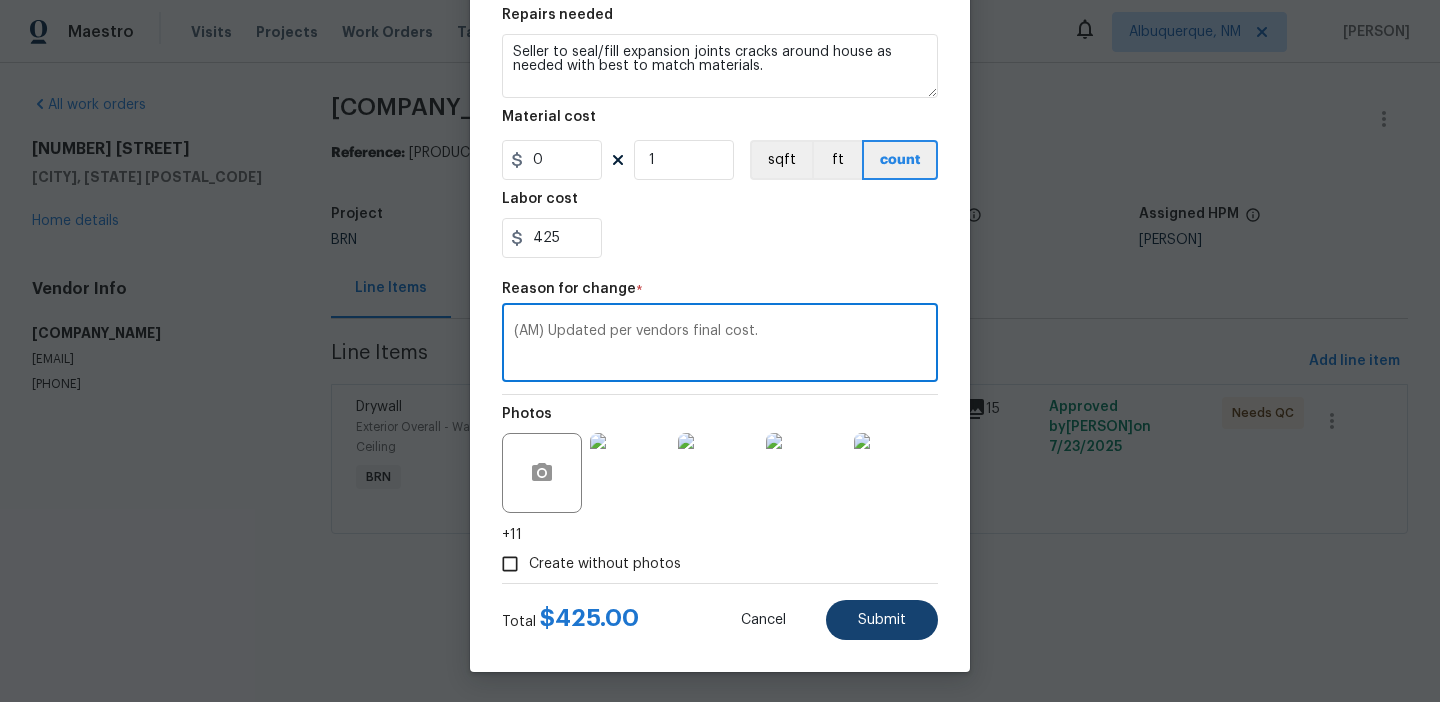type on "(AM) Updated per vendors final cost." 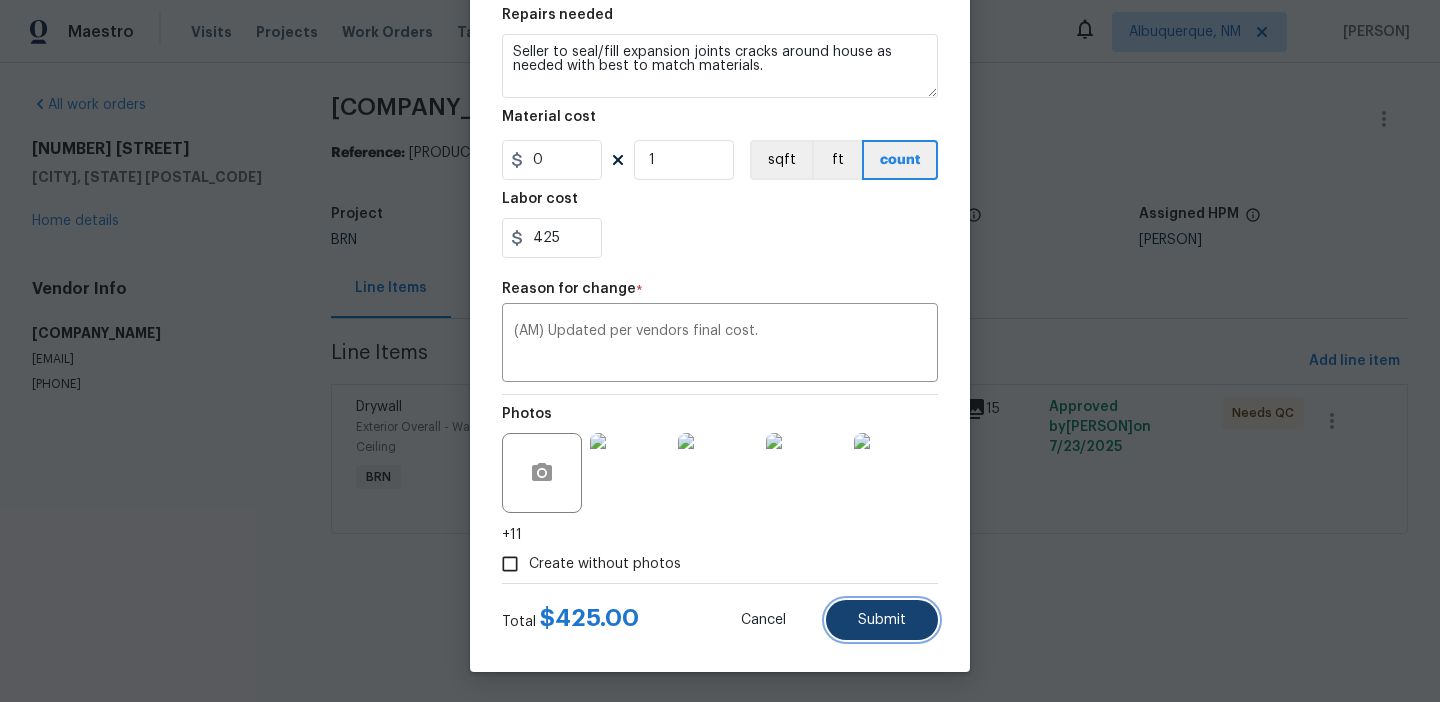 click on "Submit" at bounding box center (882, 620) 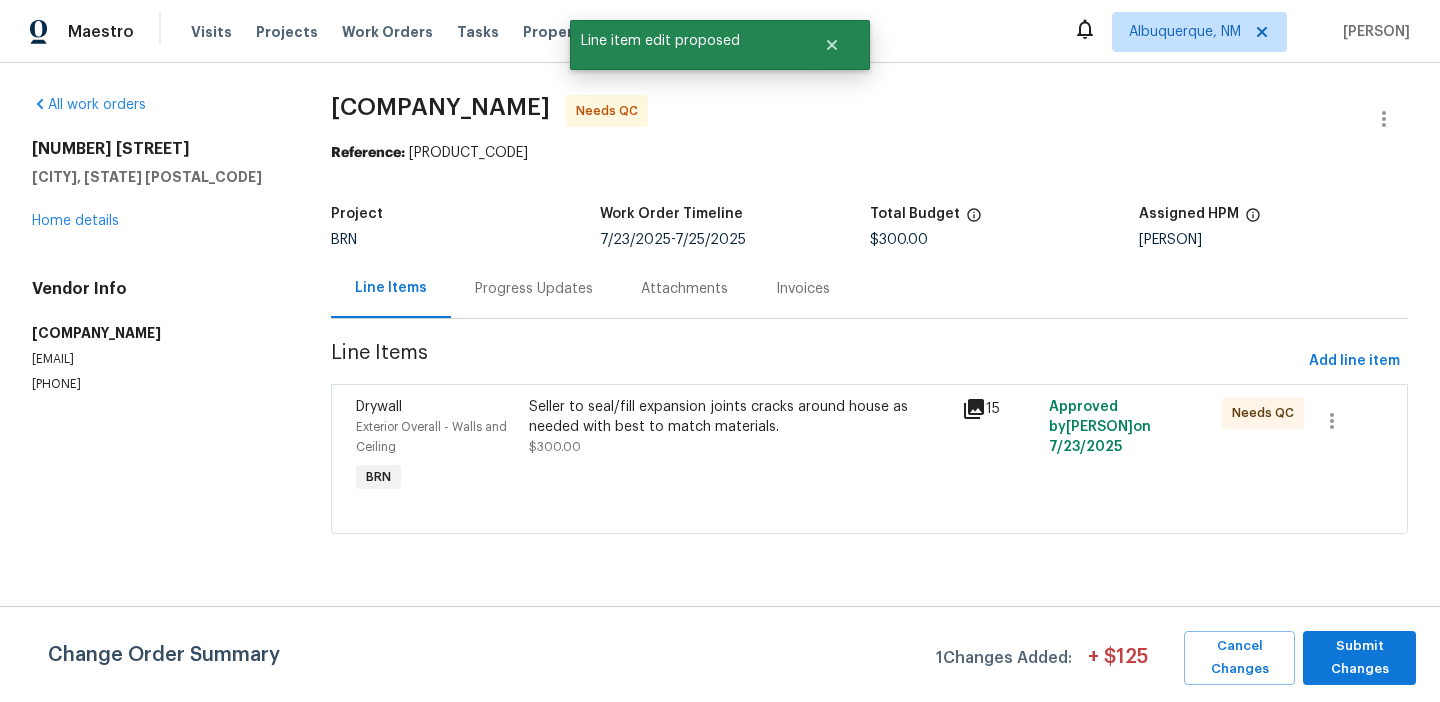 scroll, scrollTop: 0, scrollLeft: 0, axis: both 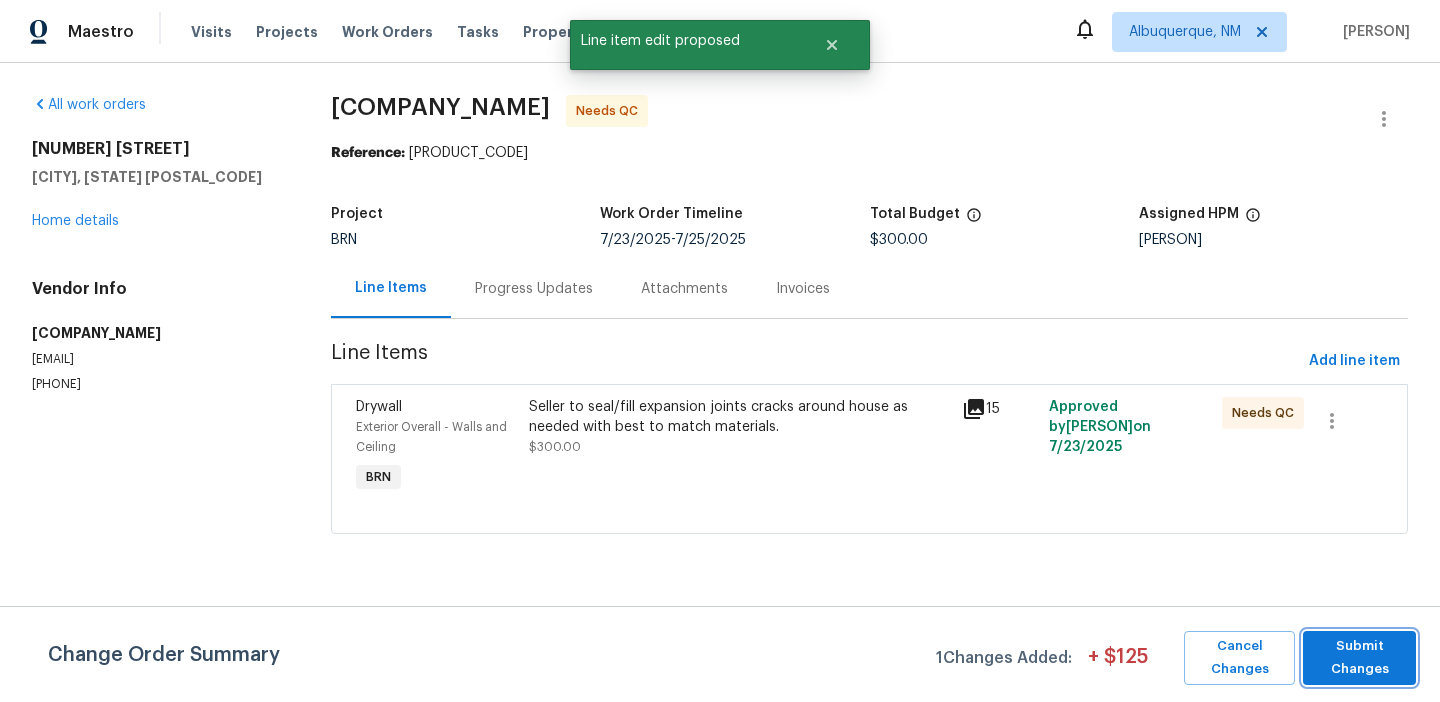 click on "Submit Changes" at bounding box center [1359, 658] 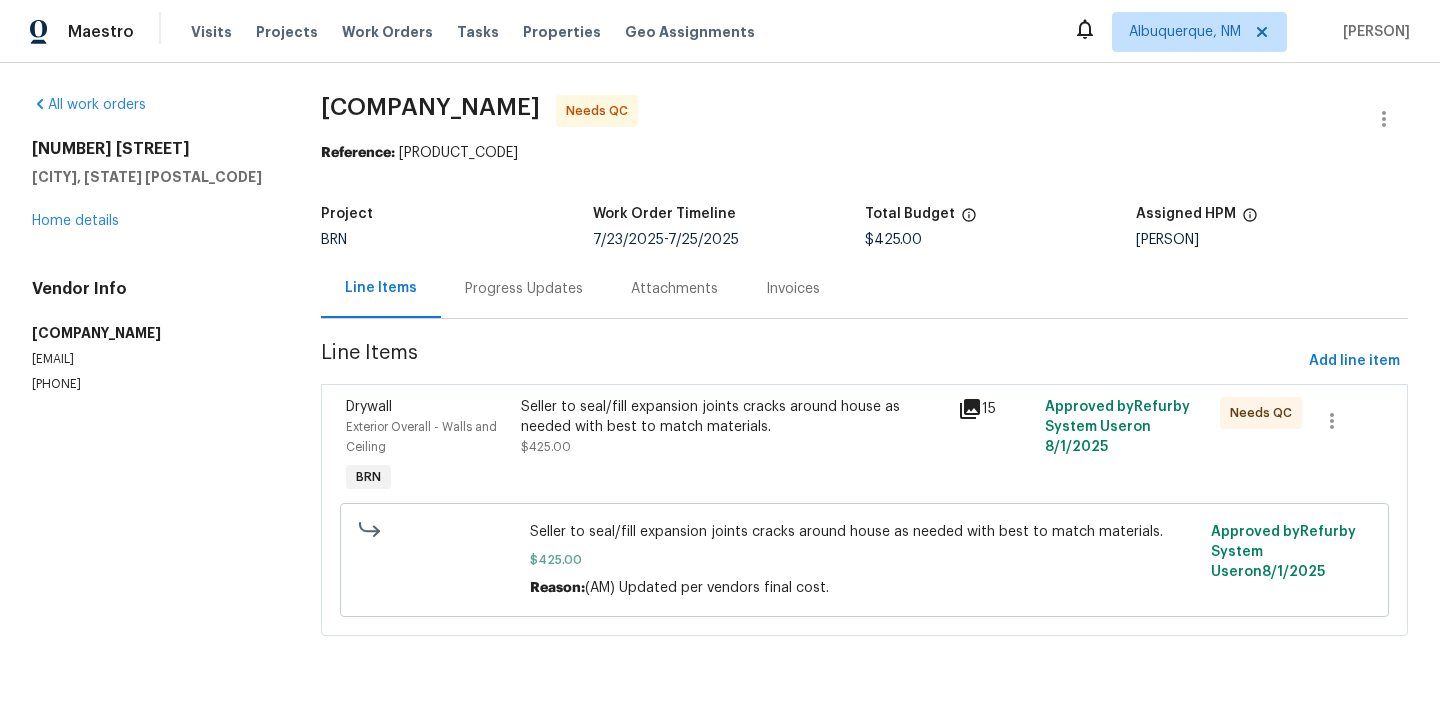 click on "Seller to seal/fill expansion joints cracks around house as needed with best to match materials. [PRICE]" at bounding box center (733, 427) 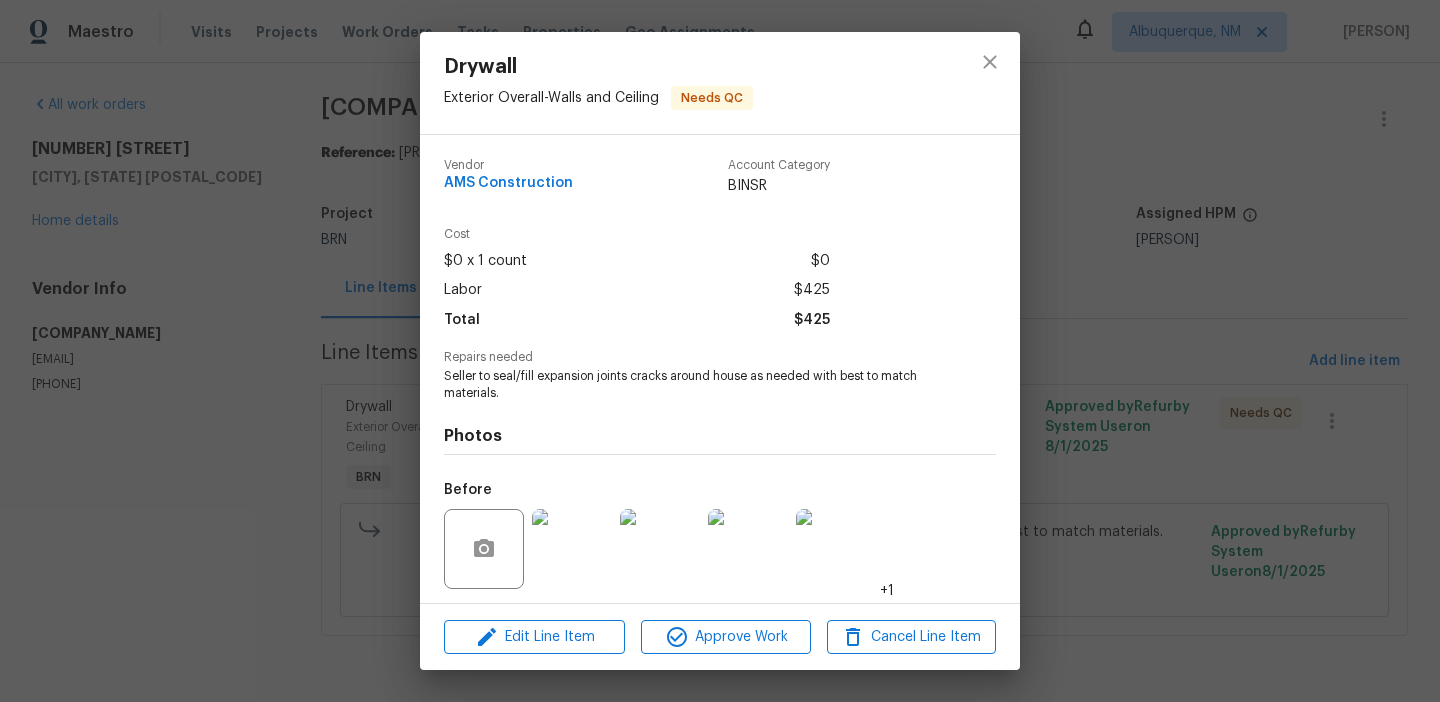 scroll, scrollTop: 136, scrollLeft: 0, axis: vertical 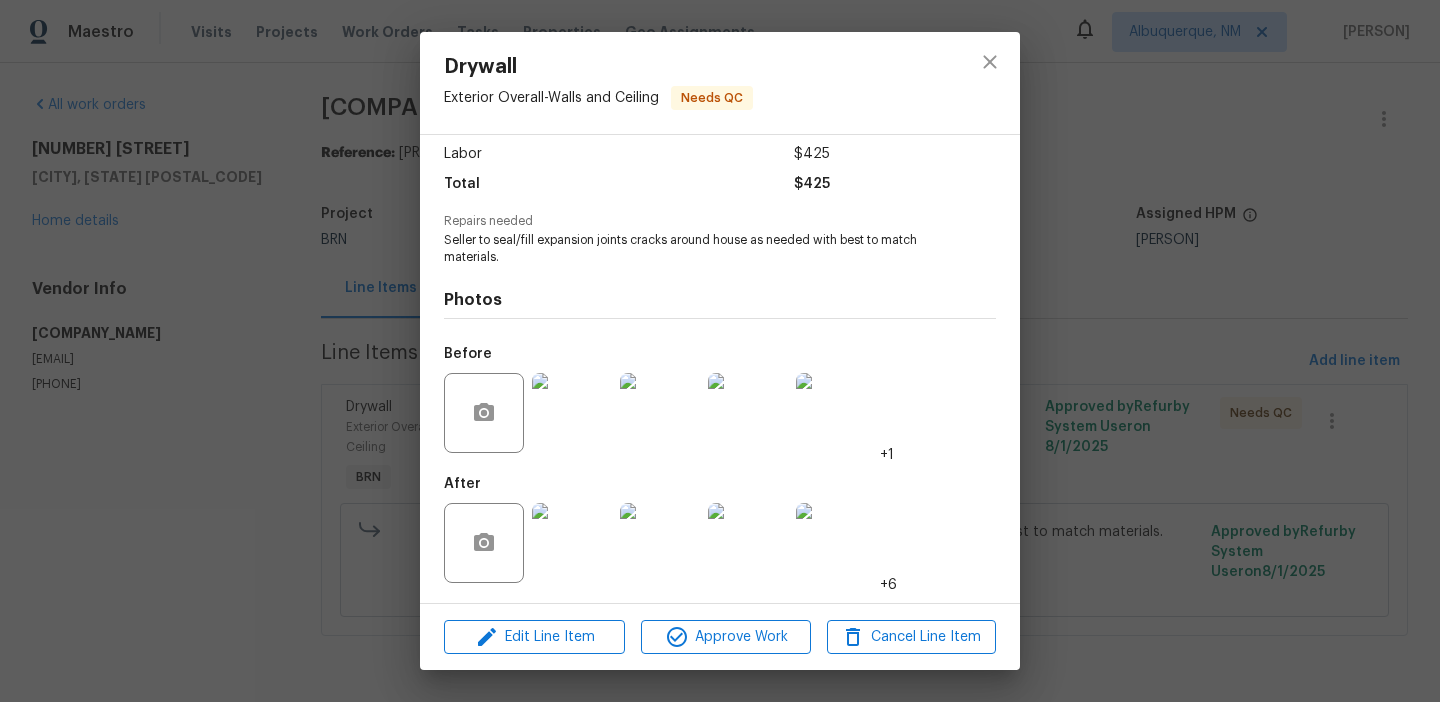 click at bounding box center [572, 413] 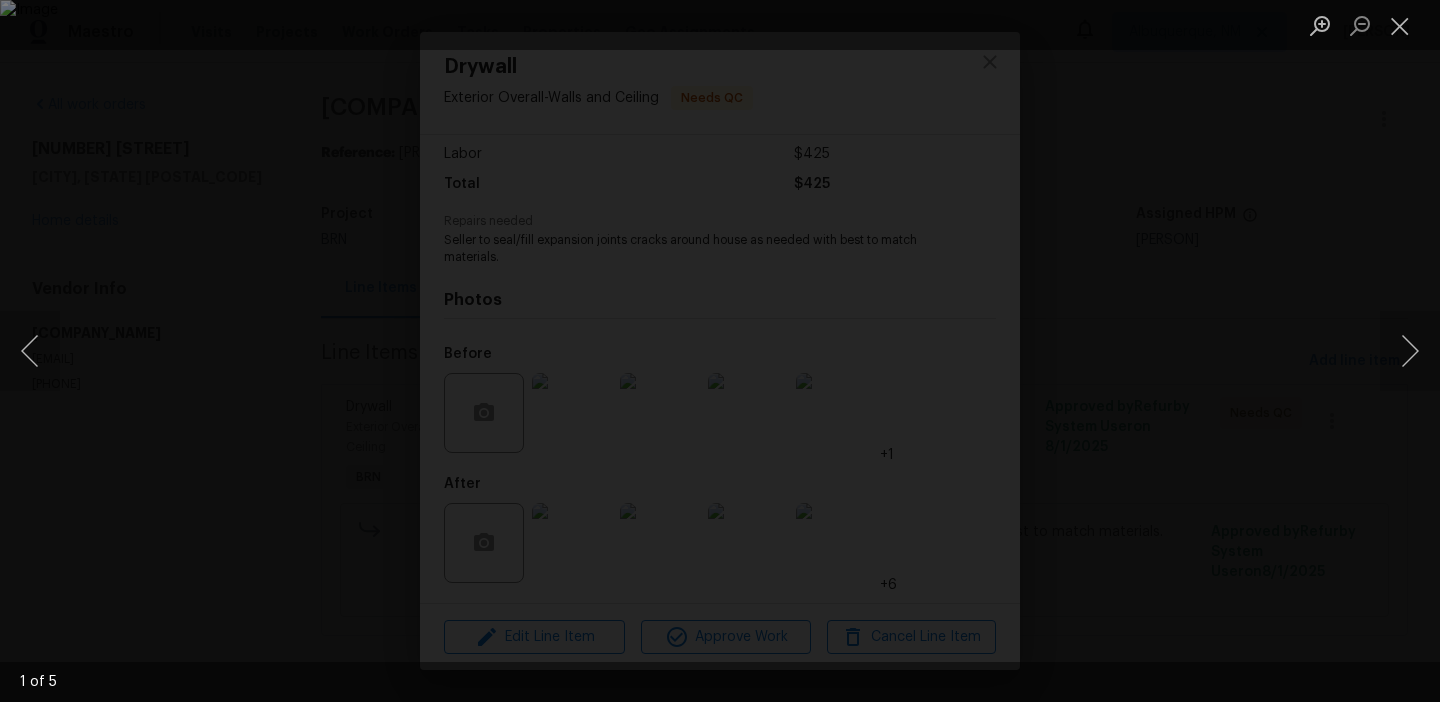 click at bounding box center (720, 351) 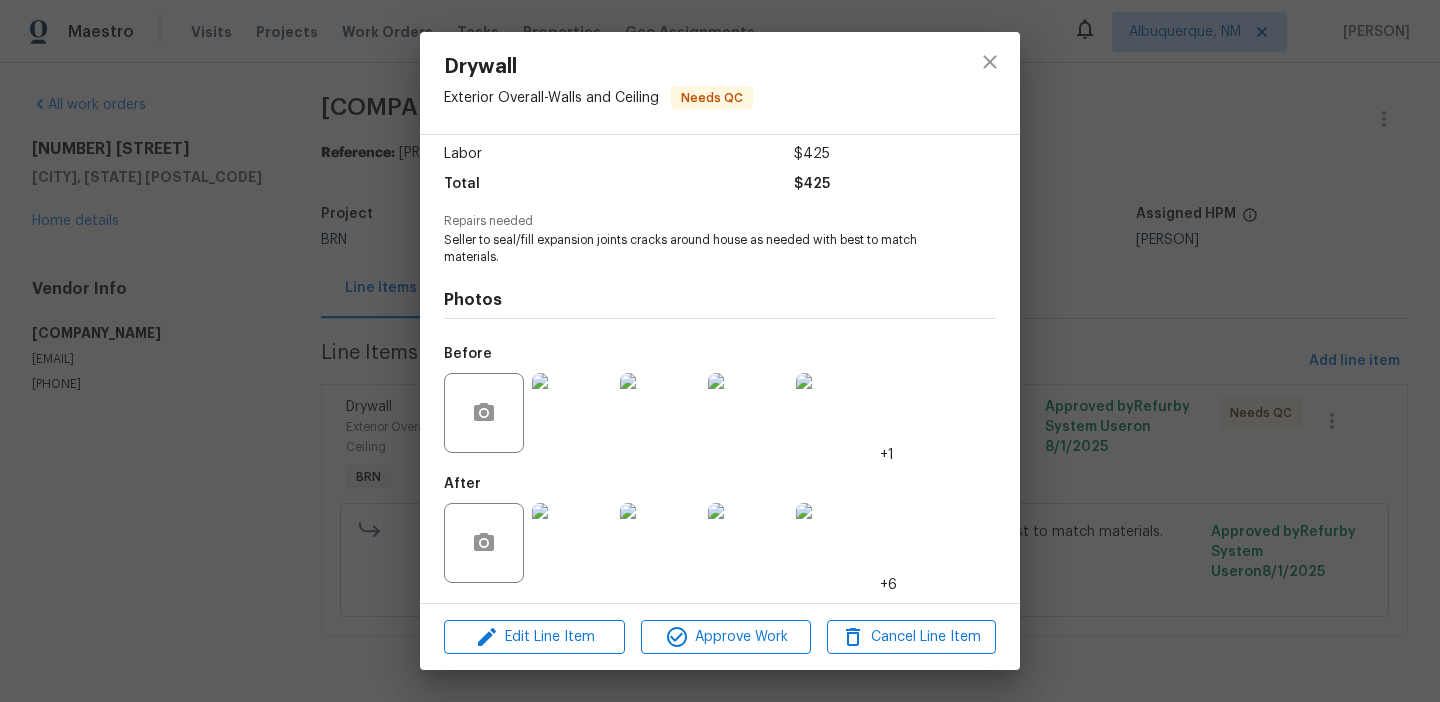 click at bounding box center [572, 543] 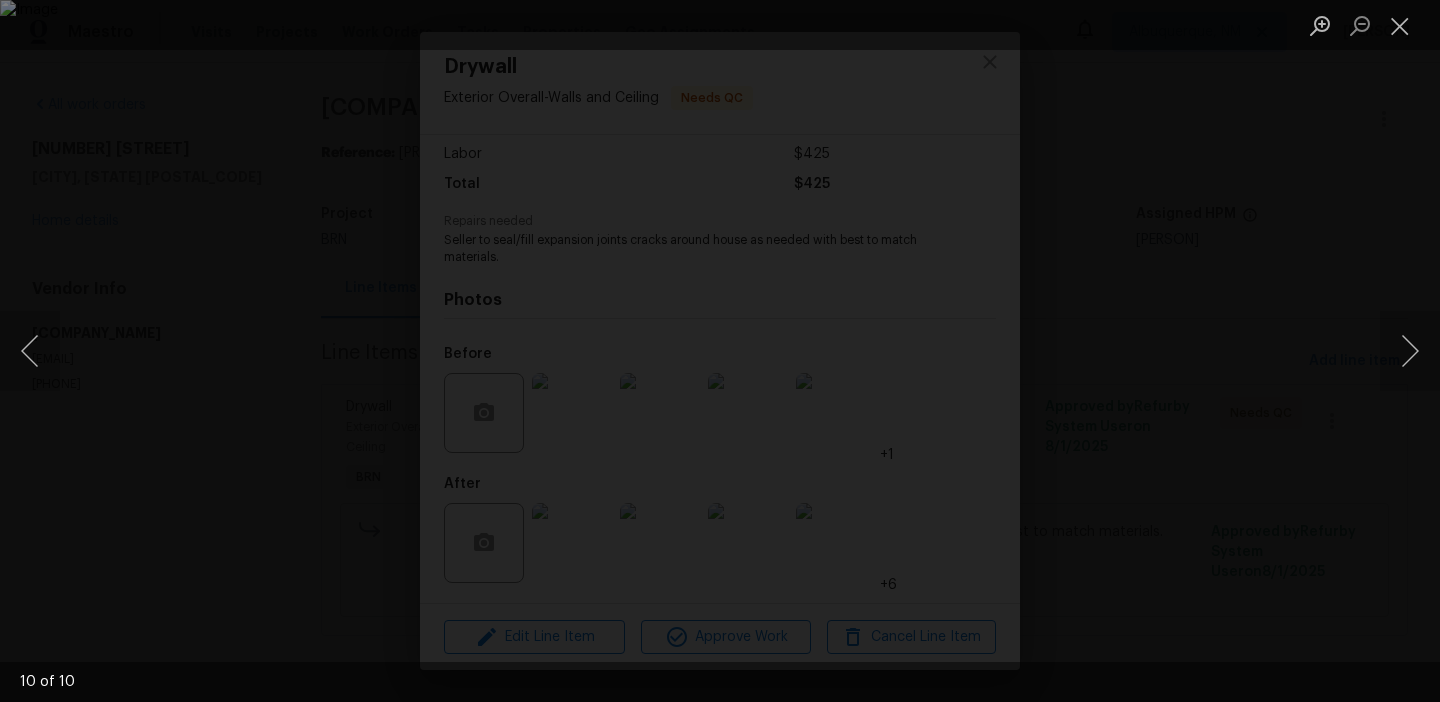 click at bounding box center (720, 351) 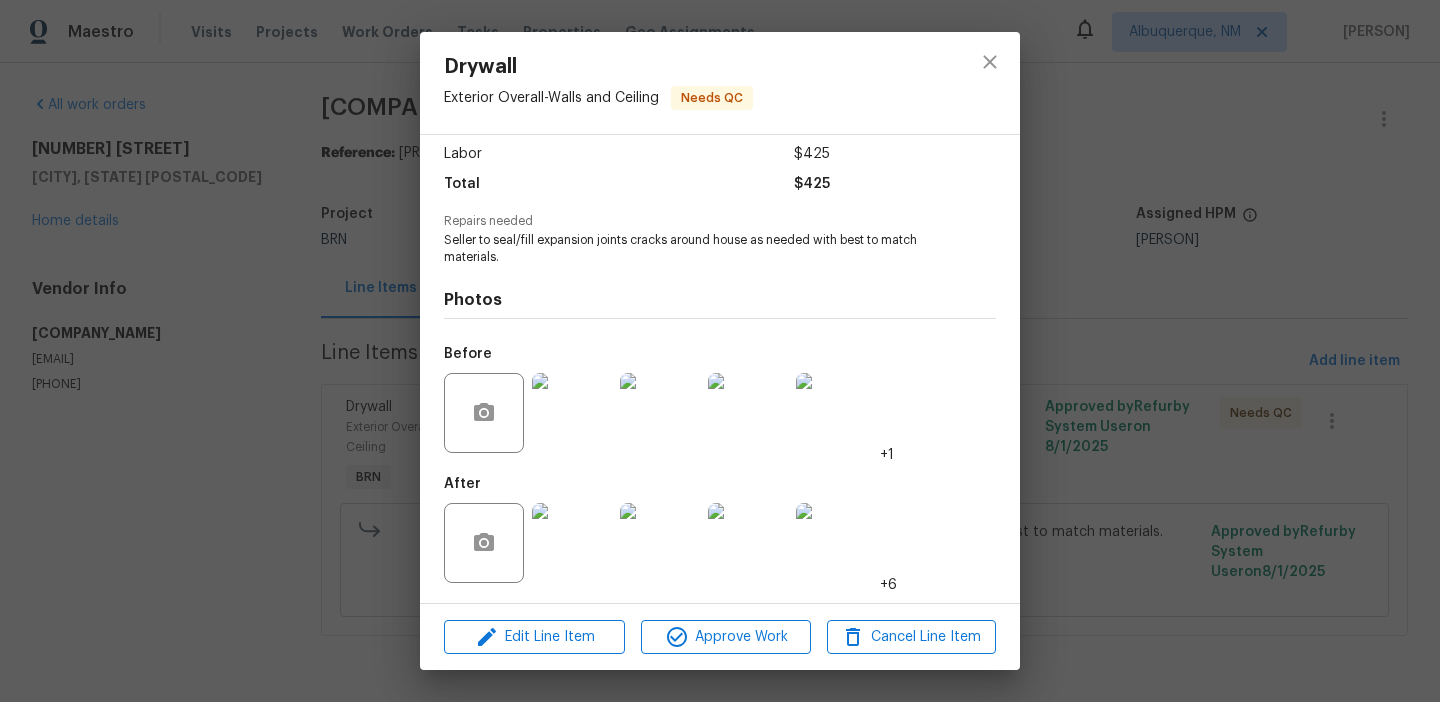 click on "Drywall Exterior Overall  -  Walls and Ceiling Needs QC Vendor AMS Construction Account Category BINSR Cost $0 x 1 count $0 Labor $425 Total $425 Repairs needed Seller to seal/fill expansion joints cracks around house as needed with best to match materials. Photos Before  +1 After  +6  Edit Line Item  Approve Work  Cancel Line Item" at bounding box center [720, 351] 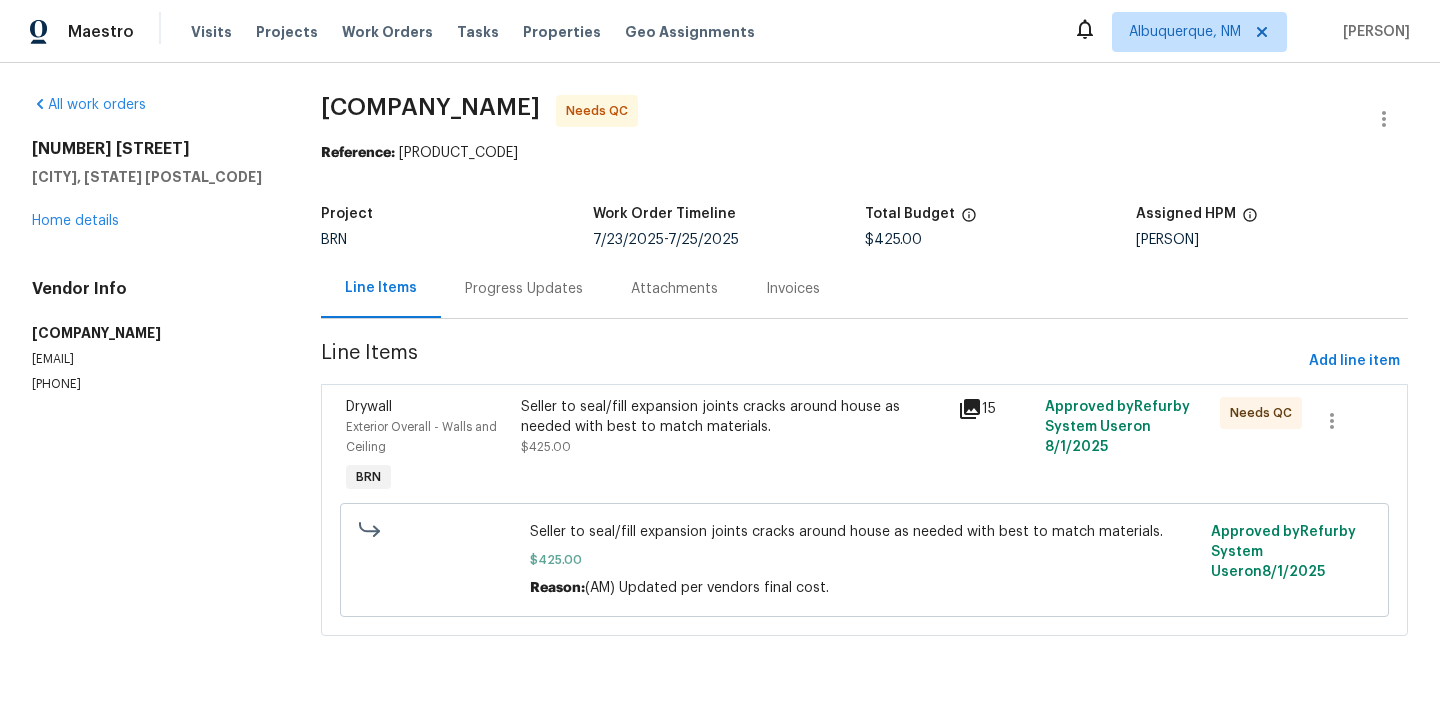 click on "Progress Updates" at bounding box center [524, 289] 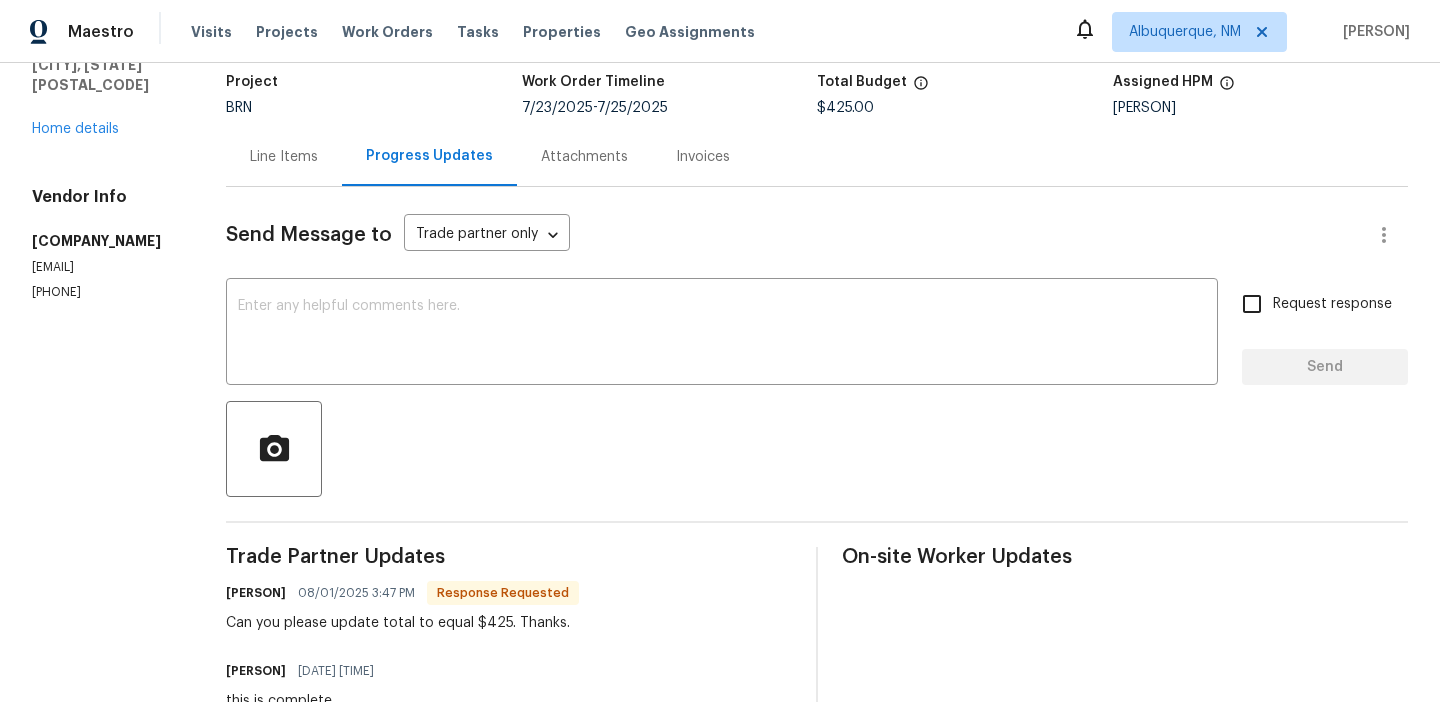 scroll, scrollTop: 165, scrollLeft: 0, axis: vertical 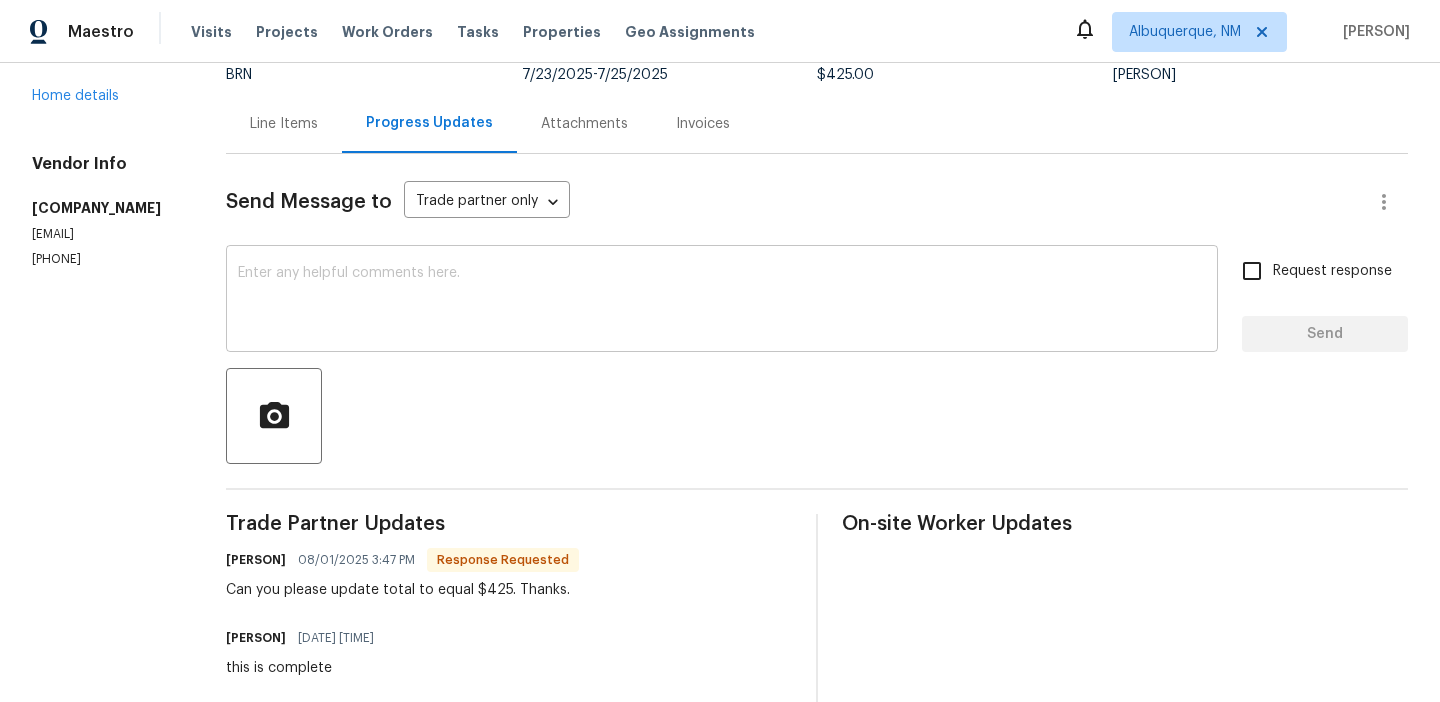 click at bounding box center (722, 301) 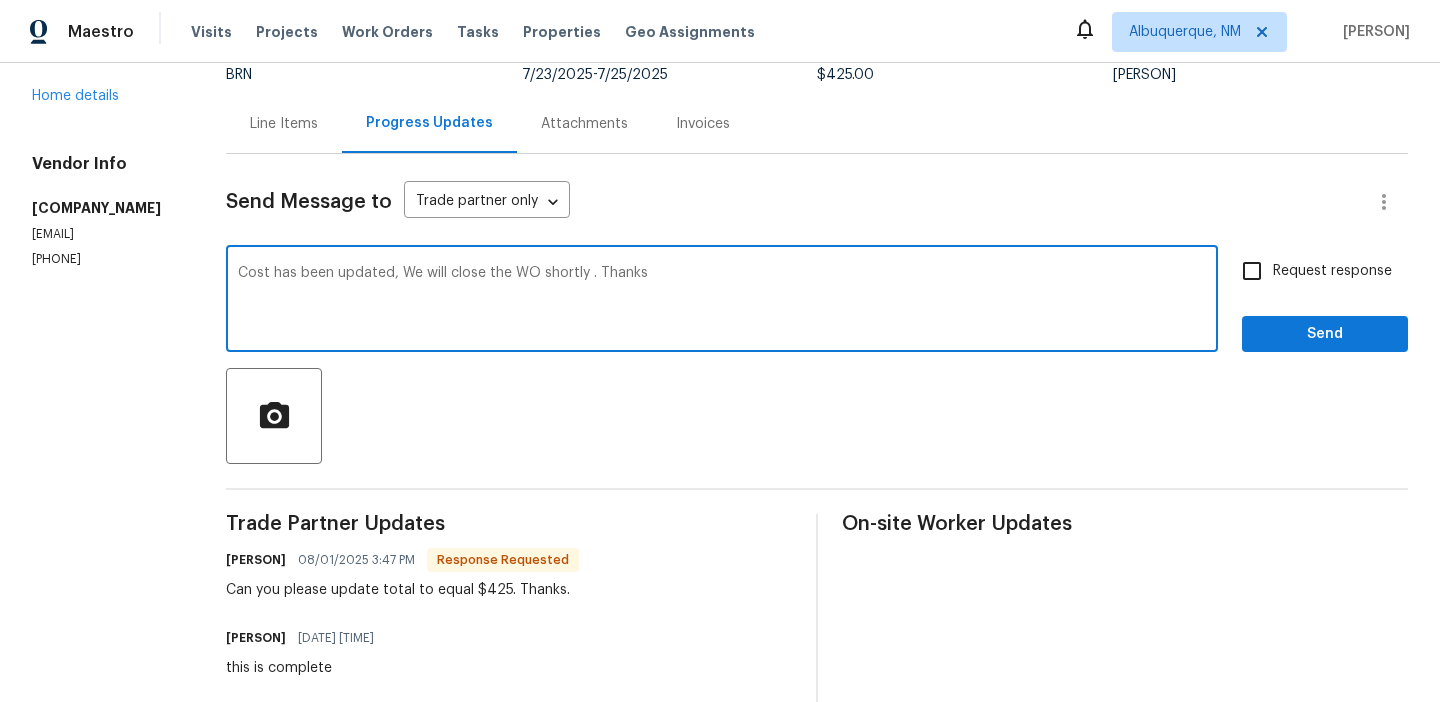 type on "Cost has been updated, We will close the WO shortly . Thanks" 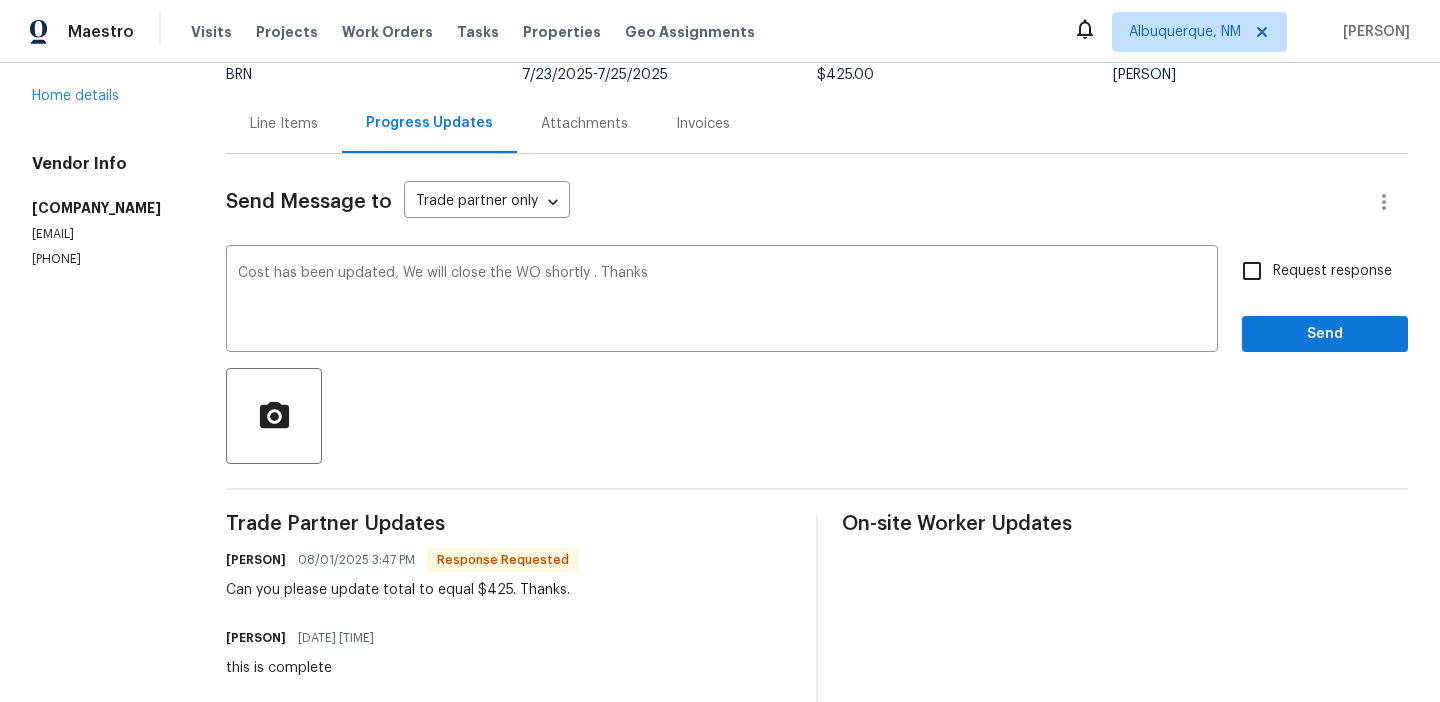 click on "Request response" at bounding box center (1252, 271) 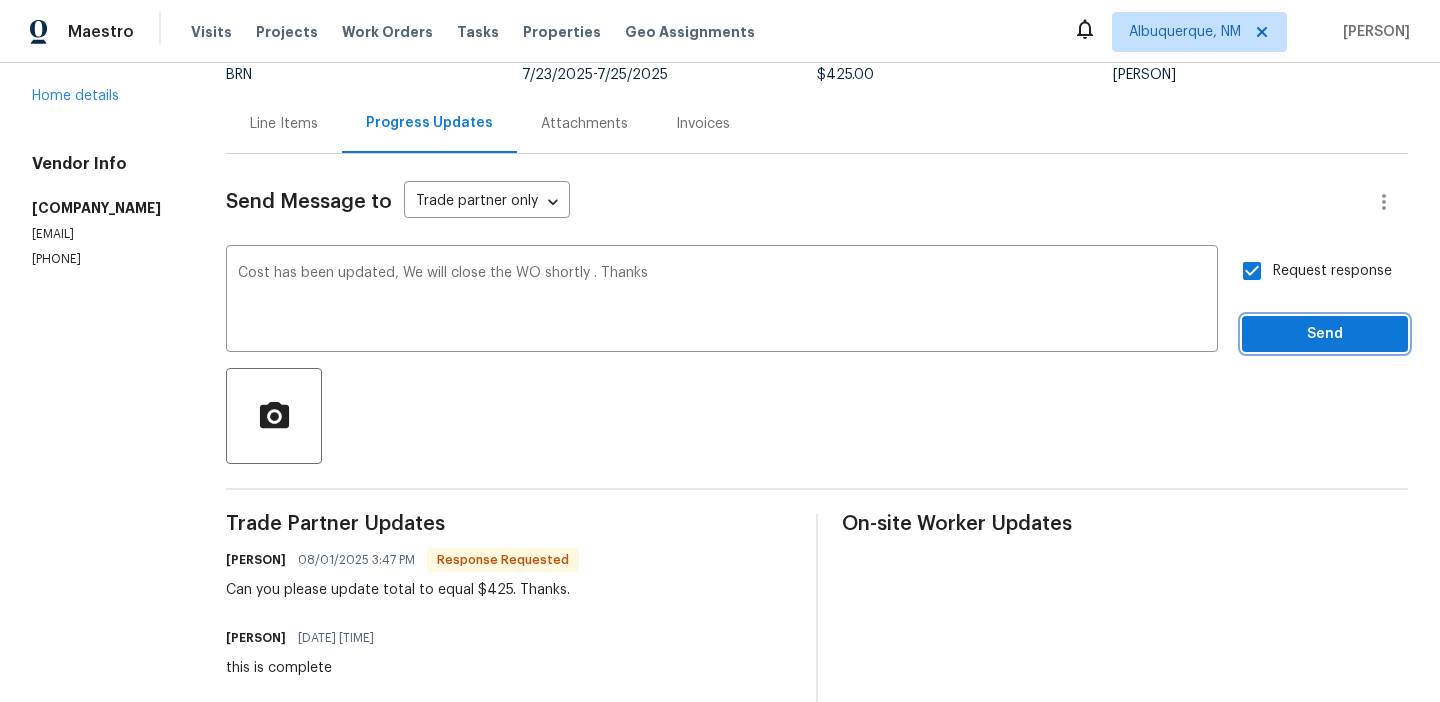 click on "Send" at bounding box center [1325, 334] 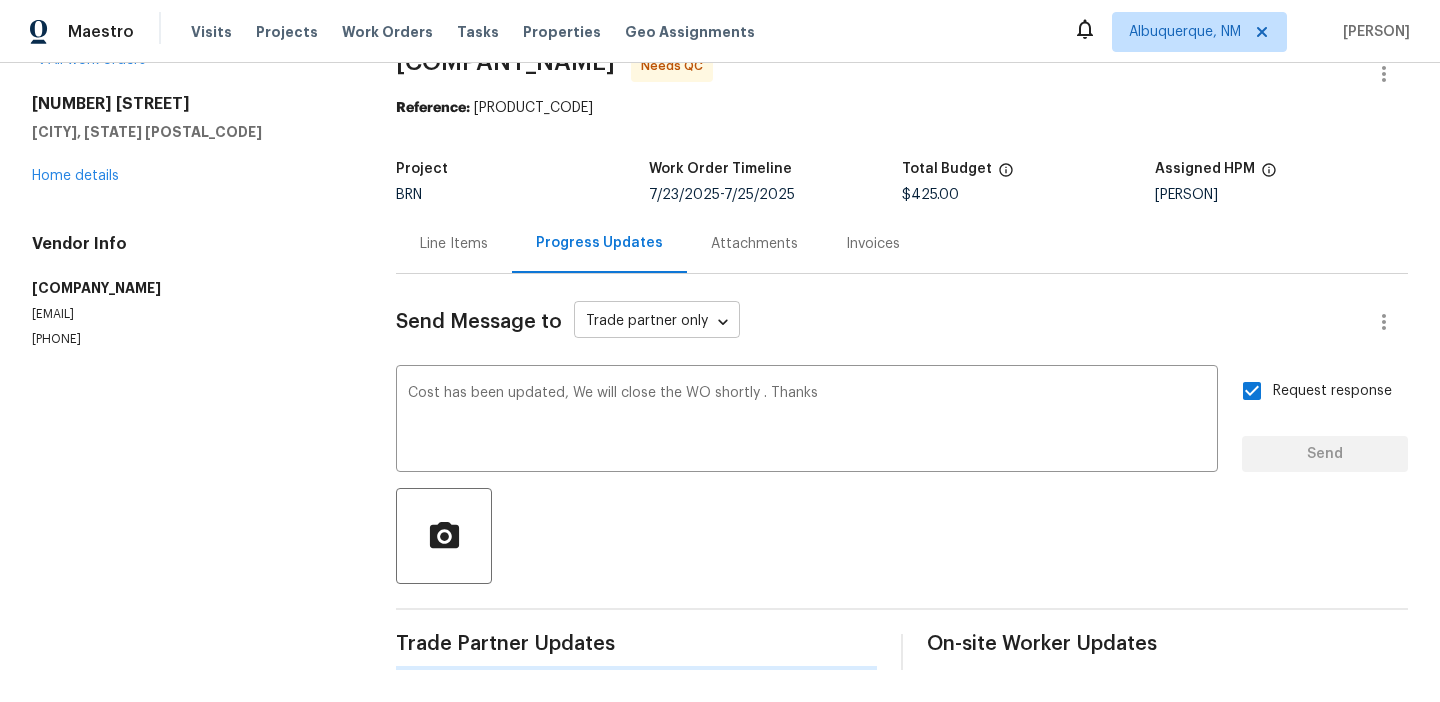 type 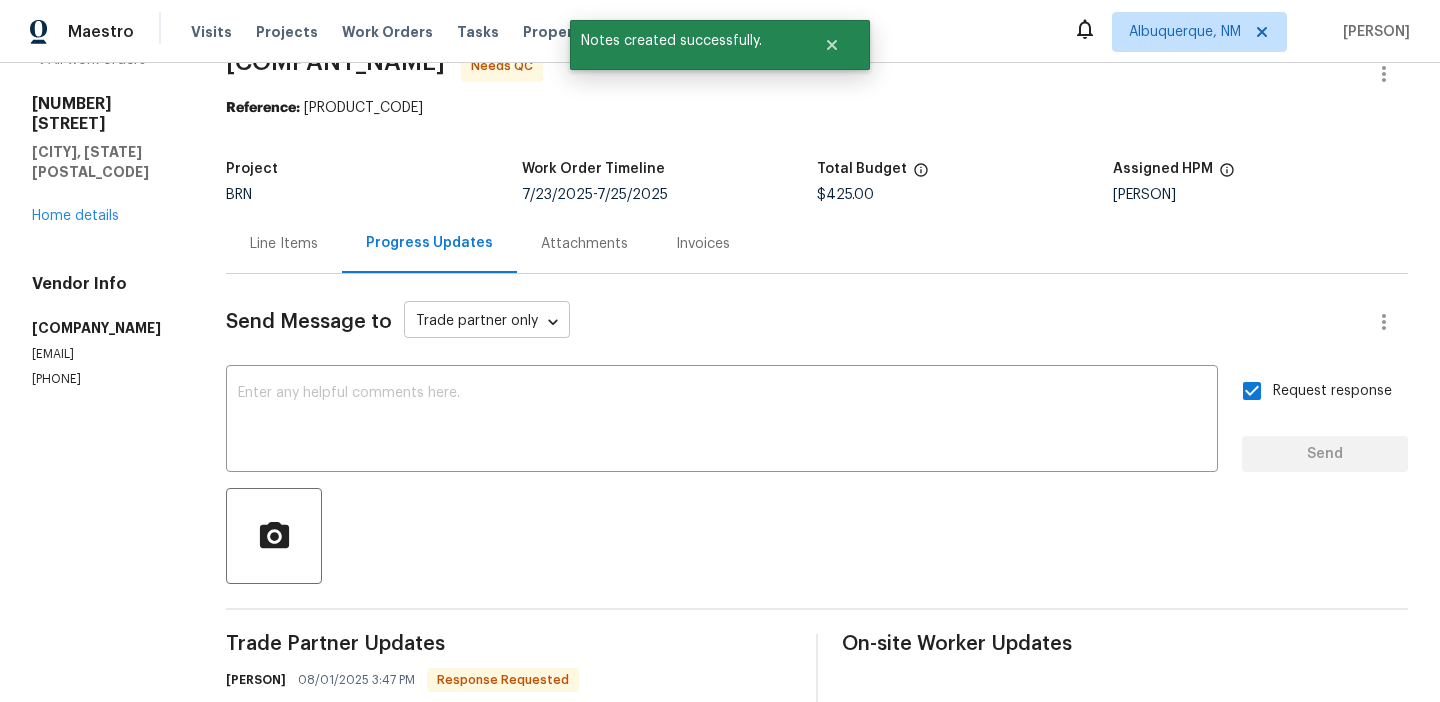 scroll, scrollTop: 165, scrollLeft: 0, axis: vertical 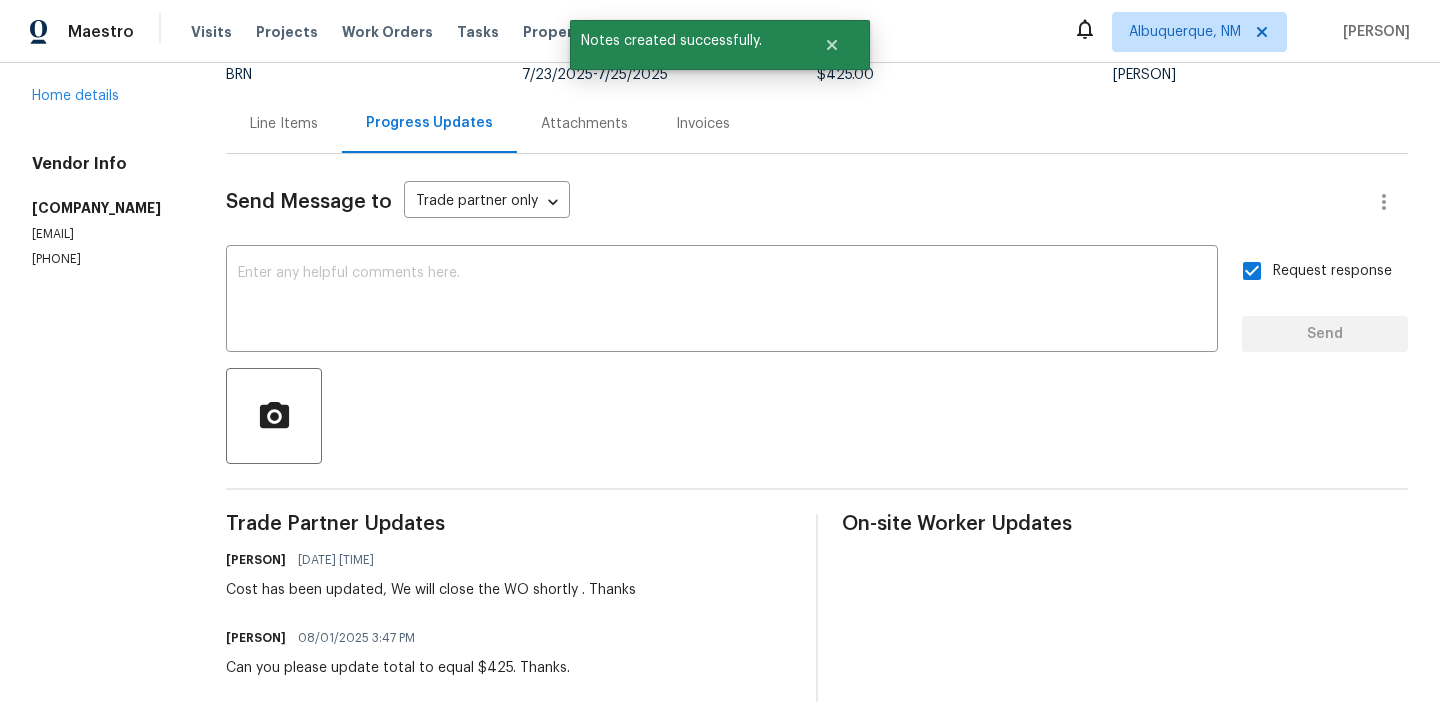click on "Send Message to Trade partner only Trade partner only ​ ​ x ​ ​ Request response Send Trade Partner Updates [PERSON] [DATE] [TIME] Cost has been updated, We will close the WO shortly . Thanks [PERSON] [DATE] [TIME] Can you please update total to equal [PRICE]. Thanks. [PERSON] [DATE] [TIME] this is complete [PERSON] [DATE] [TIME] As we discussed [PHONE], Kindly upload all the necessary completion photos and mark the WO as complete [PERSON] [DATE] [TIME]" at bounding box center (817, 1114) 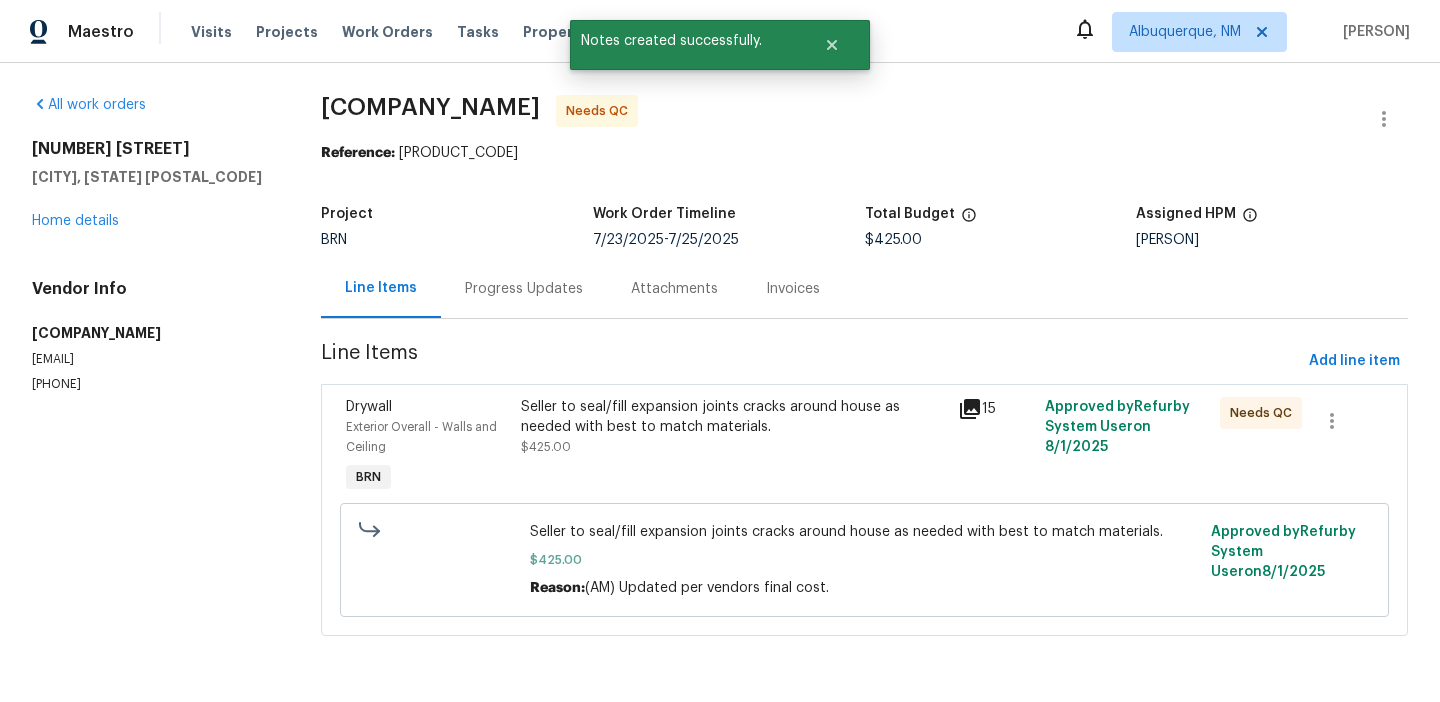 click on "Seller to seal/fill expansion joints cracks around house as needed with best to match materials. [PRICE]" at bounding box center [733, 427] 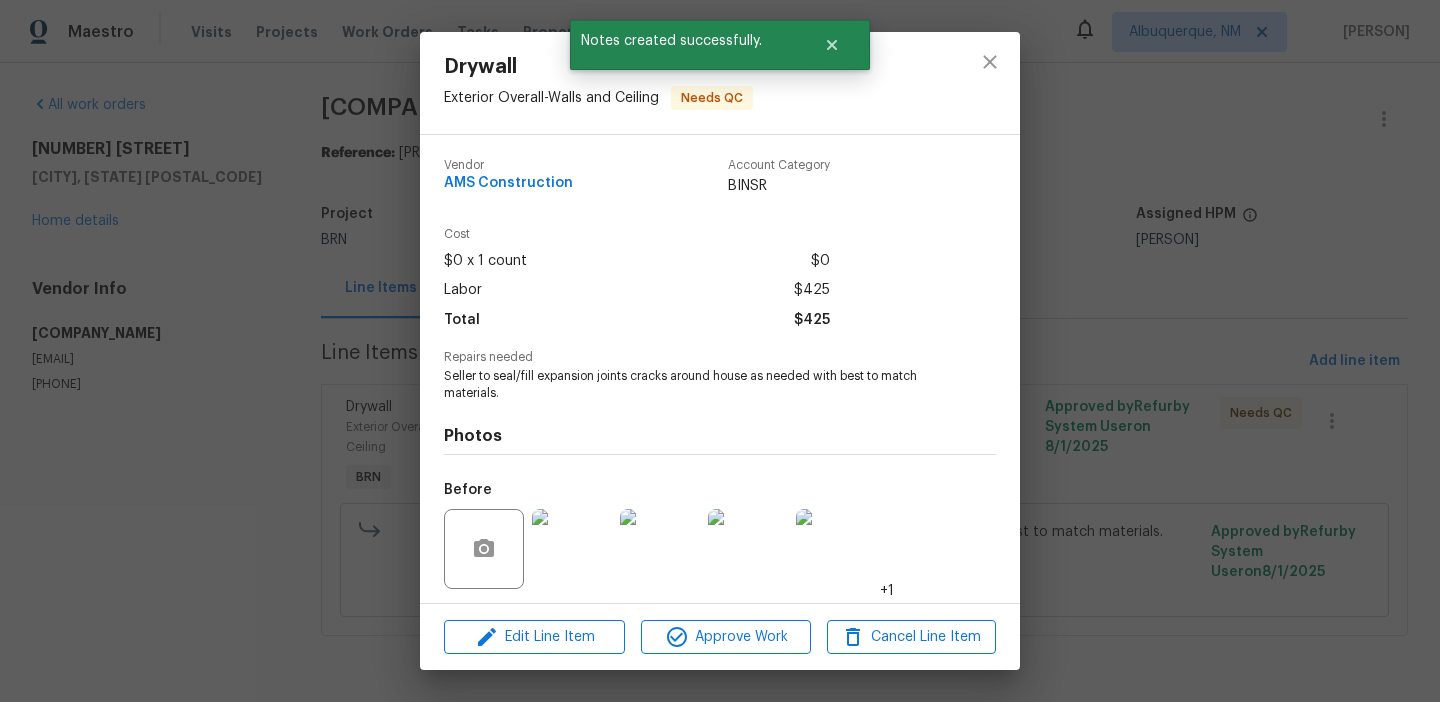 scroll, scrollTop: 136, scrollLeft: 0, axis: vertical 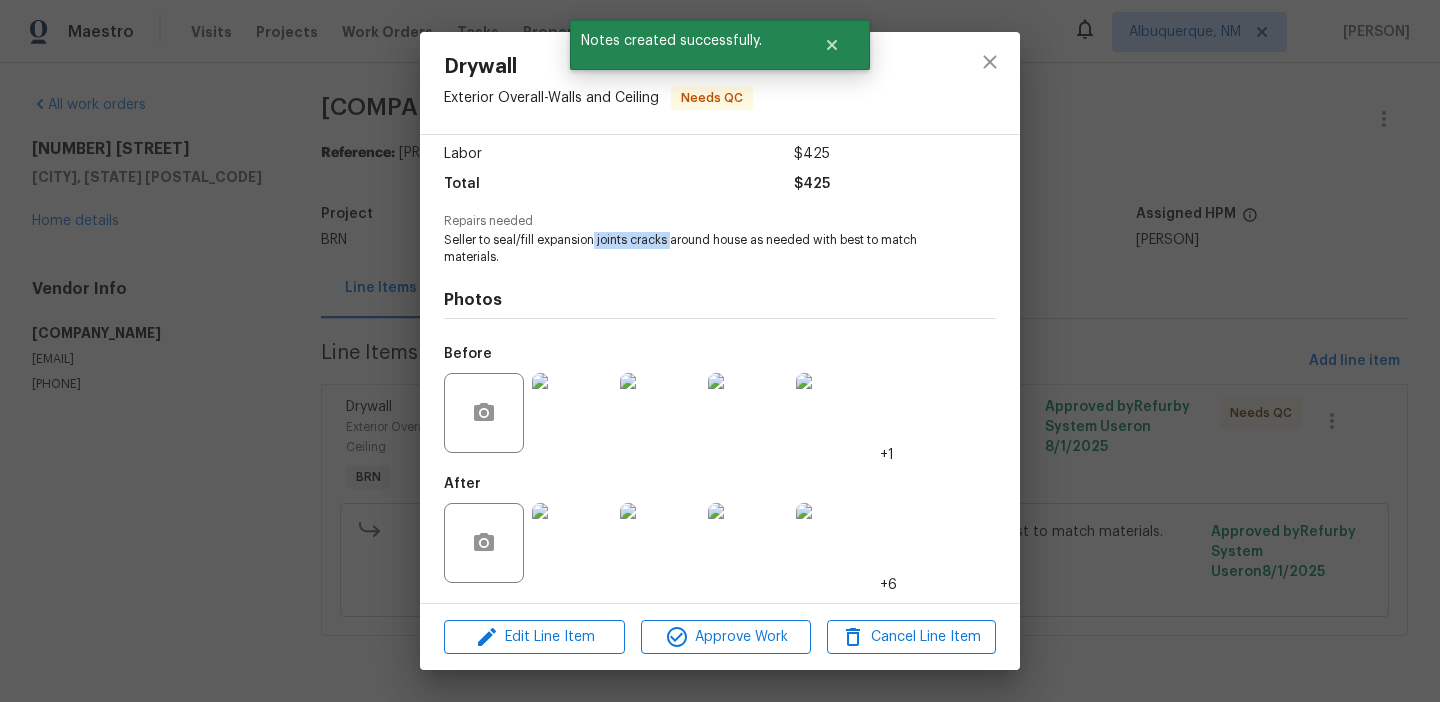 drag, startPoint x: 595, startPoint y: 242, endPoint x: 669, endPoint y: 241, distance: 74.00676 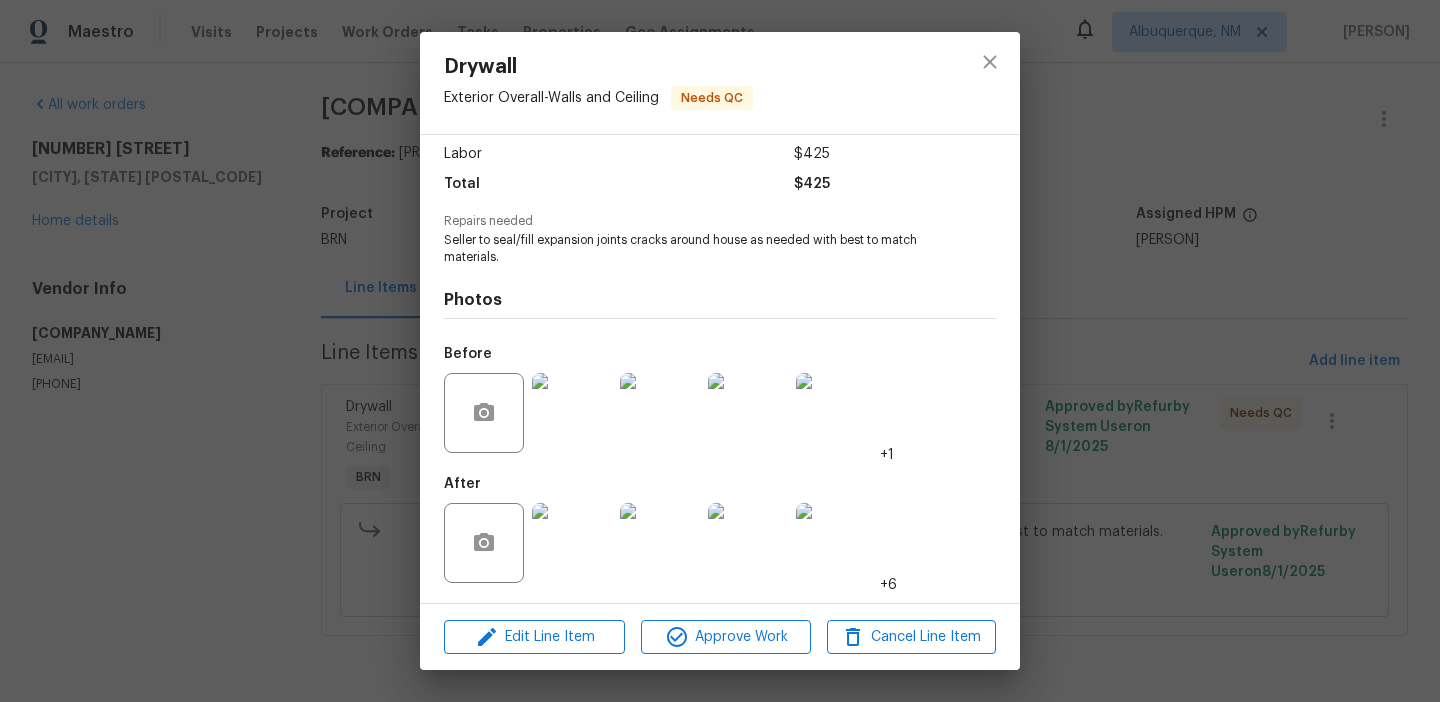 click on "Drywall Exterior Overall  -  Walls and Ceiling Needs QC Vendor AMS Construction Account Category BINSR Cost $0 x 1 count $0 Labor $425 Total $425 Repairs needed Seller to seal/fill expansion joints cracks around house as needed with best to match materials. Photos Before  +1 After  +6  Edit Line Item  Approve Work  Cancel Line Item" at bounding box center (720, 351) 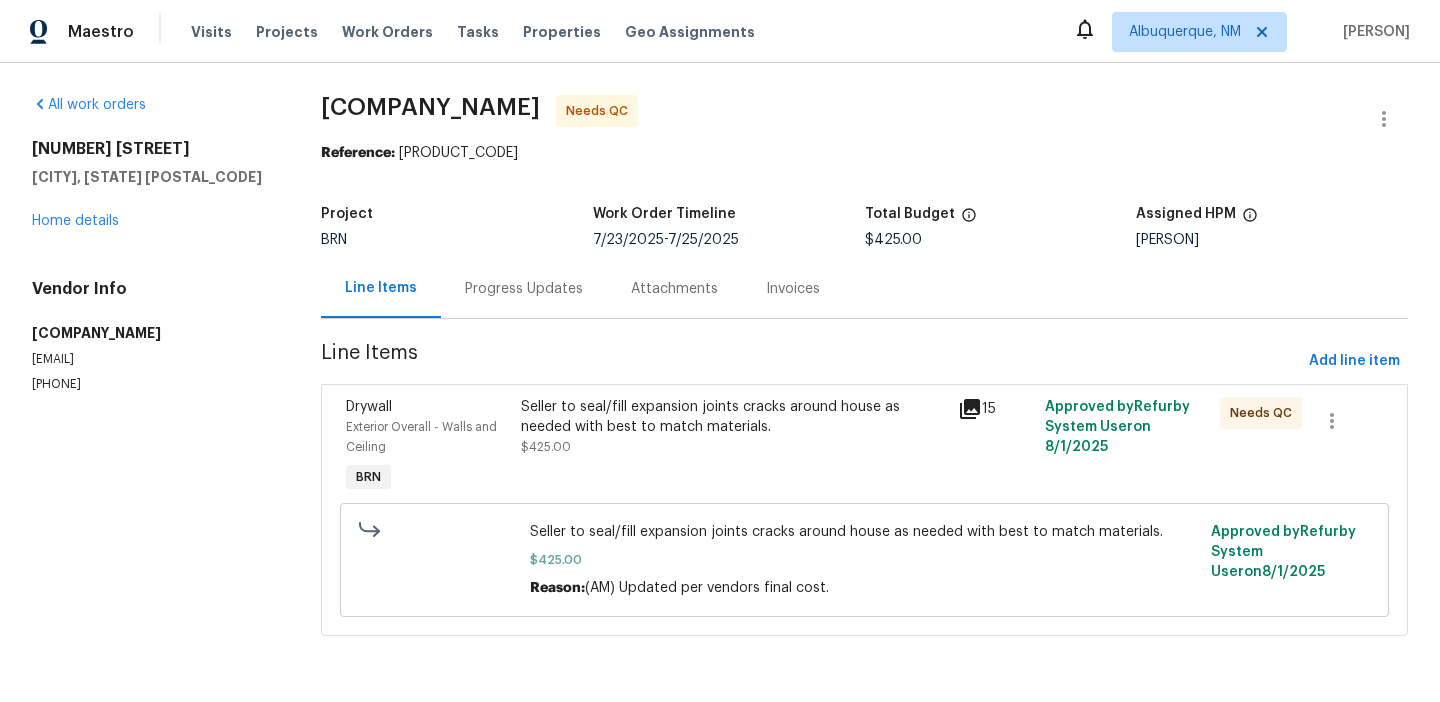 drag, startPoint x: 315, startPoint y: 106, endPoint x: 538, endPoint y: 100, distance: 223.0807 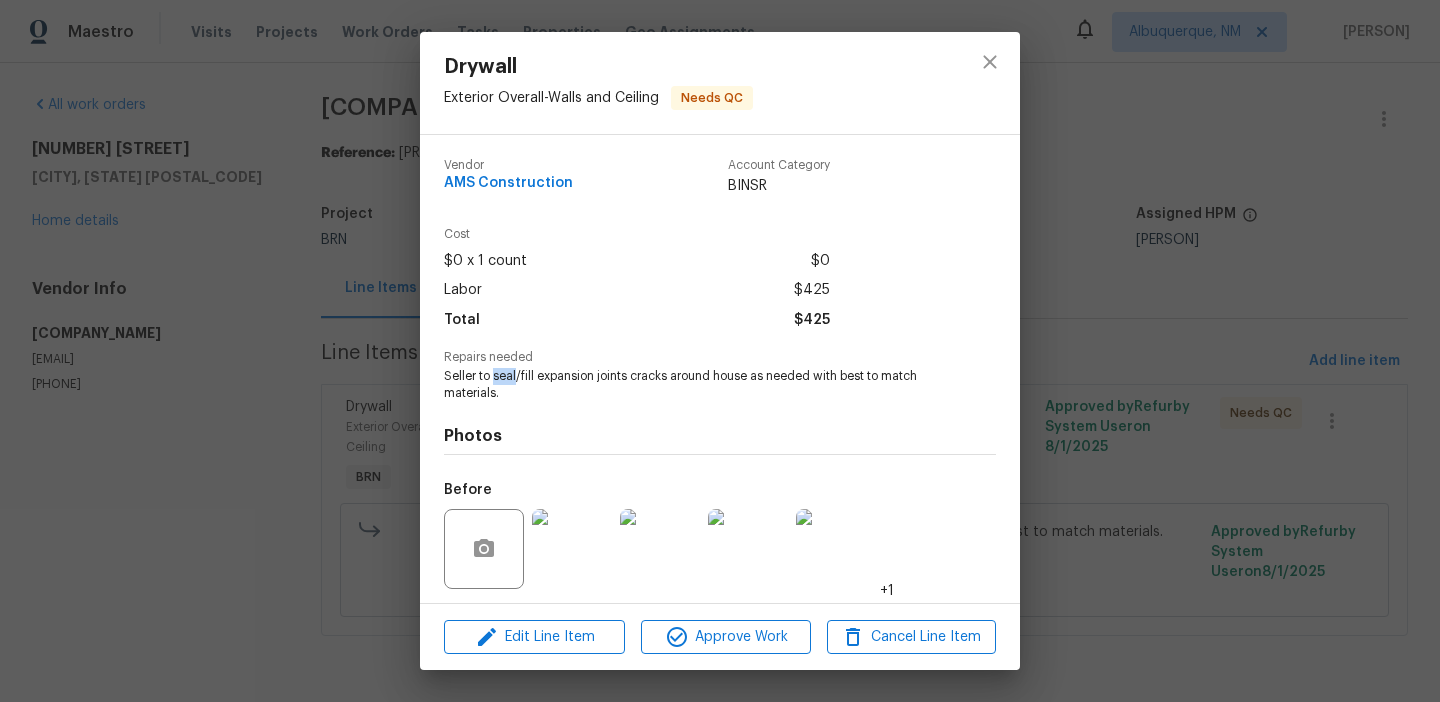 drag, startPoint x: 493, startPoint y: 377, endPoint x: 514, endPoint y: 375, distance: 21.095022 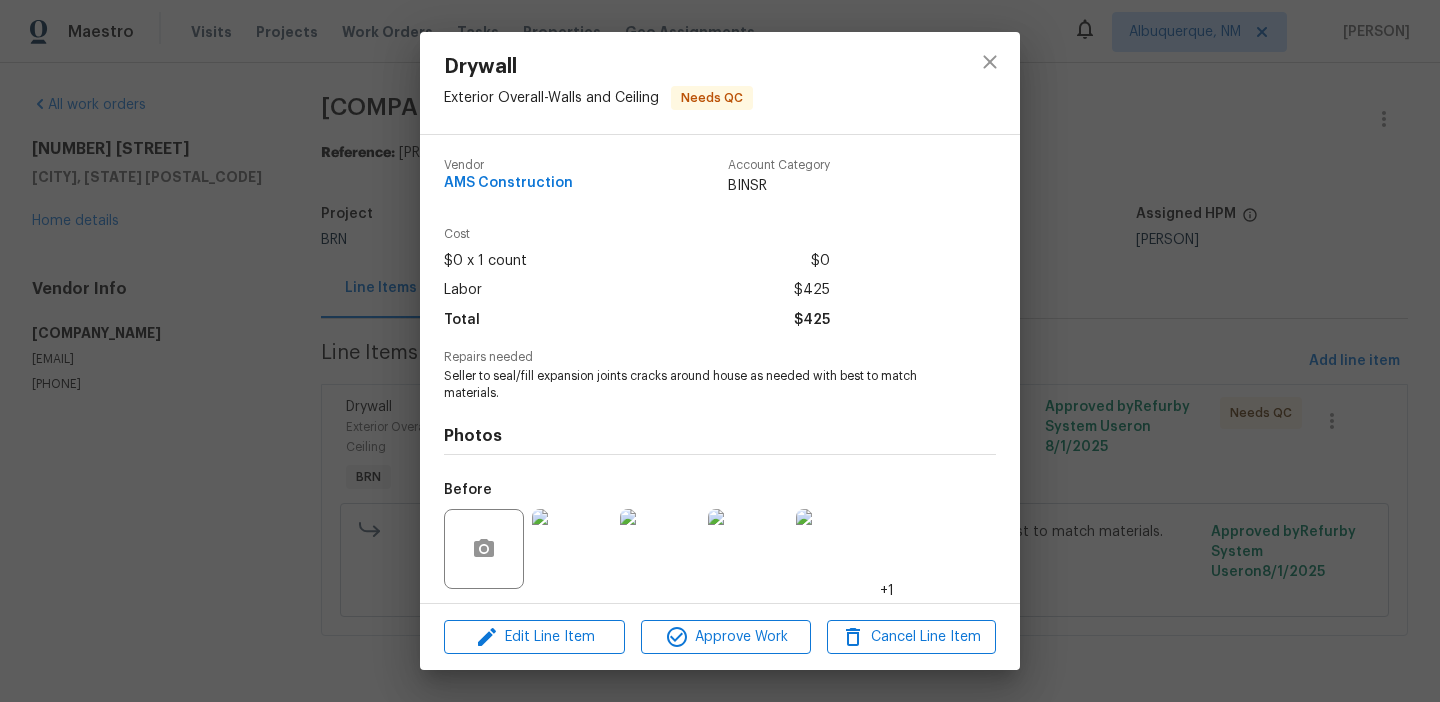 click on "Drywall Exterior Overall  -  Walls and Ceiling Needs QC Vendor AMS Construction Account Category BINSR Cost $0 x 1 count $0 Labor $425 Total $425 Repairs needed Seller to seal/fill expansion joints cracks around house as needed with best to match materials. Photos Before  +1 After  +6  Edit Line Item  Approve Work  Cancel Line Item" at bounding box center (720, 351) 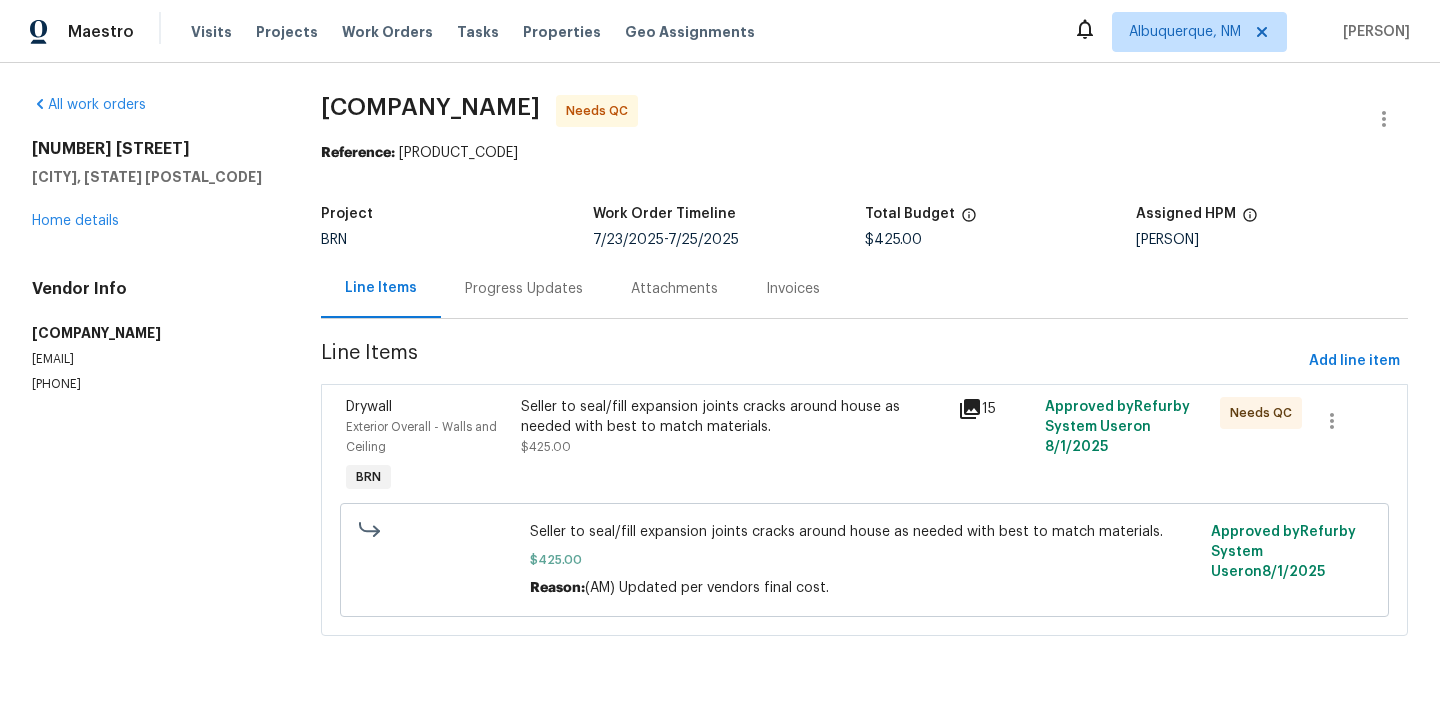 click on "Seller to seal/fill expansion joints cracks around house as needed with best to match materials." at bounding box center [733, 417] 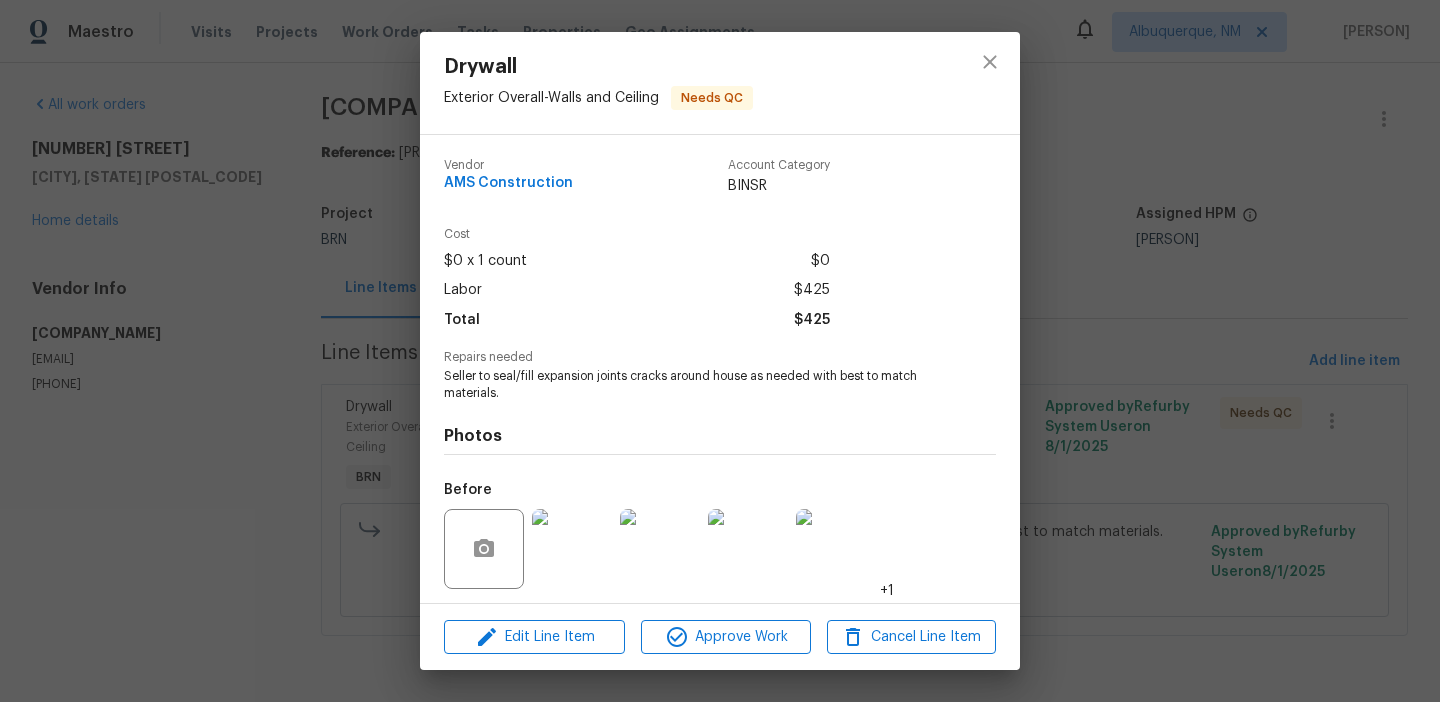 click on "Seller to seal/fill expansion joints cracks around house as needed with best to match materials." at bounding box center [692, 385] 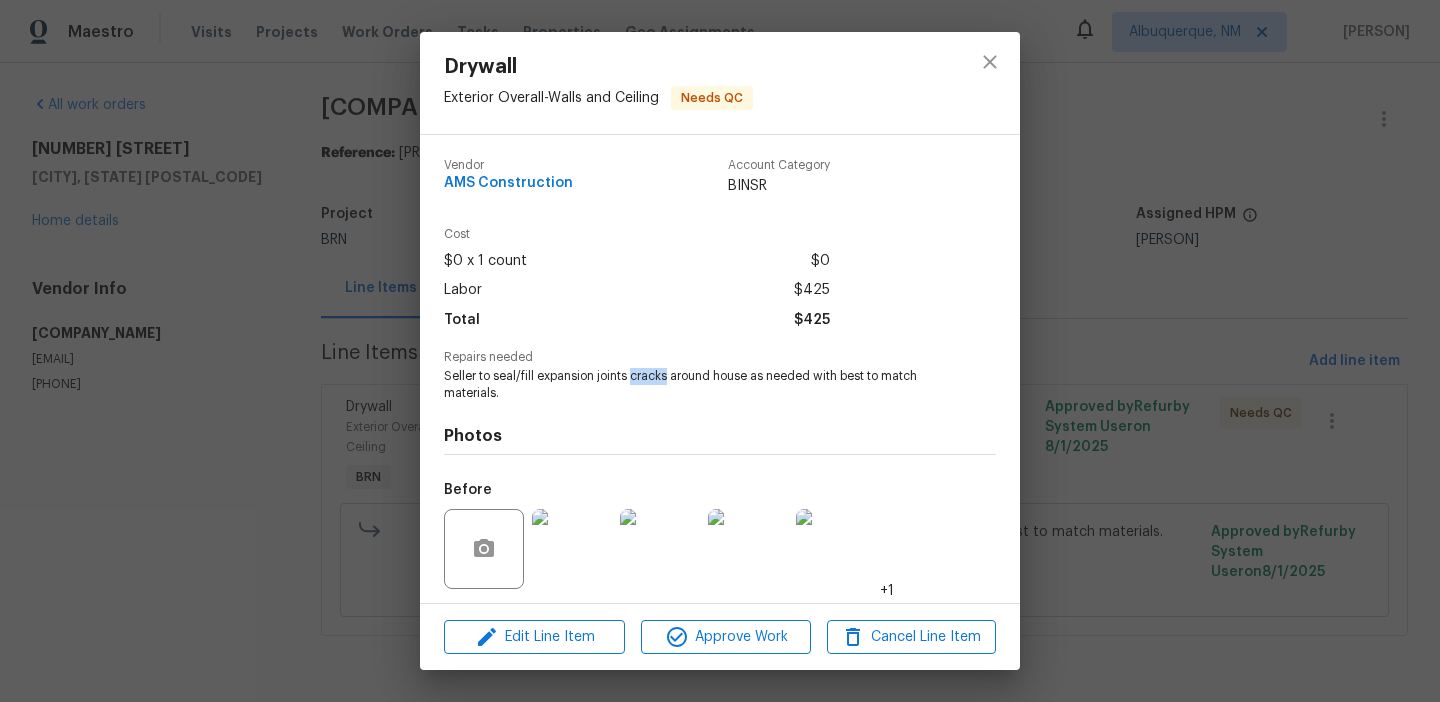 click on "Seller to seal/fill expansion joints cracks around house as needed with best to match materials." at bounding box center [692, 385] 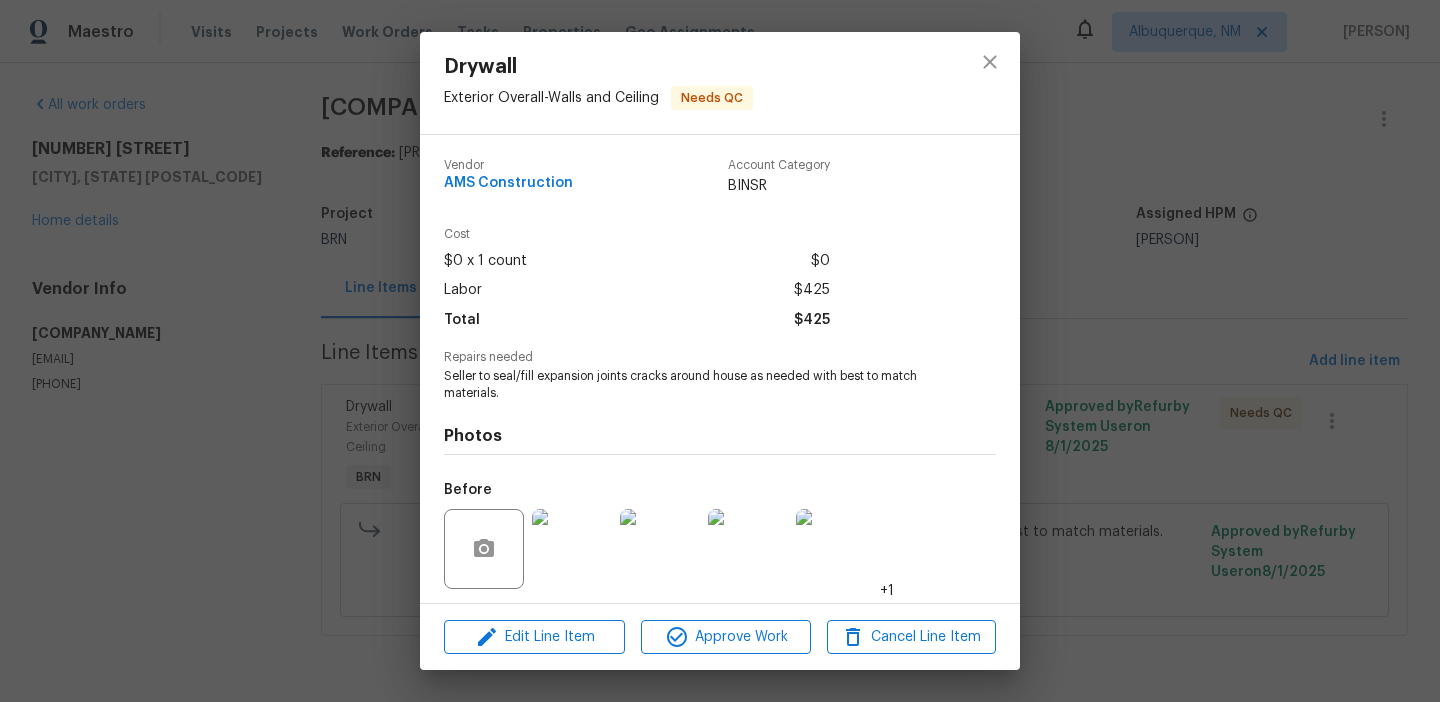 click on "Drywall Exterior Overall  -  Walls and Ceiling Needs QC Vendor AMS Construction Account Category BINSR Cost $0 x 1 count $0 Labor $425 Total $425 Repairs needed Seller to seal/fill expansion joints cracks around house as needed with best to match materials. Photos Before  +1 After  +6  Edit Line Item  Approve Work  Cancel Line Item" at bounding box center (720, 351) 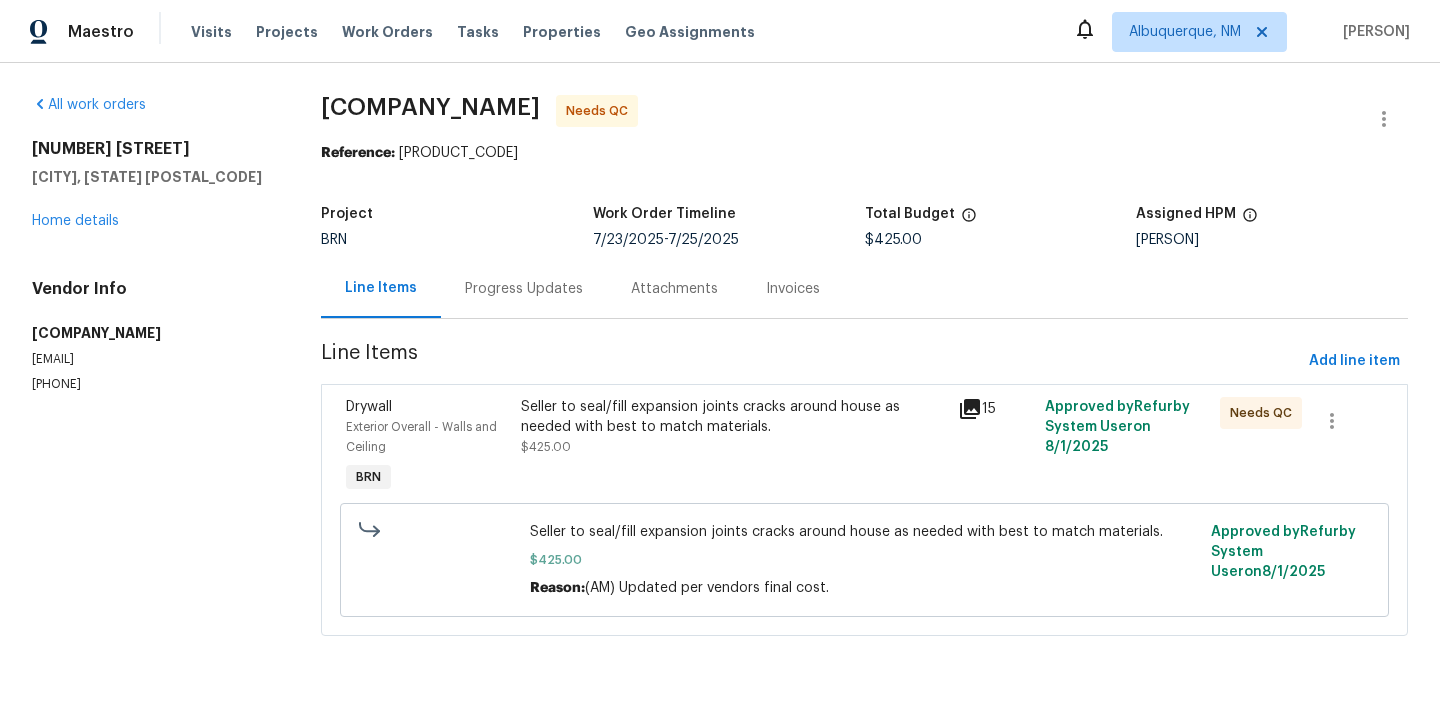 click on "Seller to seal/fill expansion joints cracks around house as needed with best to match materials. [PRICE]" at bounding box center (733, 447) 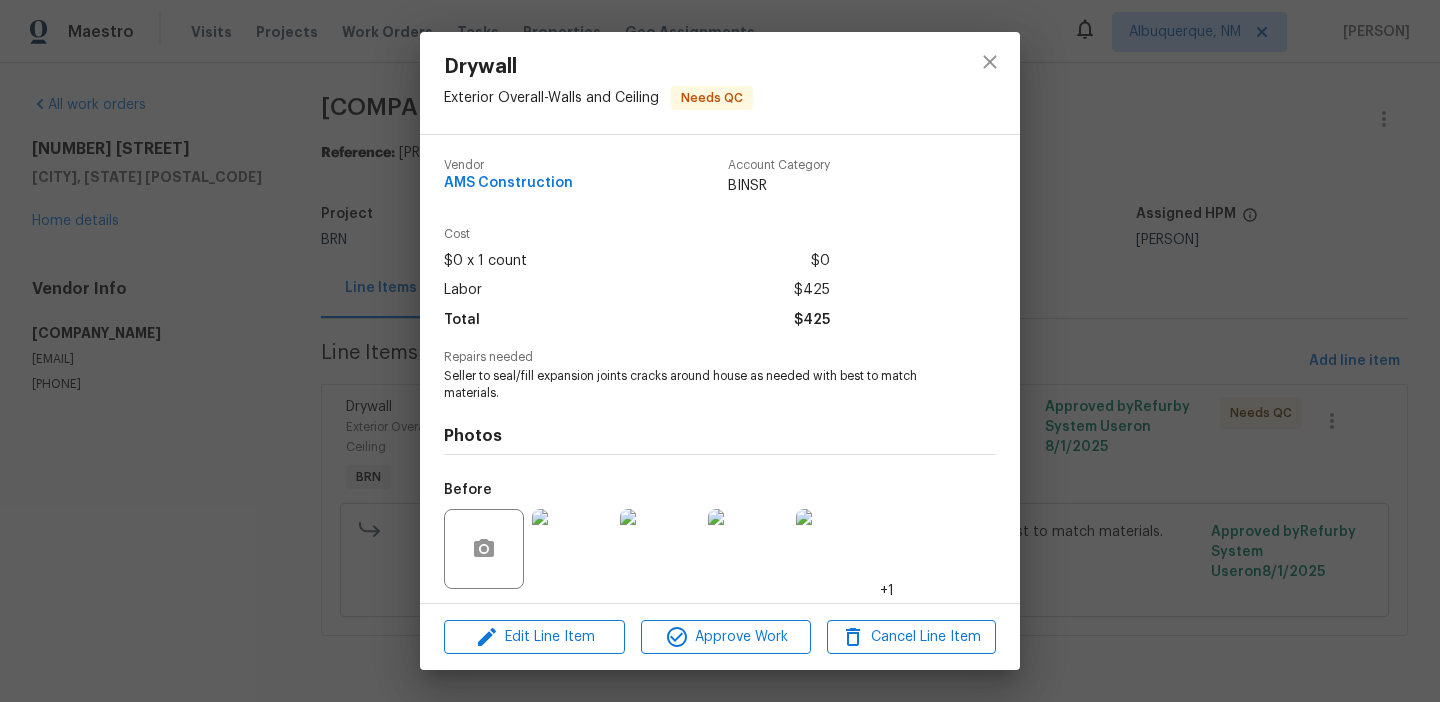 scroll, scrollTop: 136, scrollLeft: 0, axis: vertical 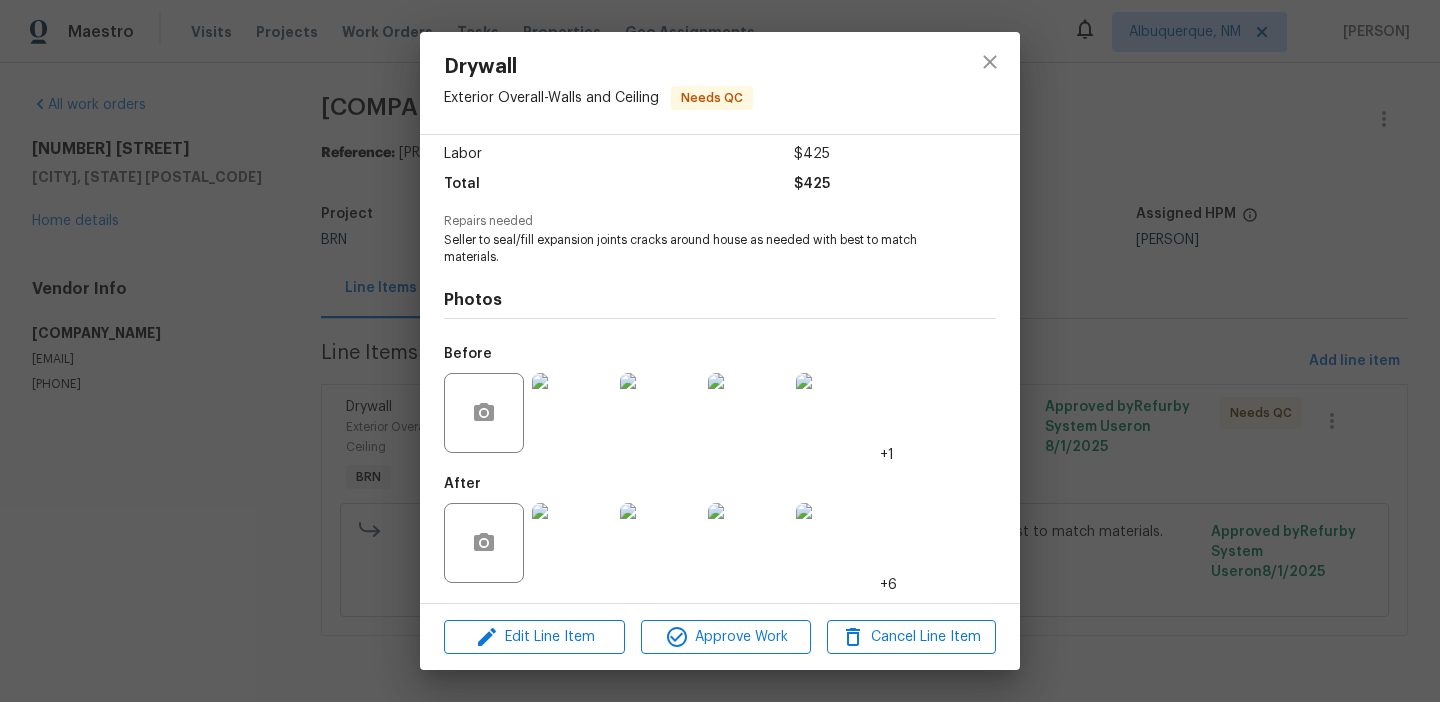 click at bounding box center (572, 543) 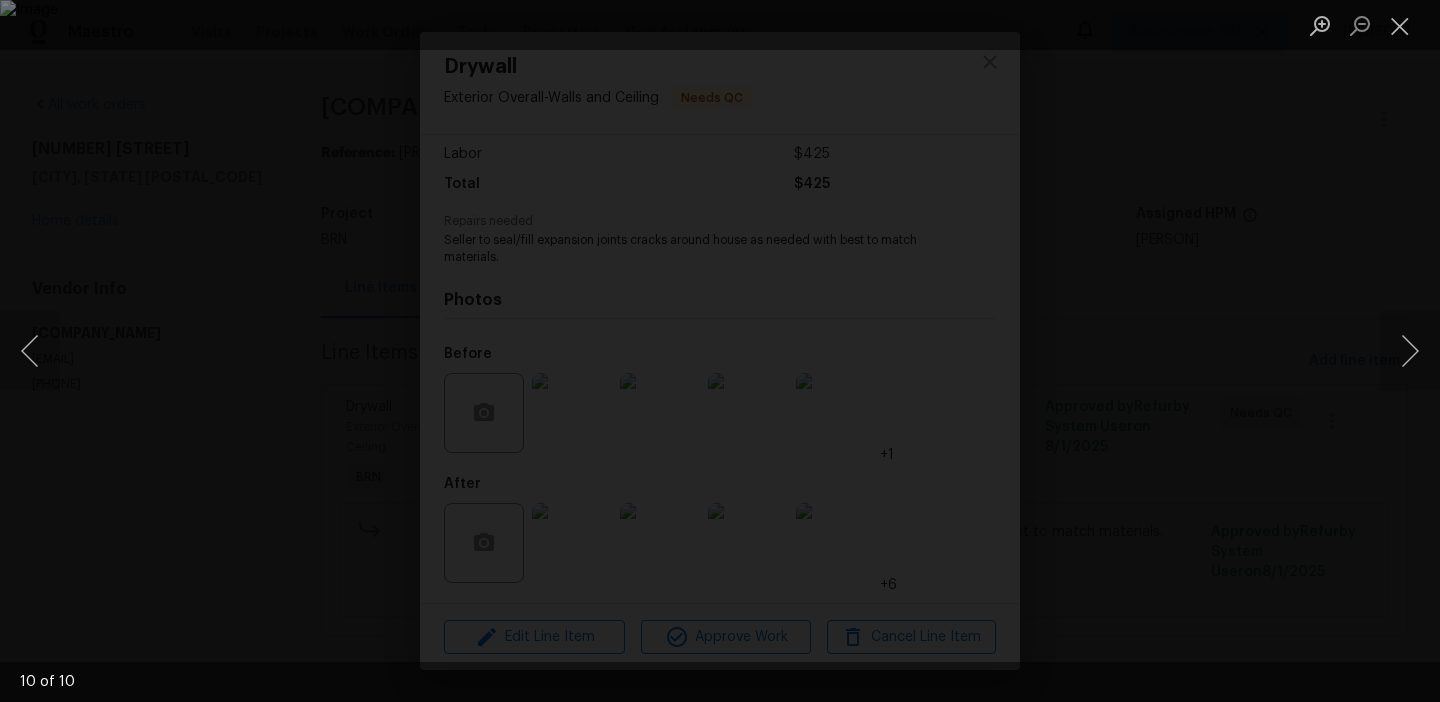 click at bounding box center (720, 351) 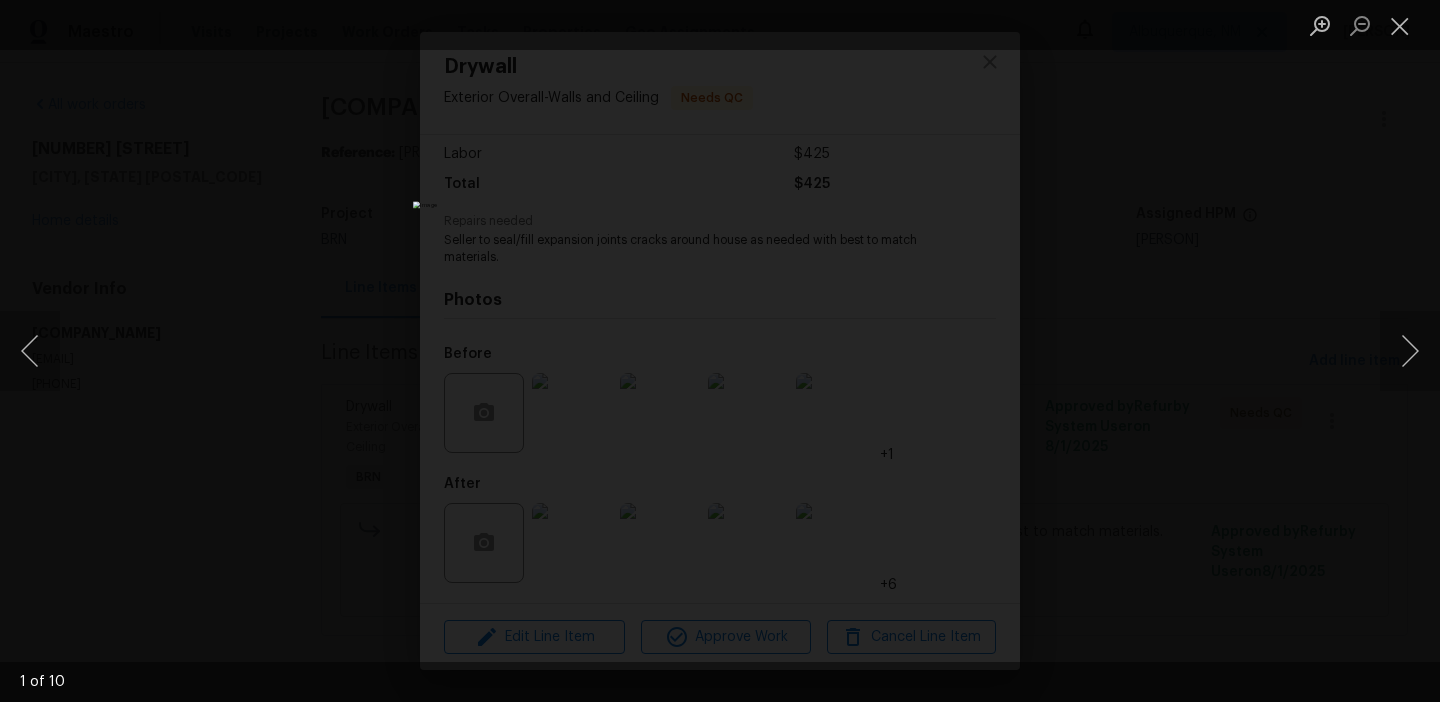 click at bounding box center [720, 351] 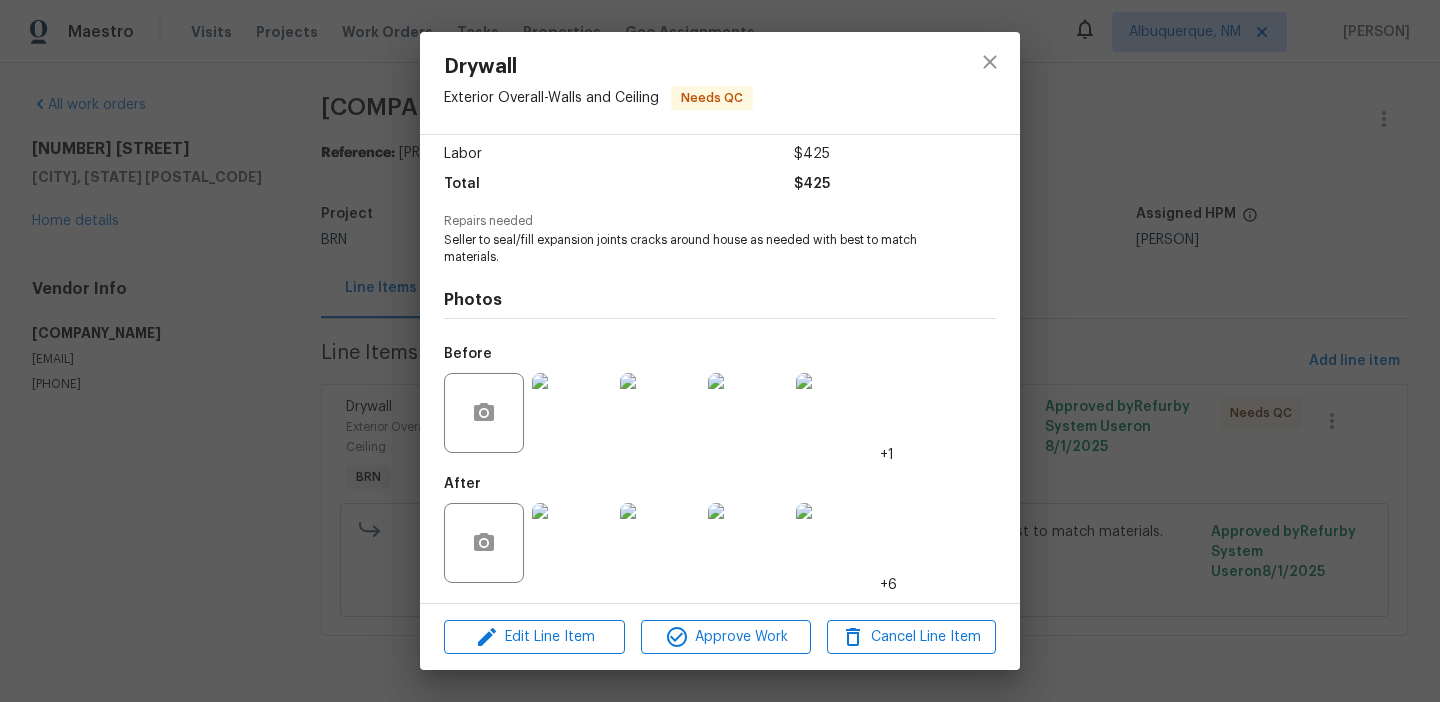 click on "Drywall Exterior Overall  -  Walls and Ceiling Needs QC Vendor AMS Construction Account Category BINSR Cost $0 x 1 count $0 Labor $425 Total $425 Repairs needed Seller to seal/fill expansion joints cracks around house as needed with best to match materials. Photos Before  +1 After  +6  Edit Line Item  Approve Work  Cancel Line Item" at bounding box center [720, 351] 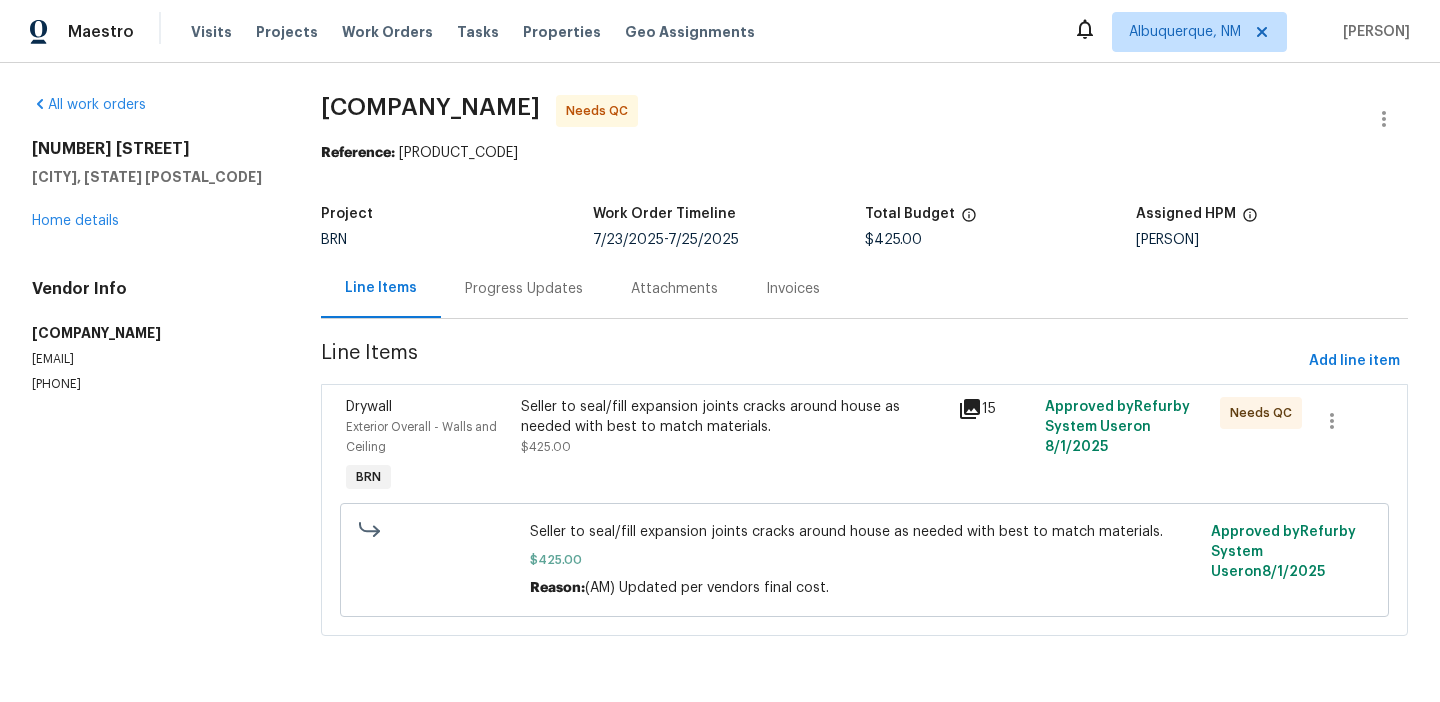 click on "Progress Updates" at bounding box center [524, 288] 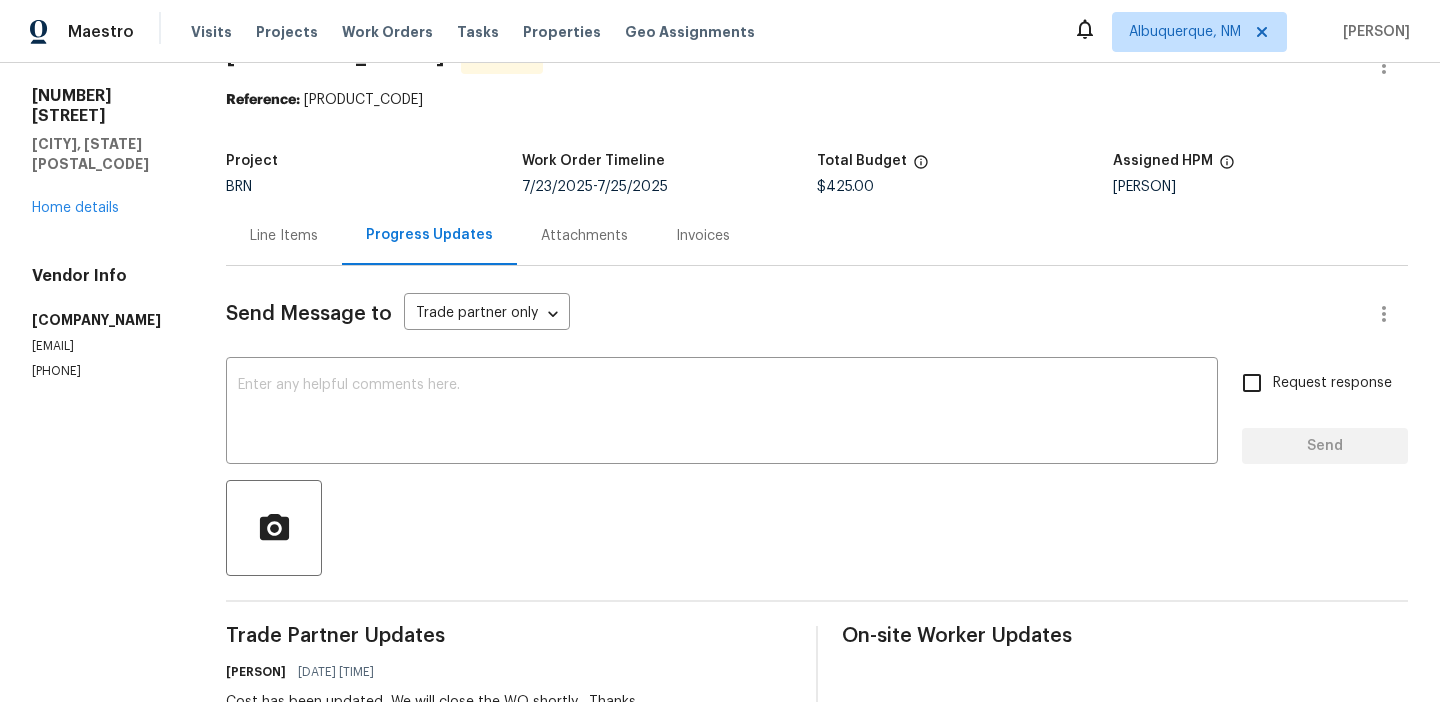 scroll, scrollTop: 0, scrollLeft: 0, axis: both 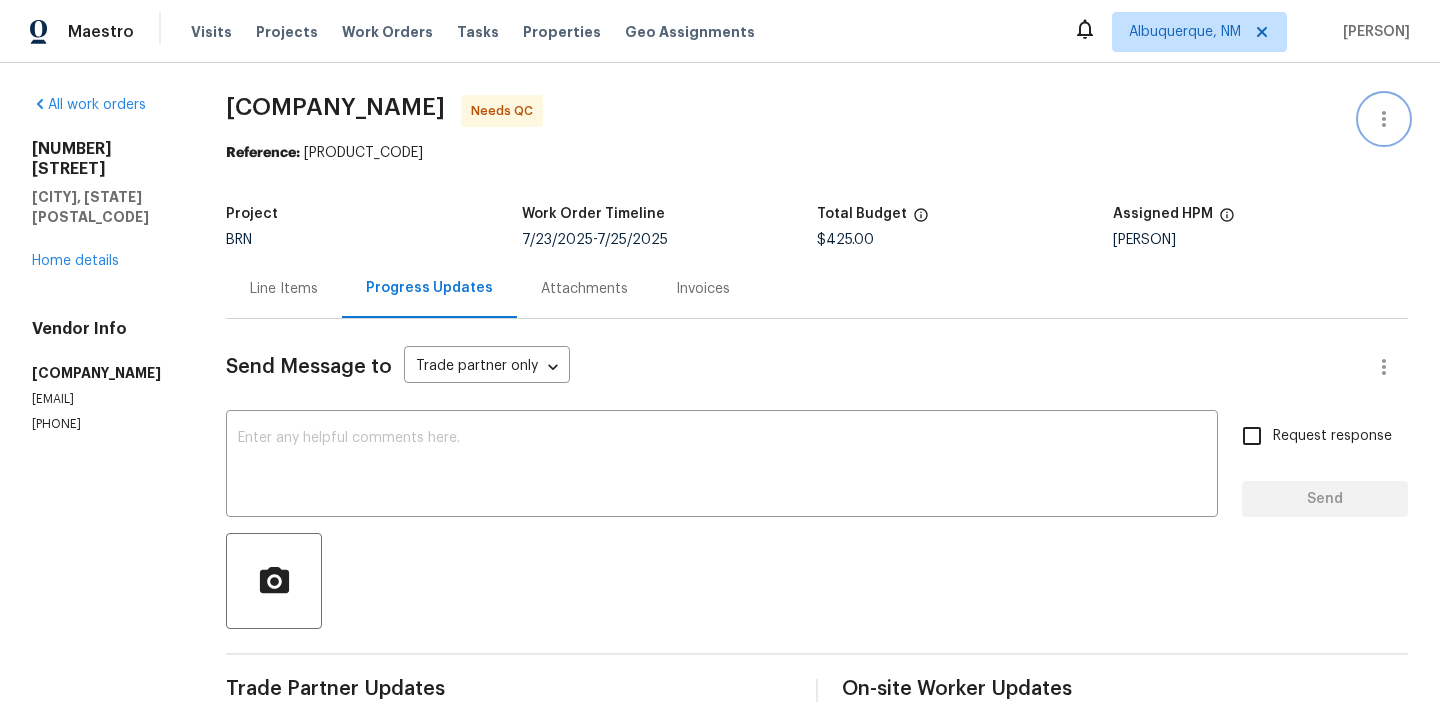 click 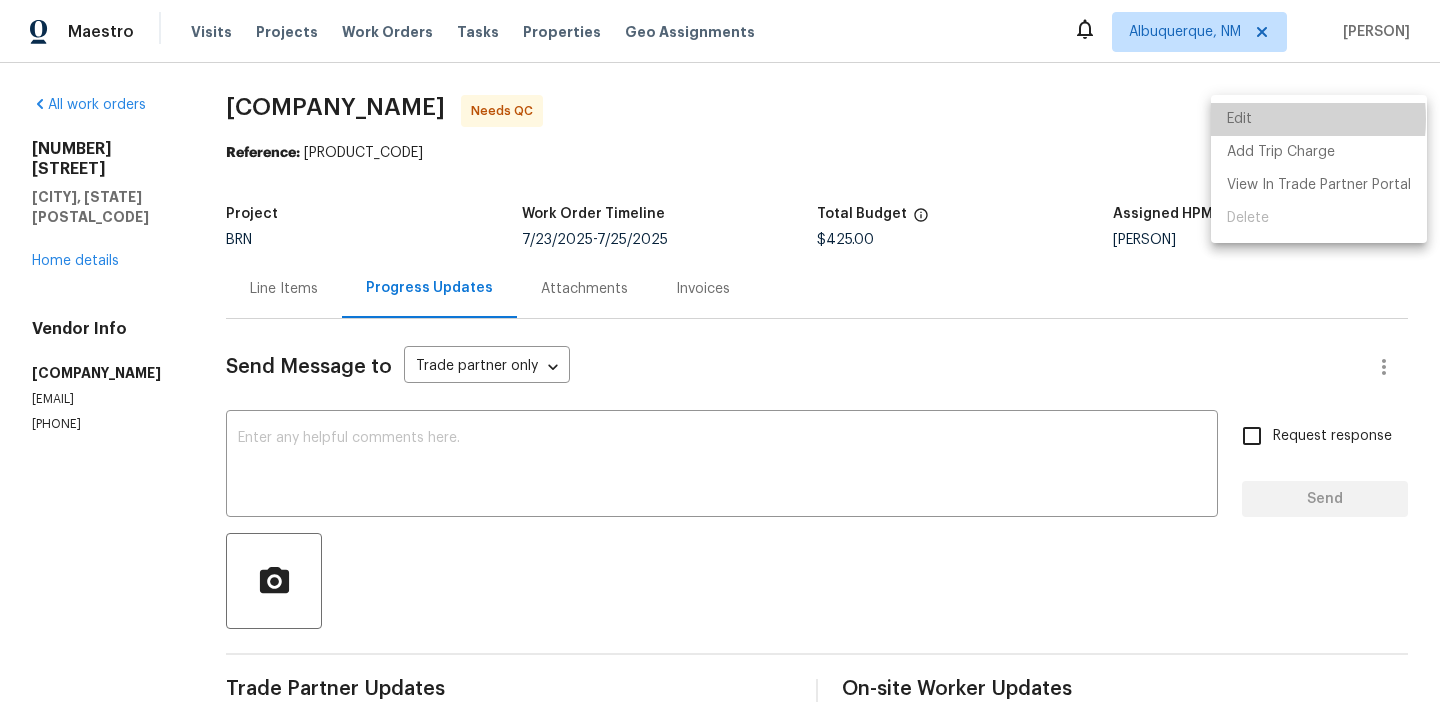 click on "Edit" at bounding box center [1319, 119] 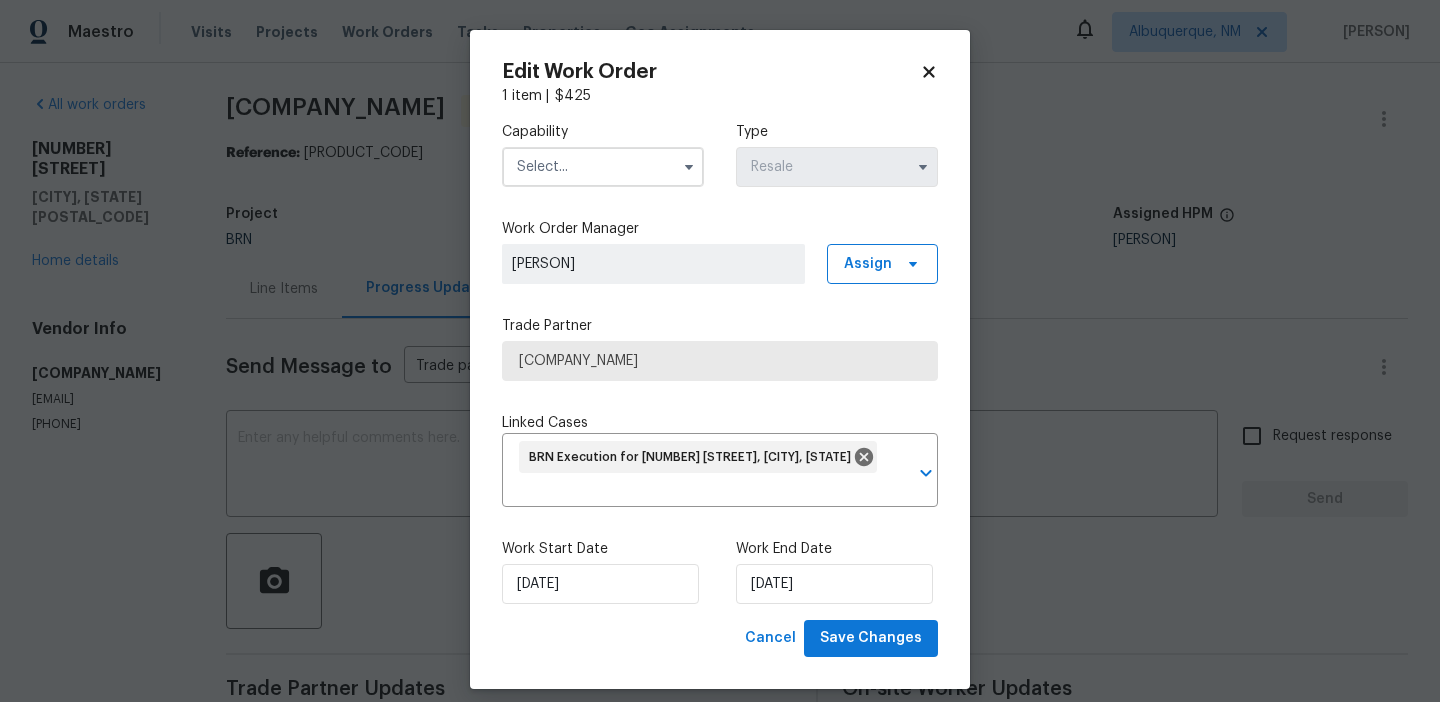click at bounding box center (603, 167) 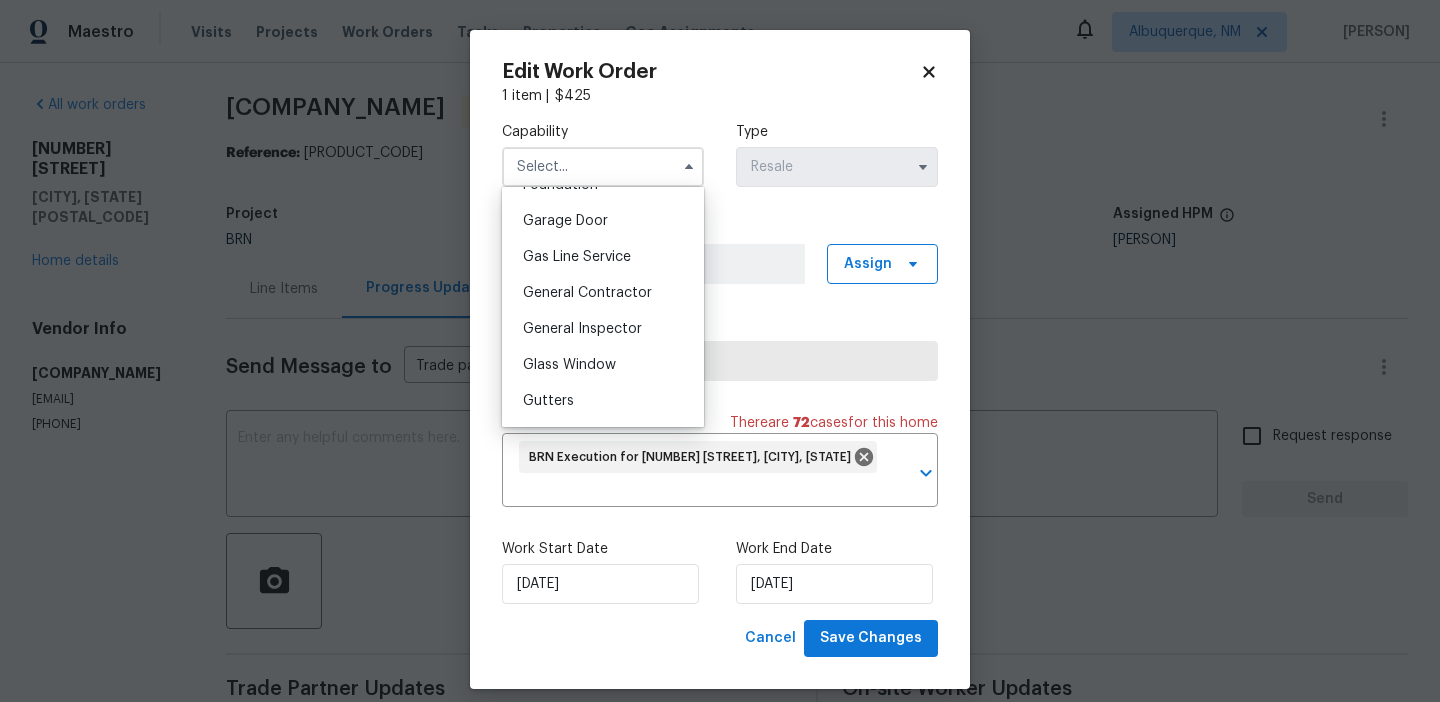 scroll, scrollTop: 879, scrollLeft: 0, axis: vertical 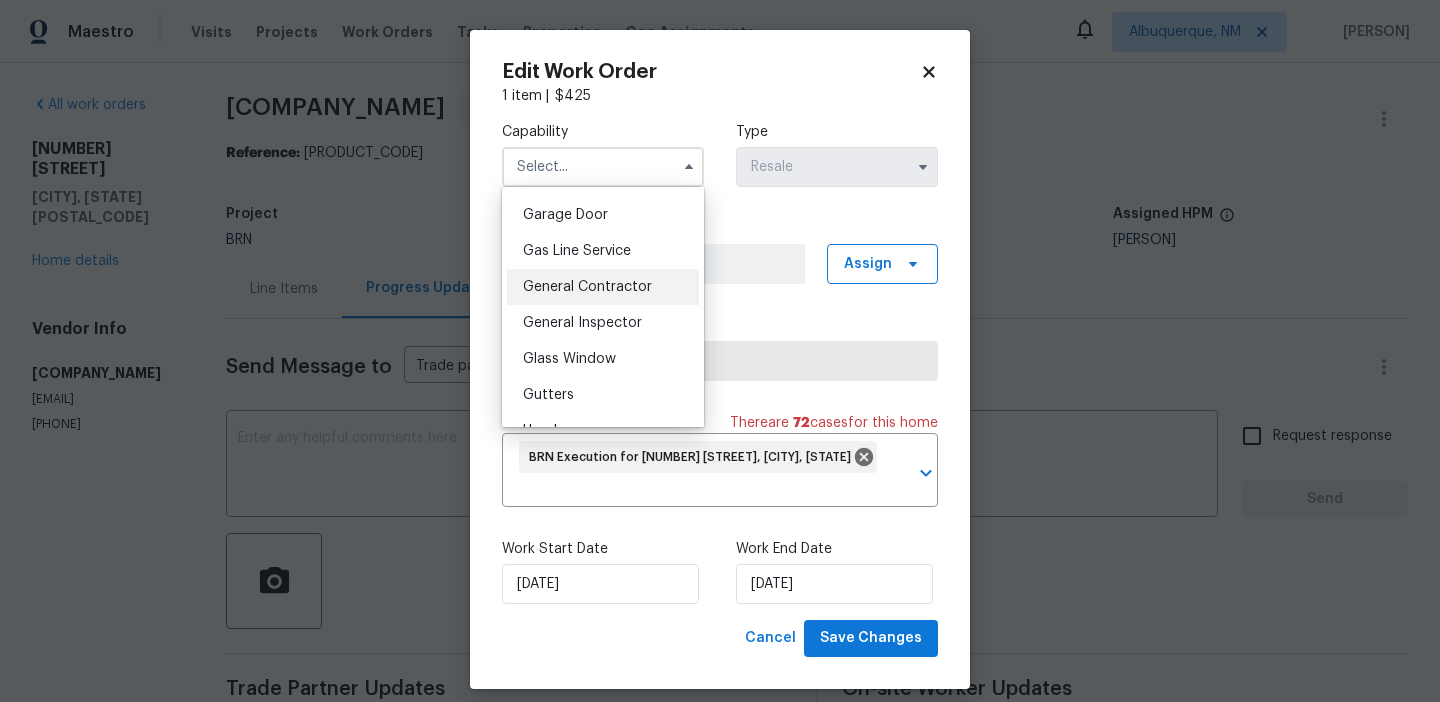 click on "General Contractor" at bounding box center [603, 287] 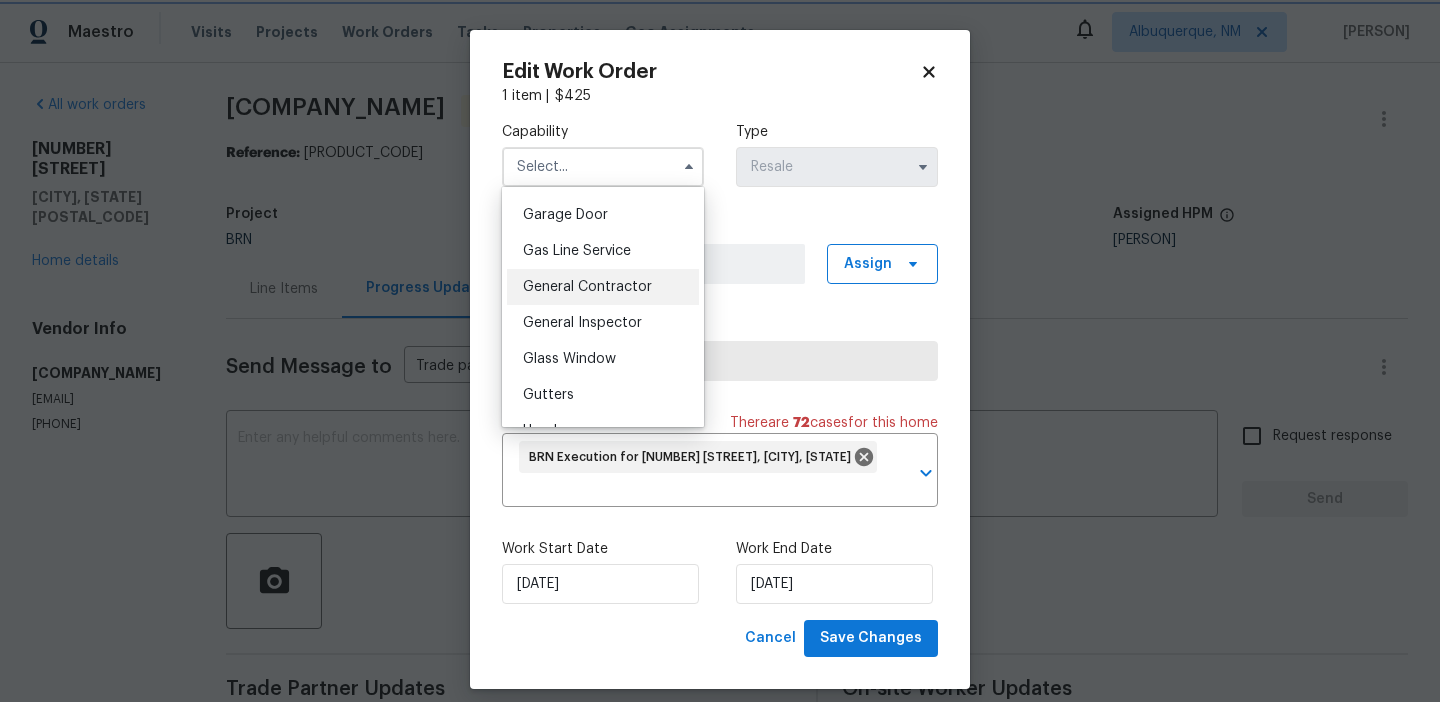 type on "General Contractor" 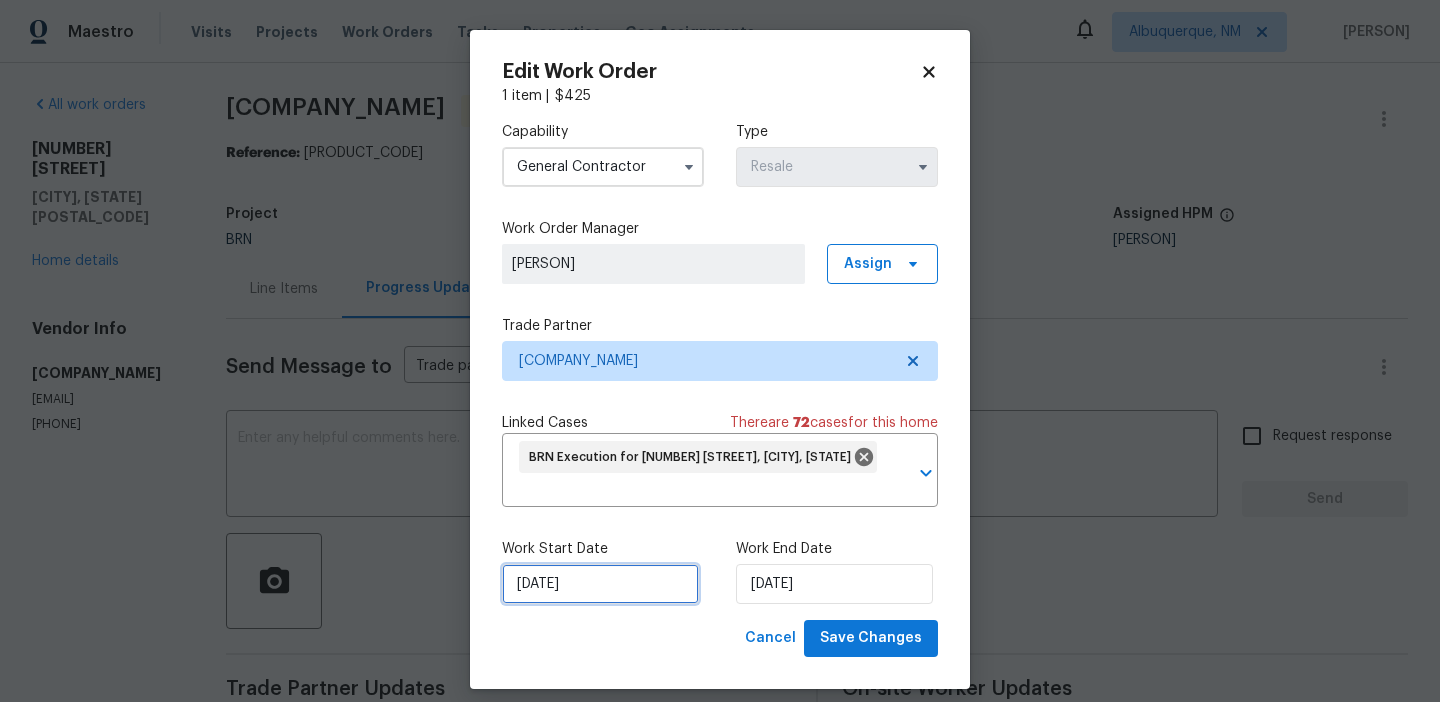 click on "[DATE]" at bounding box center (600, 584) 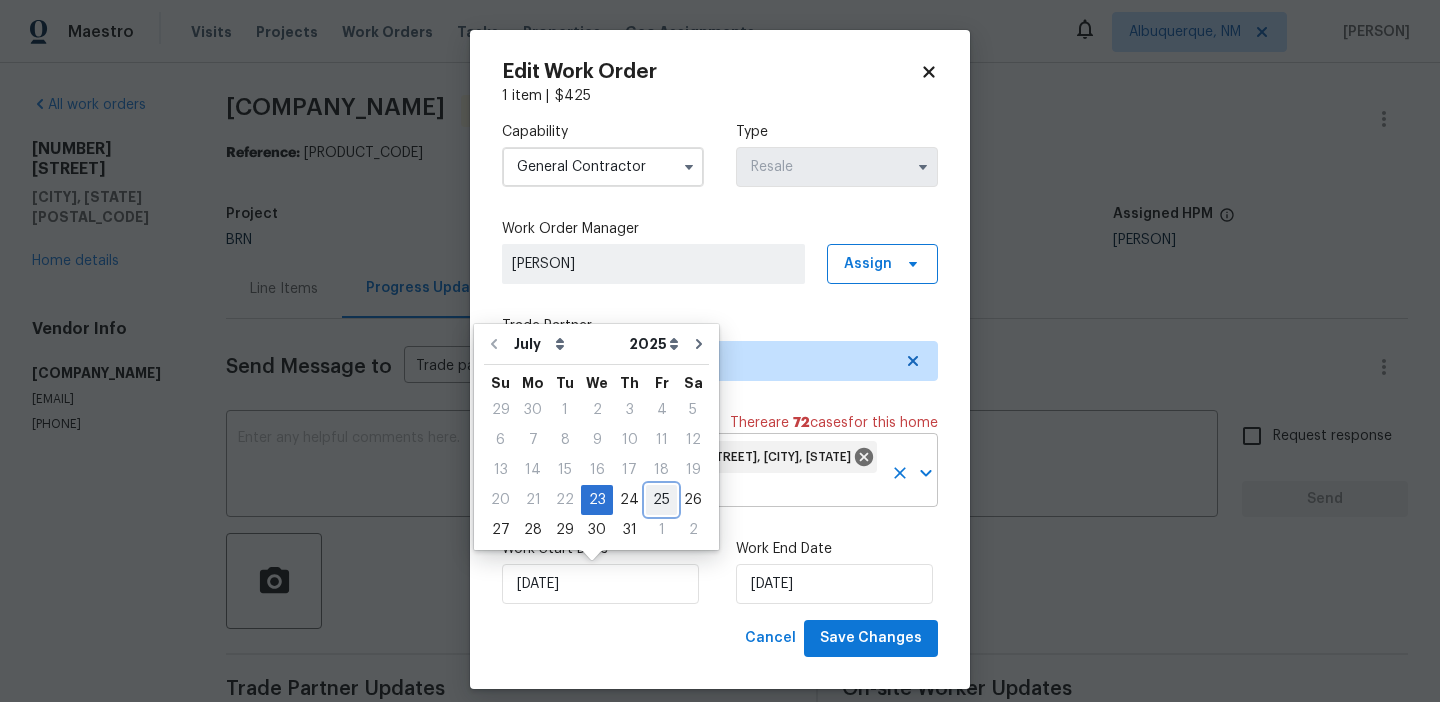 click on "25" at bounding box center [661, 500] 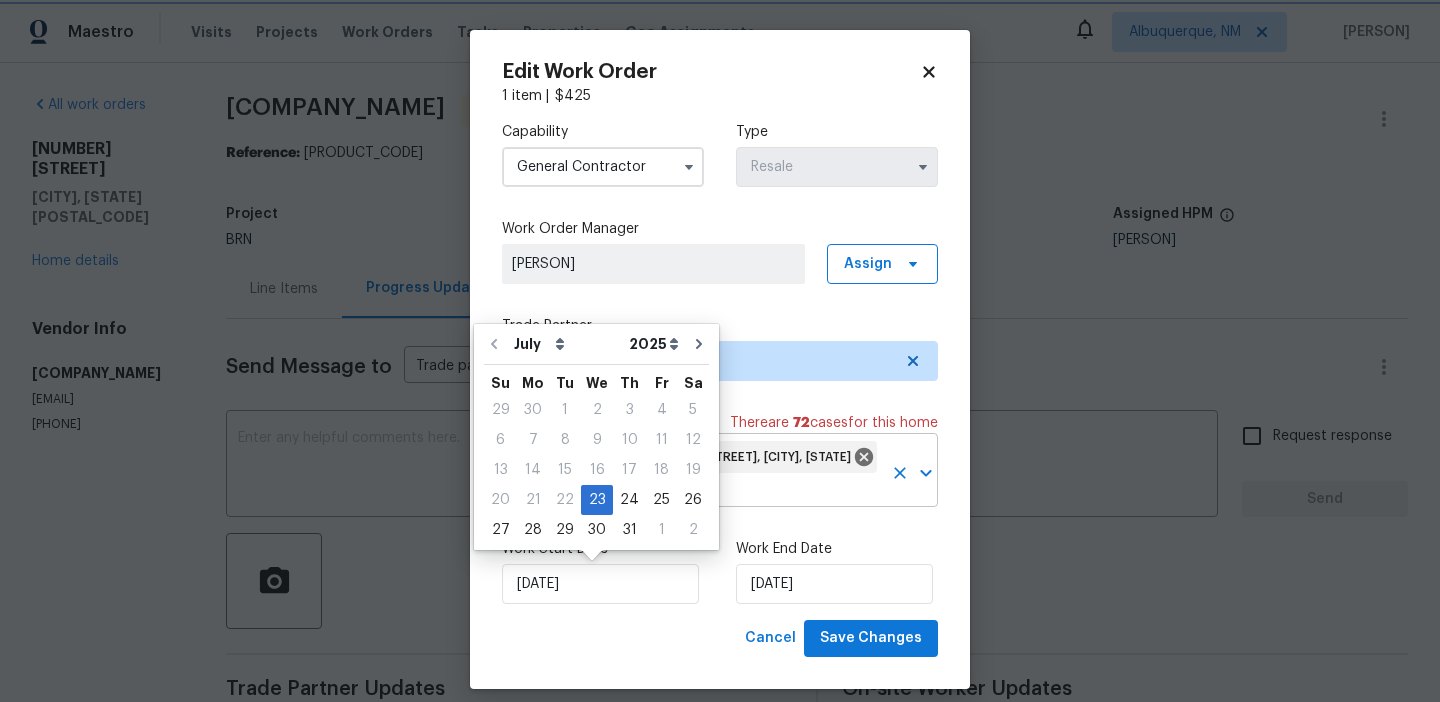 type on "[DATE]" 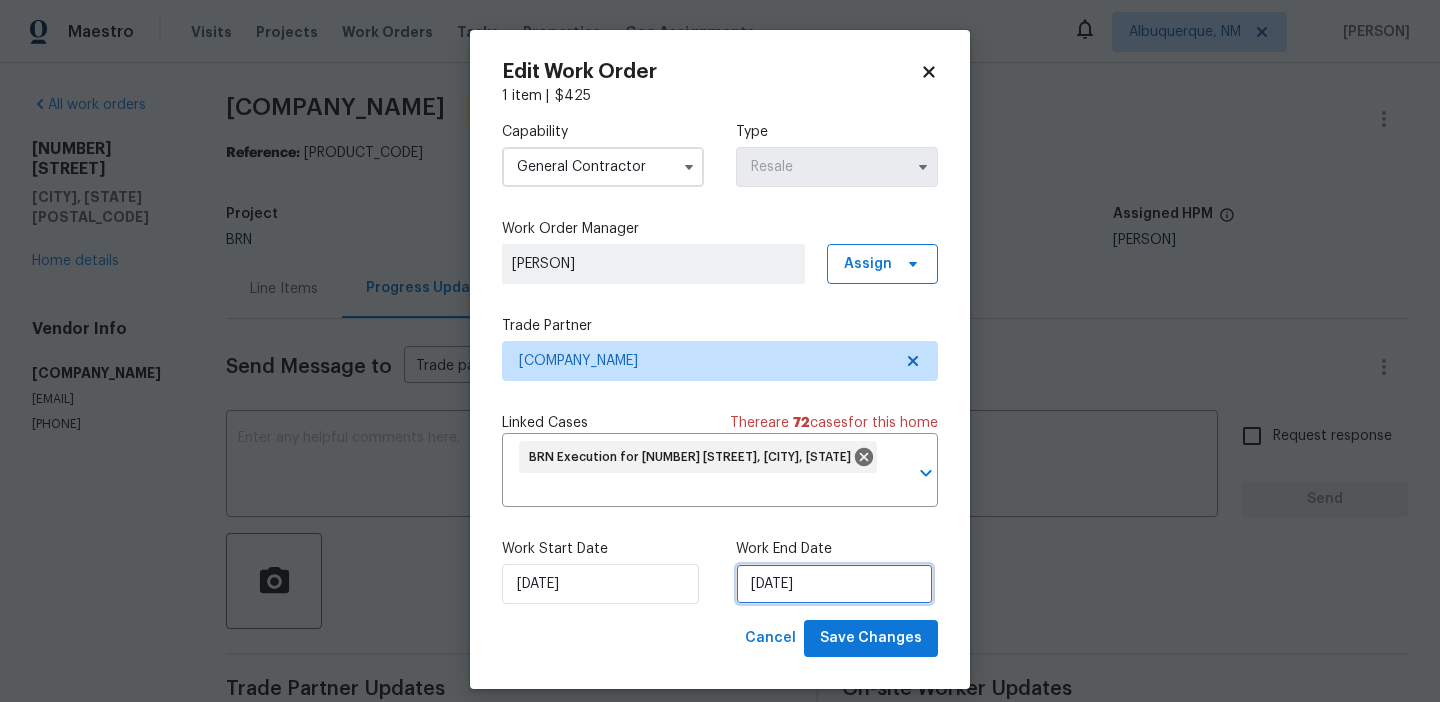 click on "[DATE]" at bounding box center [834, 584] 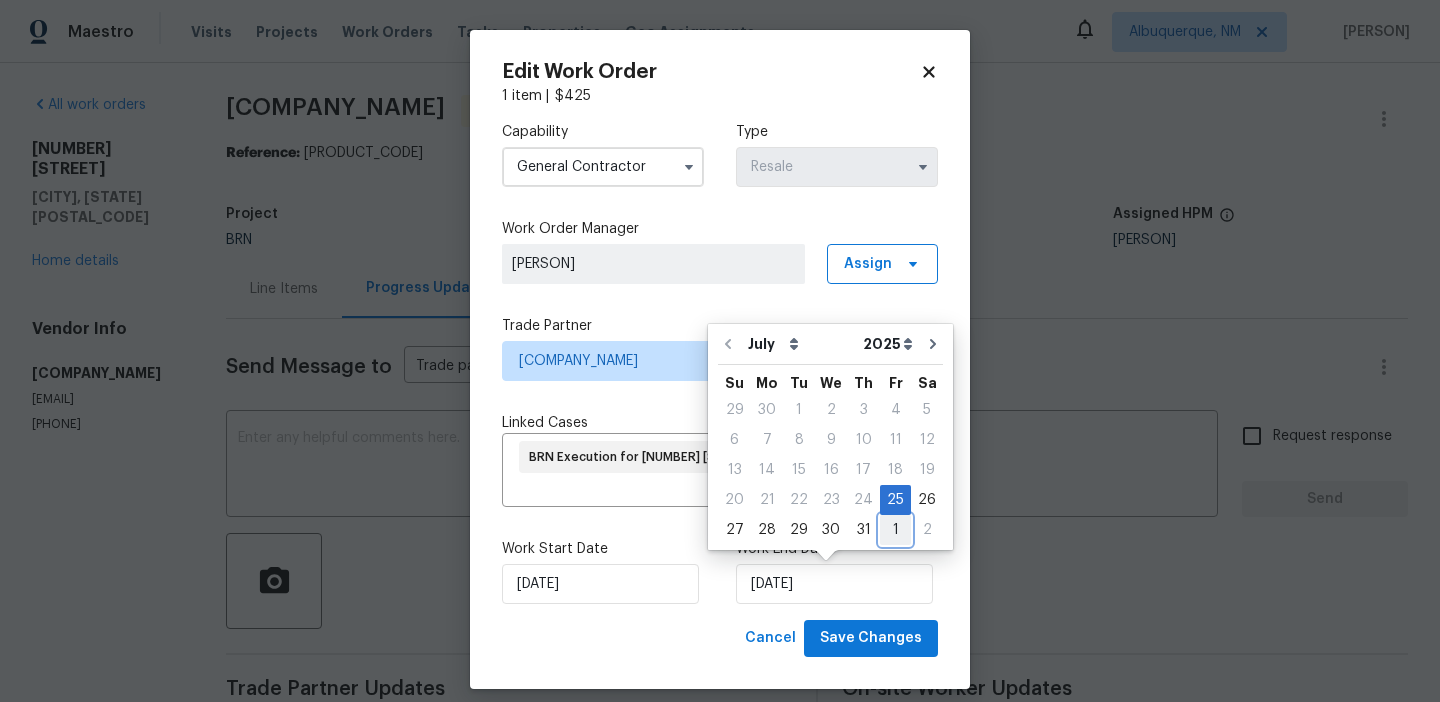 click on "1" at bounding box center [895, 530] 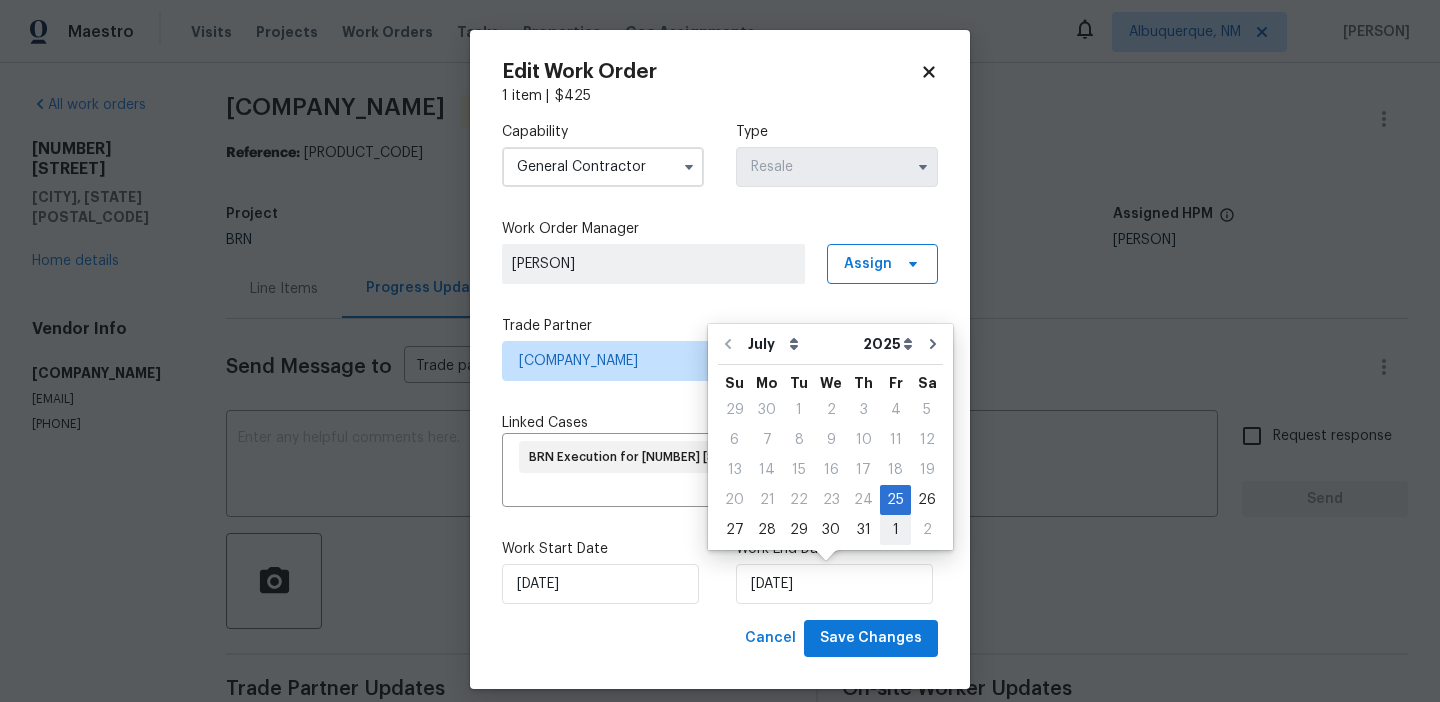 type on "01/08/2025" 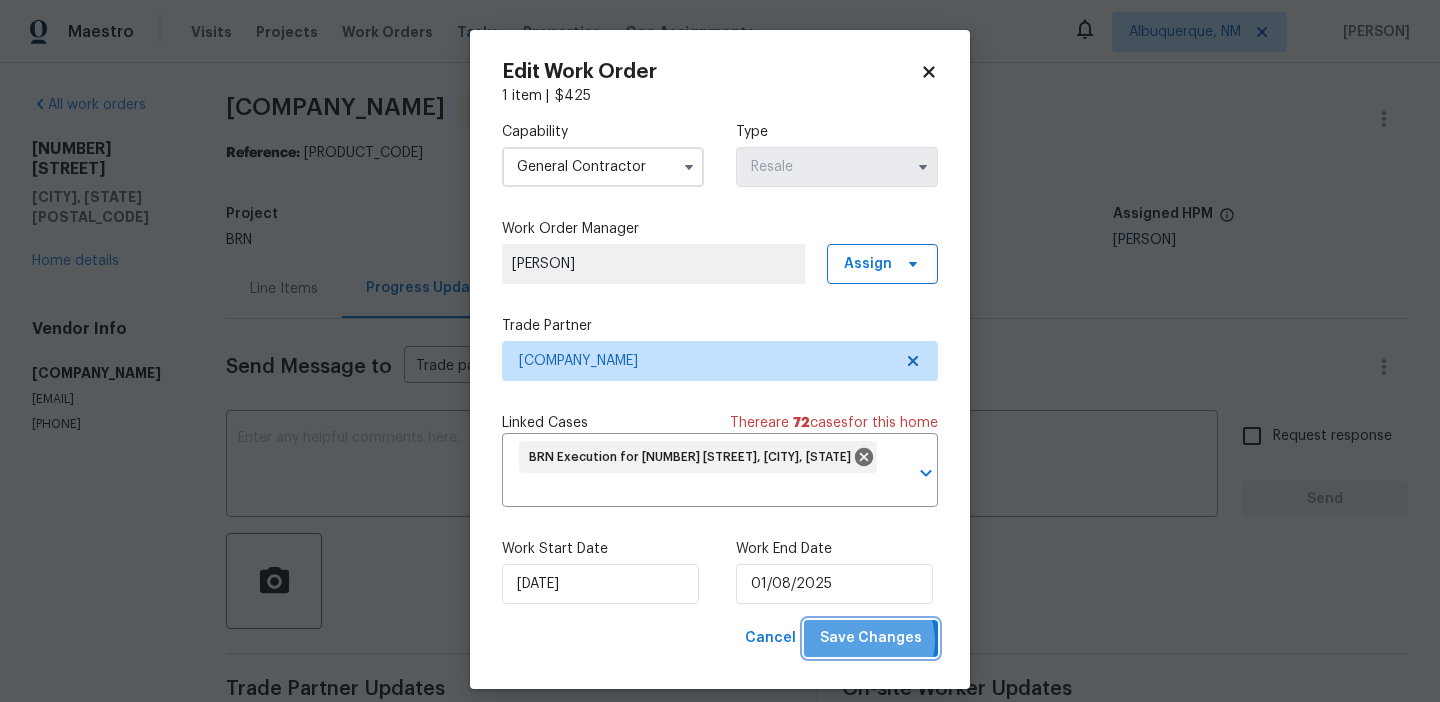 click on "Save Changes" at bounding box center (871, 638) 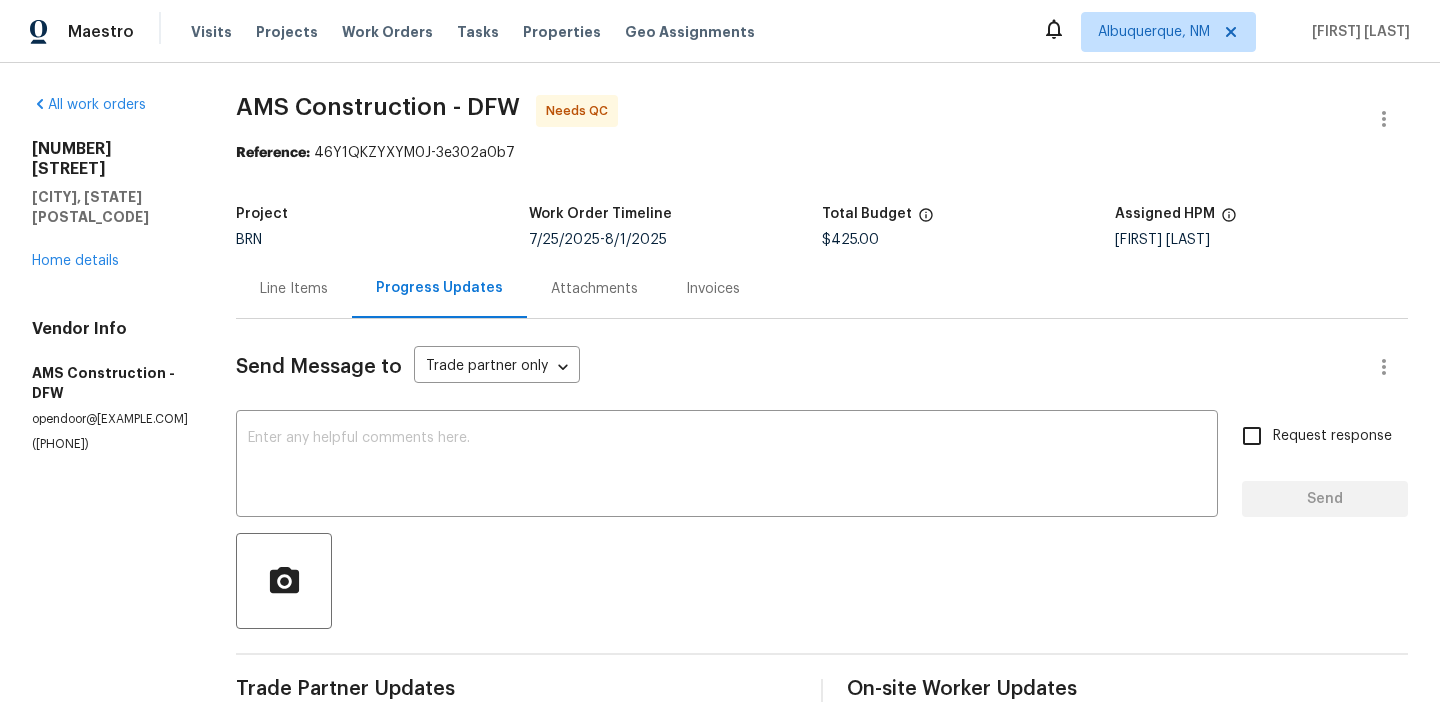 scroll, scrollTop: 0, scrollLeft: 0, axis: both 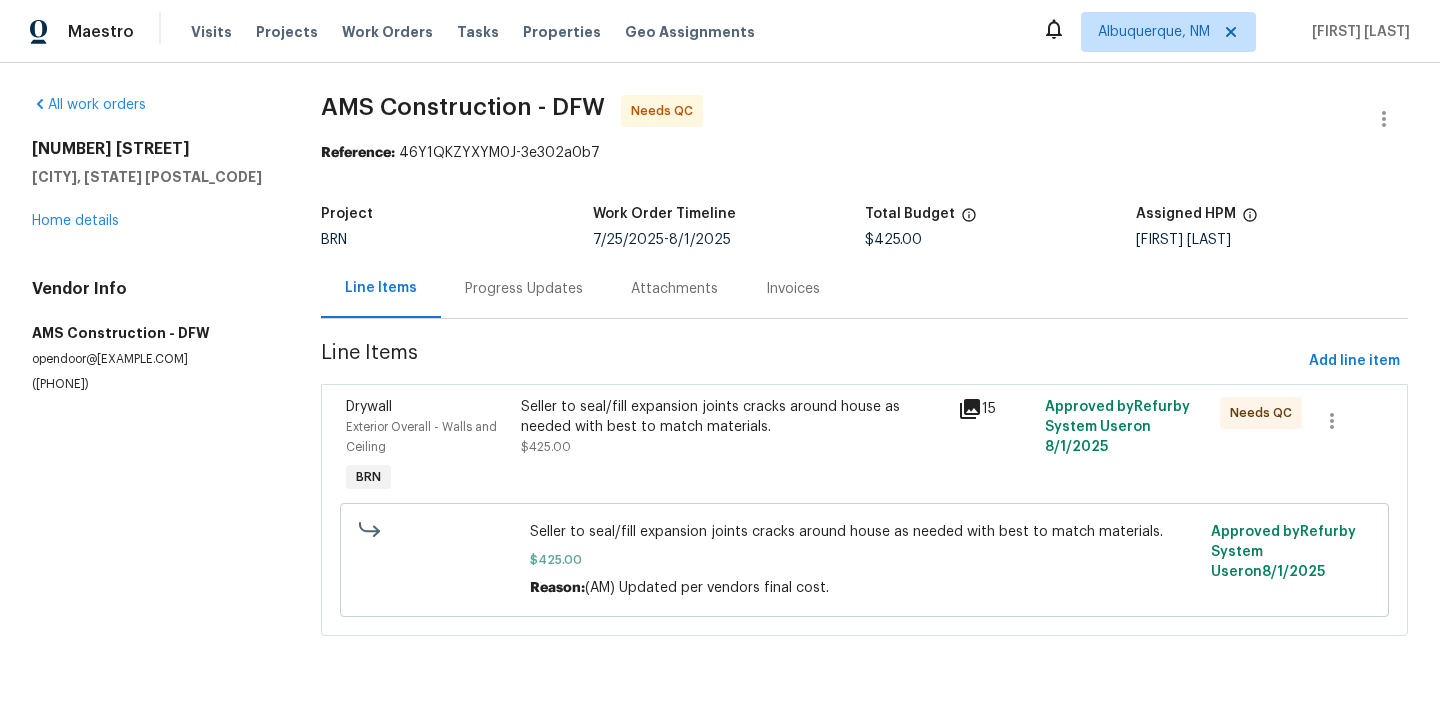 click on "Seller to seal/fill expansion joints cracks around house as needed with best to match materials." at bounding box center [733, 417] 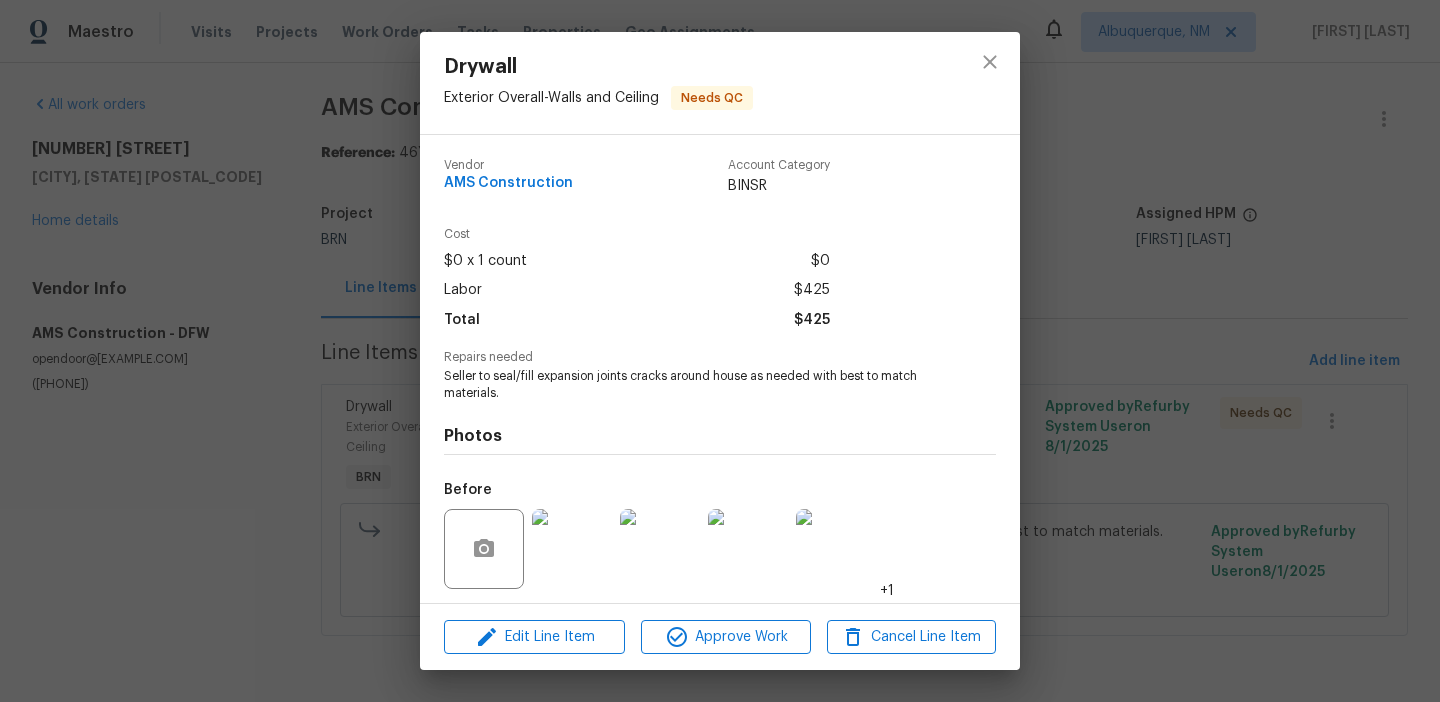 scroll, scrollTop: 136, scrollLeft: 0, axis: vertical 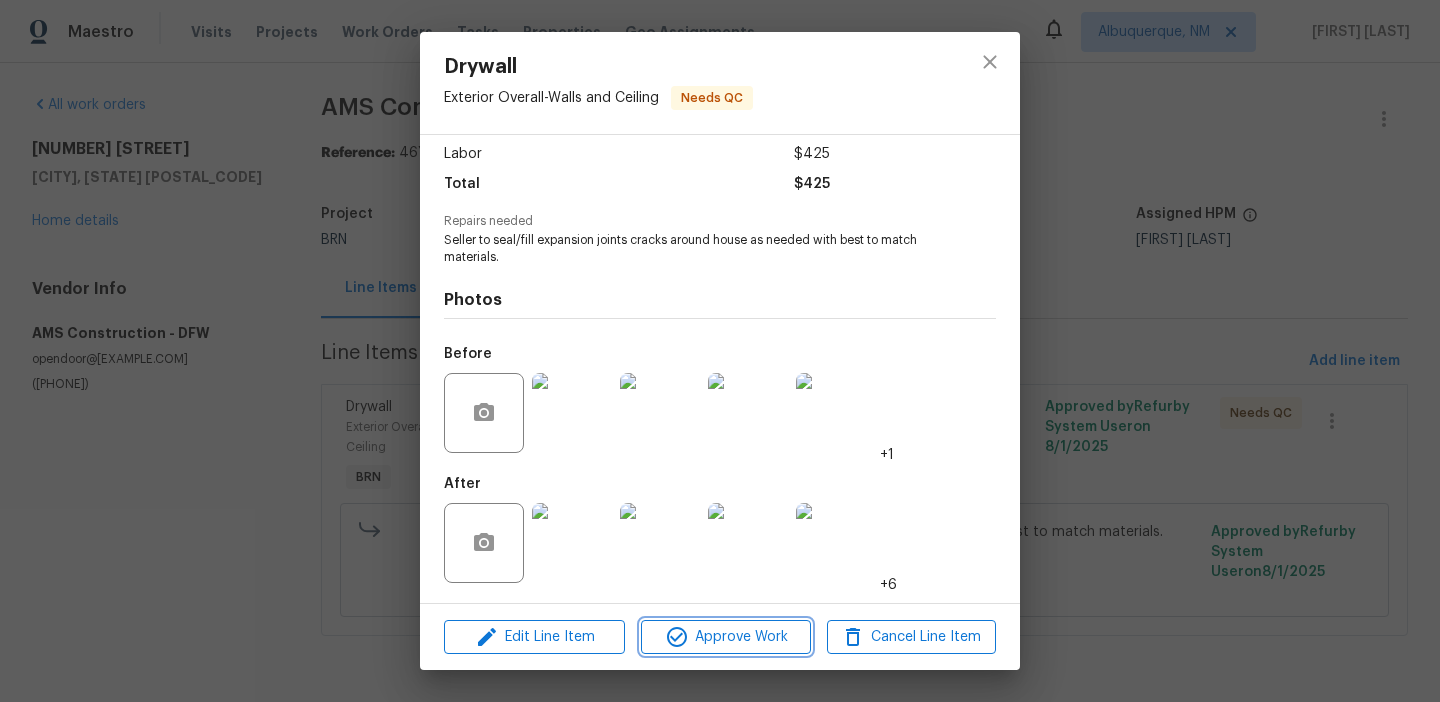 click on "Approve Work" at bounding box center (725, 637) 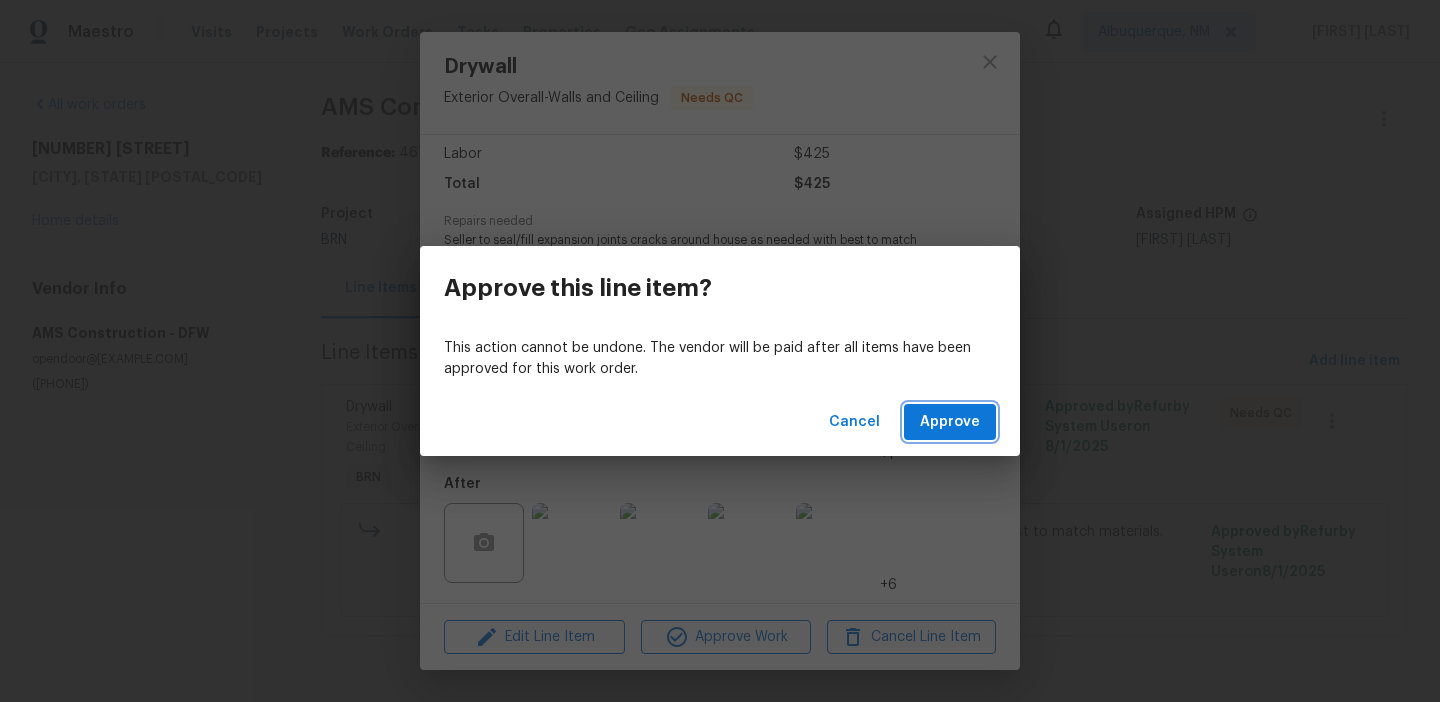 click on "Approve" at bounding box center (950, 422) 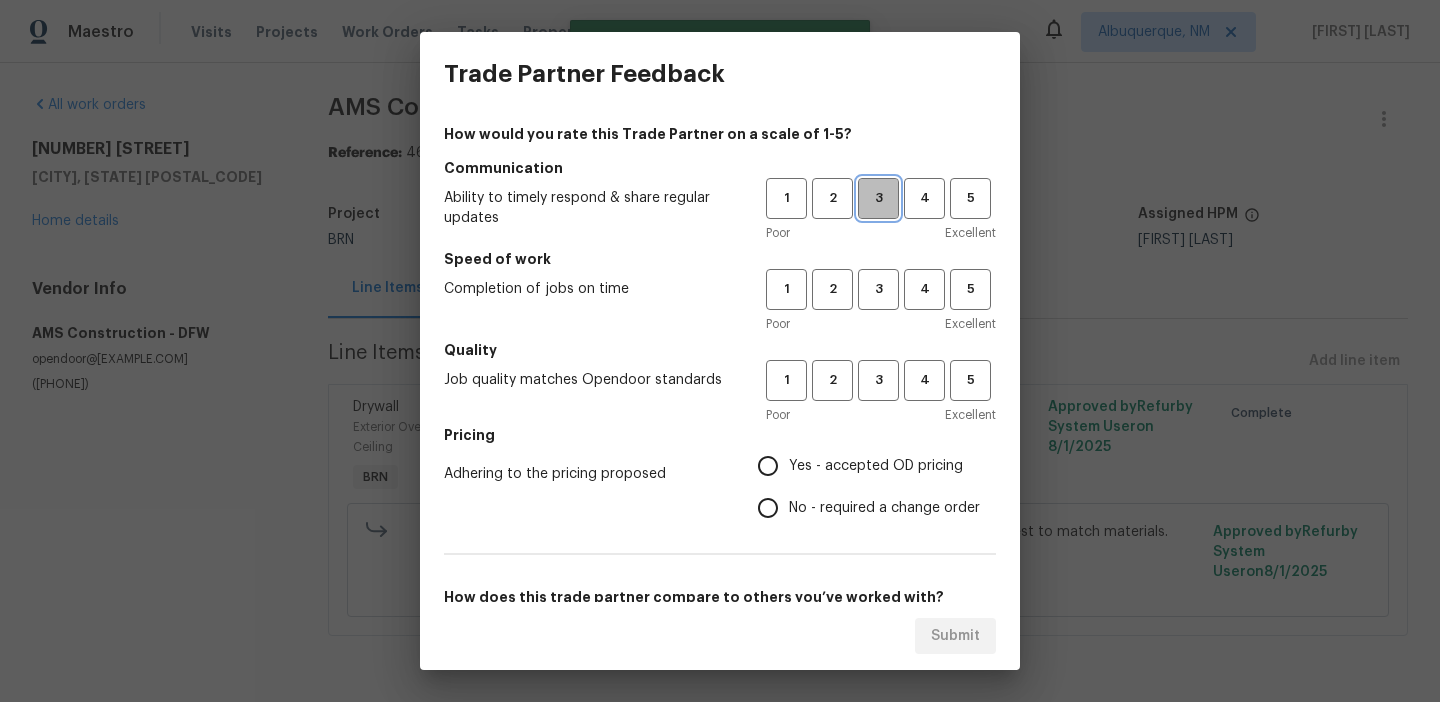 click on "3" at bounding box center [878, 198] 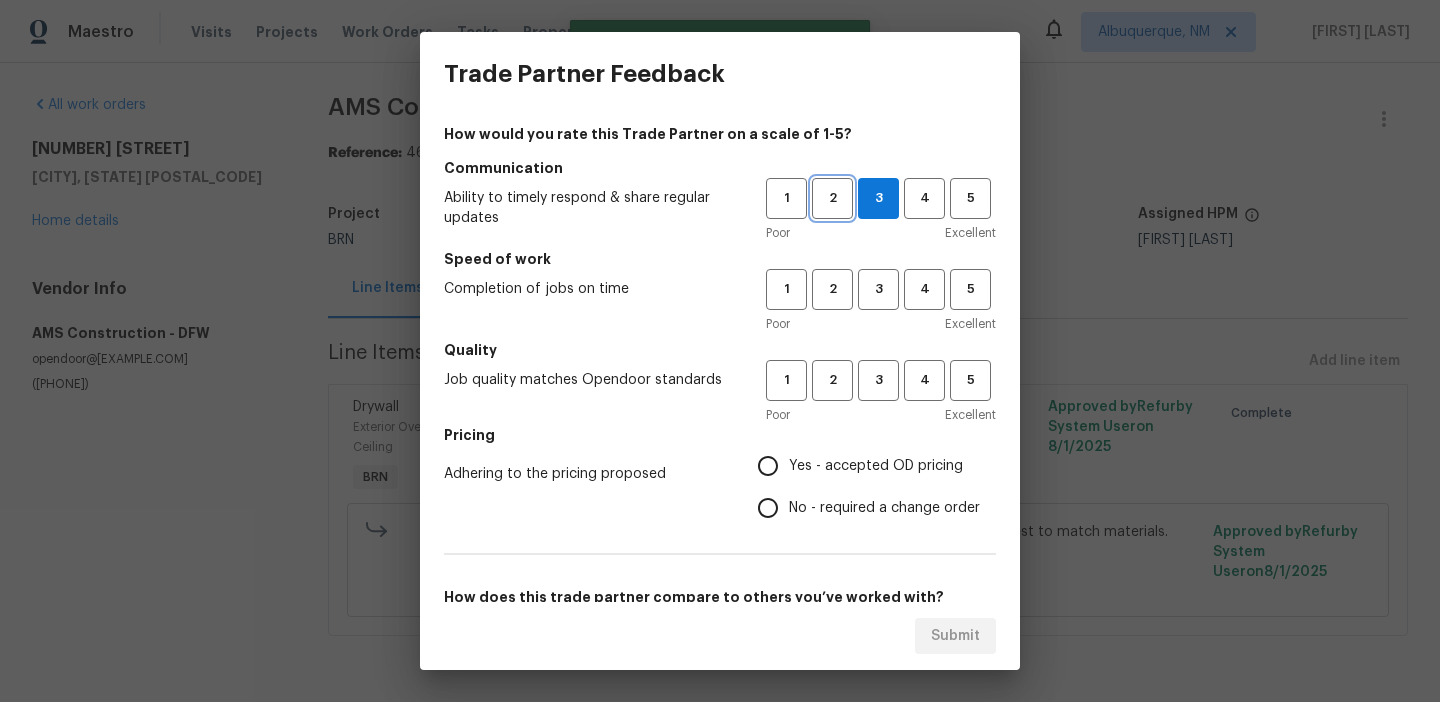 click on "2" at bounding box center [832, 198] 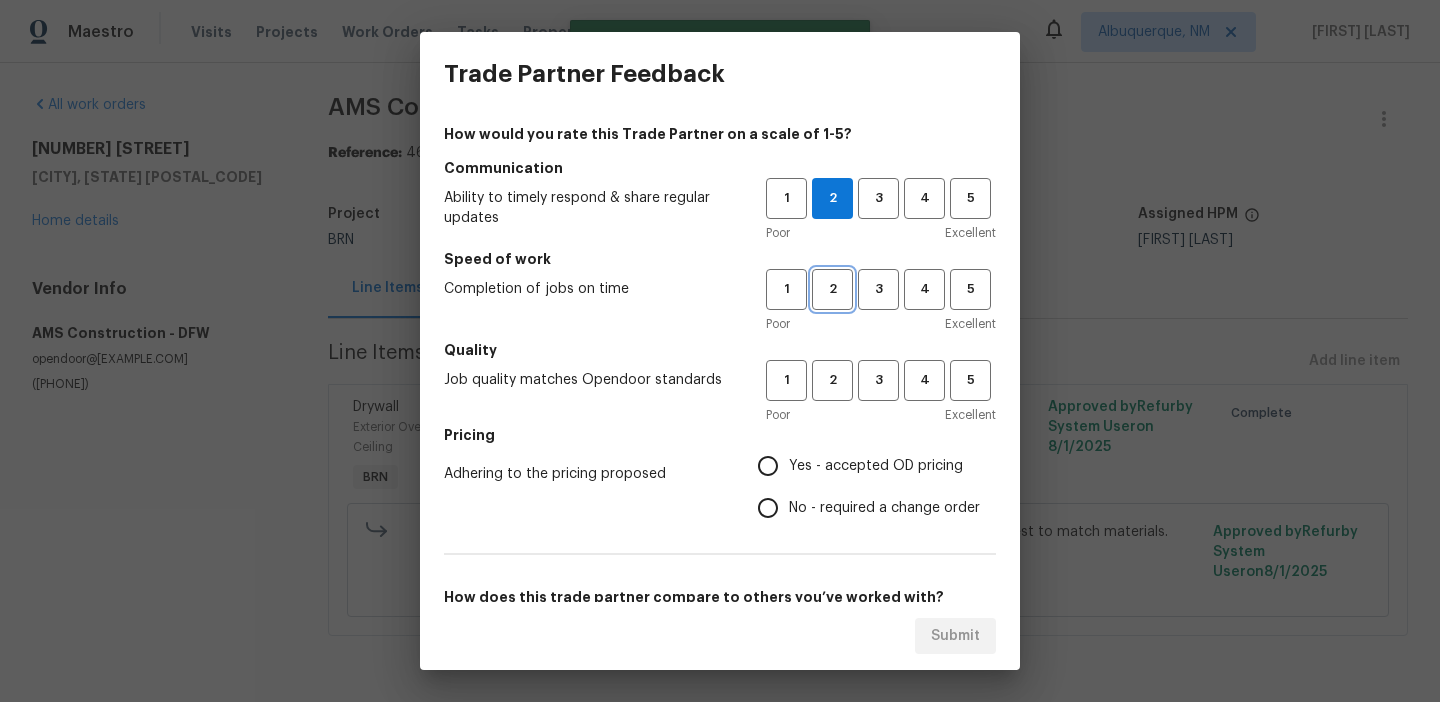 click on "2" at bounding box center [832, 289] 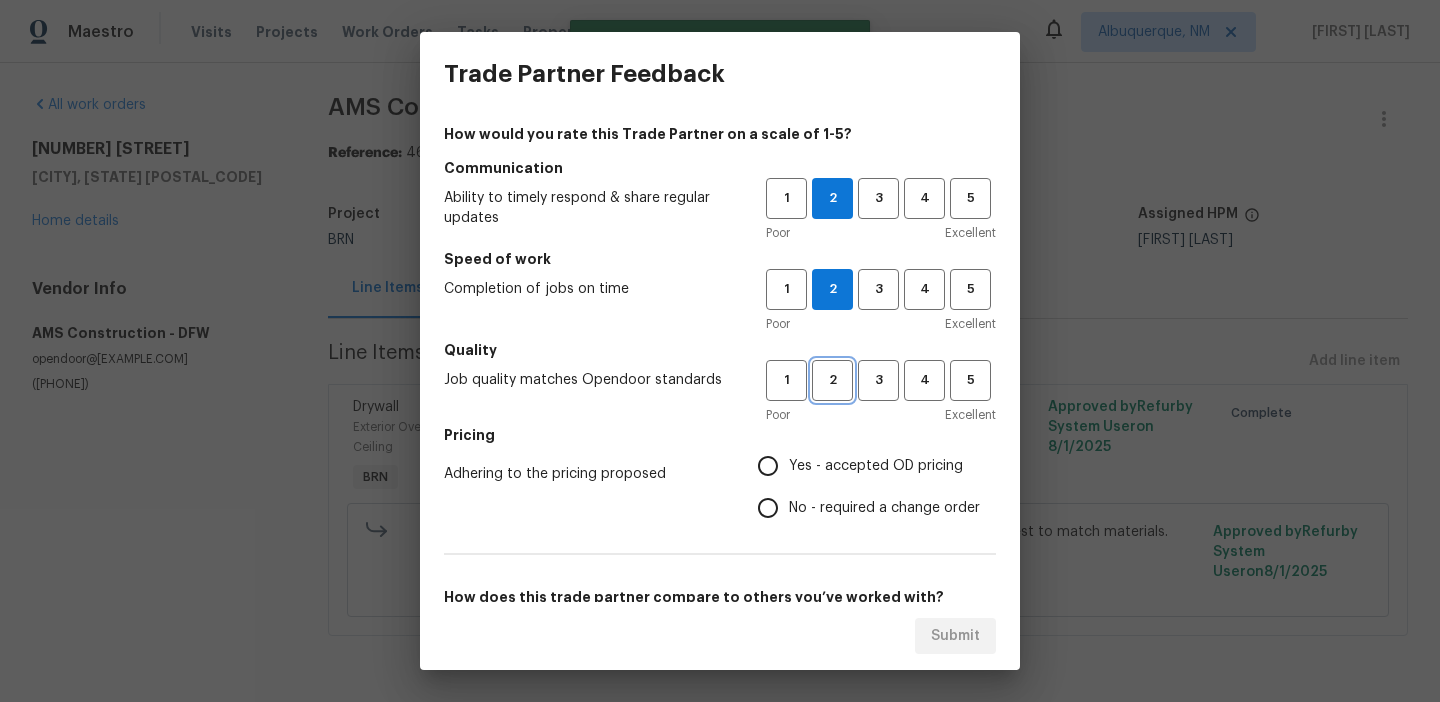 click on "2" at bounding box center [832, 380] 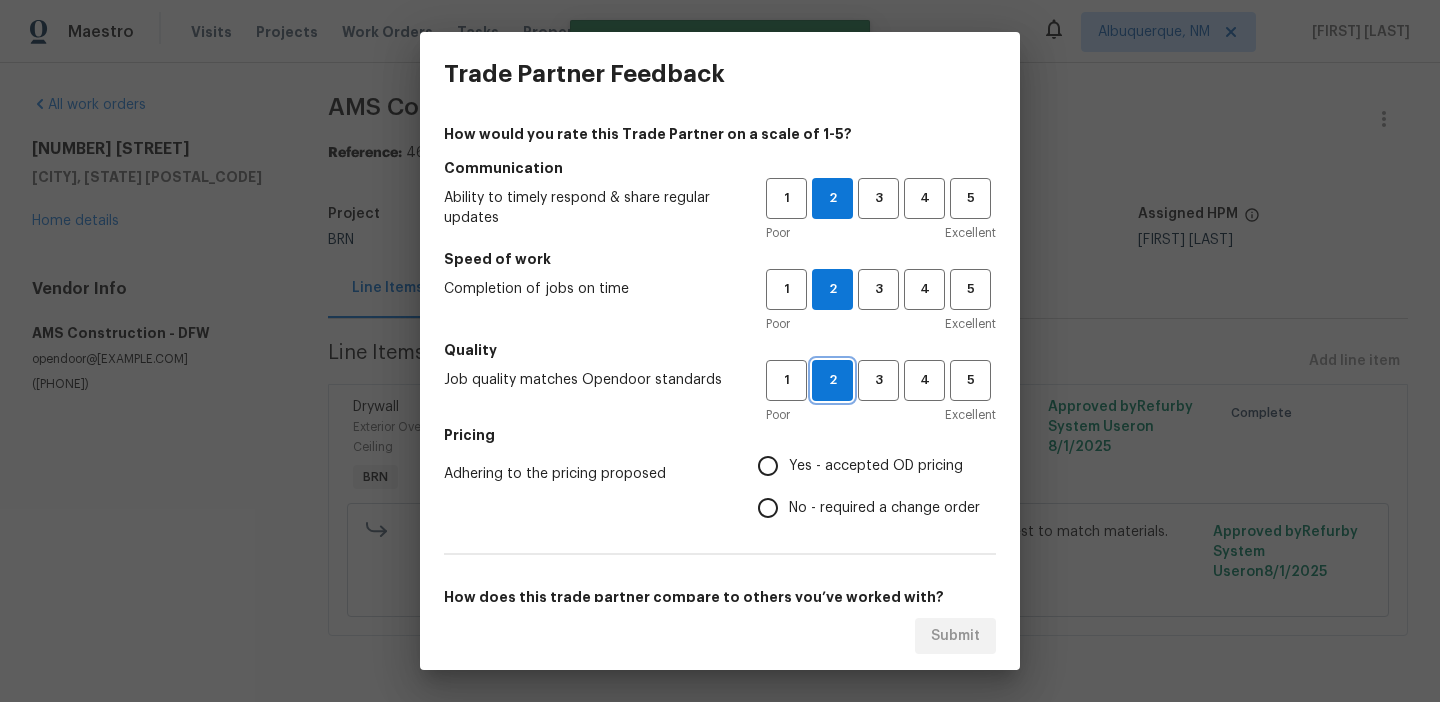 scroll, scrollTop: 84, scrollLeft: 0, axis: vertical 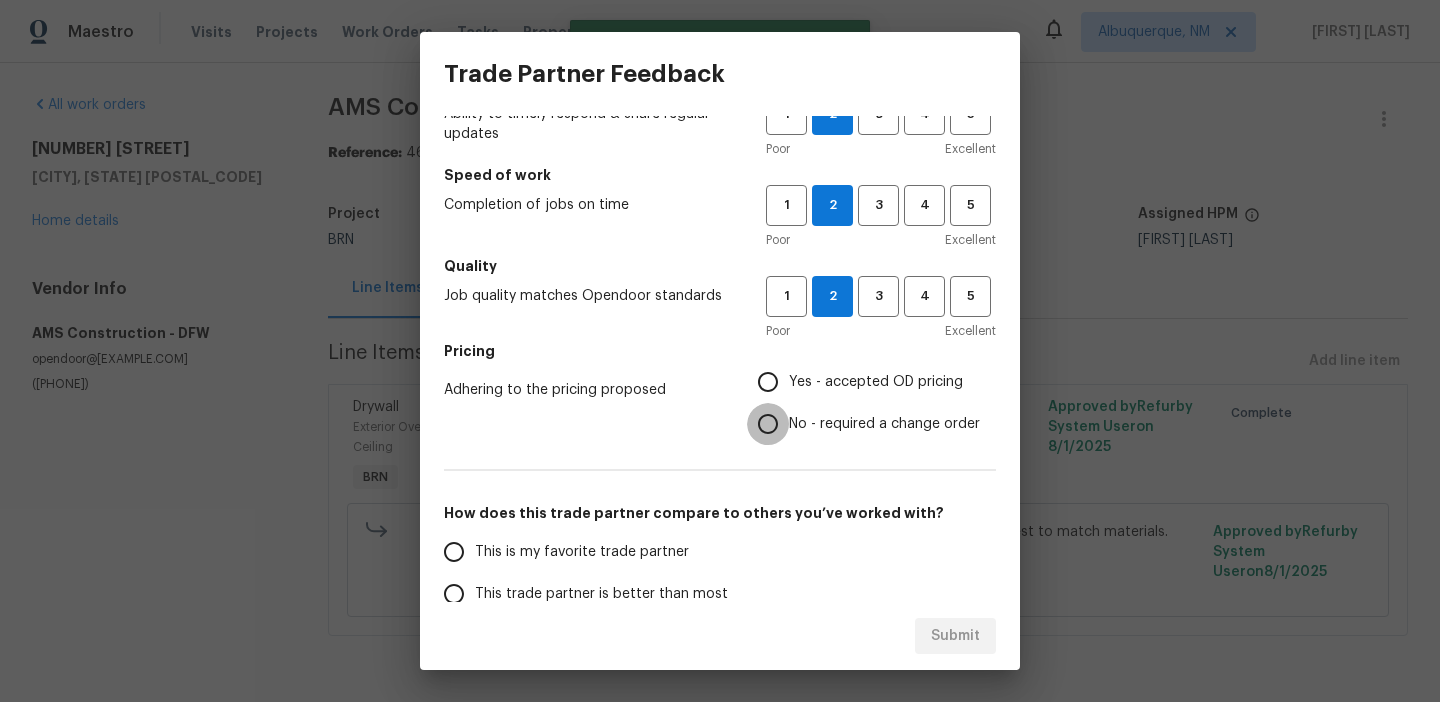click on "No - required a change order" at bounding box center (768, 424) 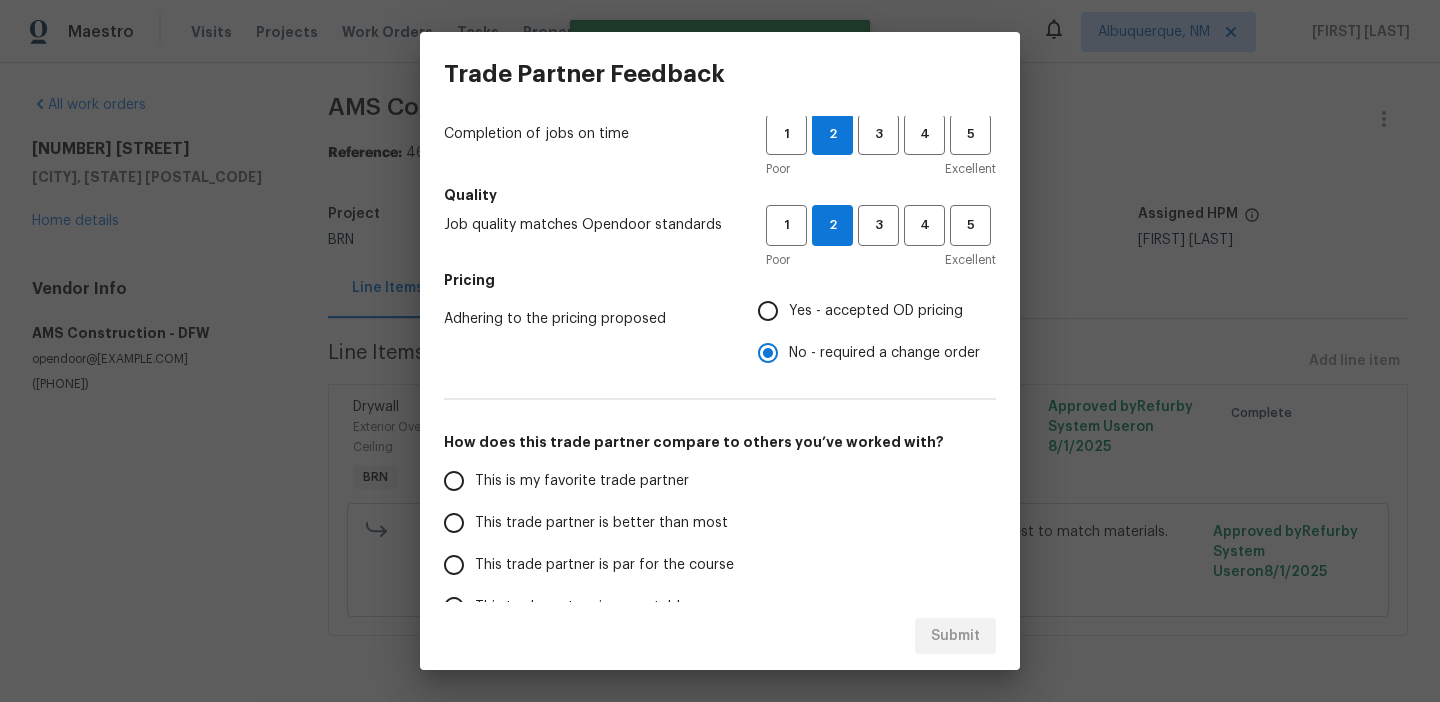 scroll, scrollTop: 220, scrollLeft: 0, axis: vertical 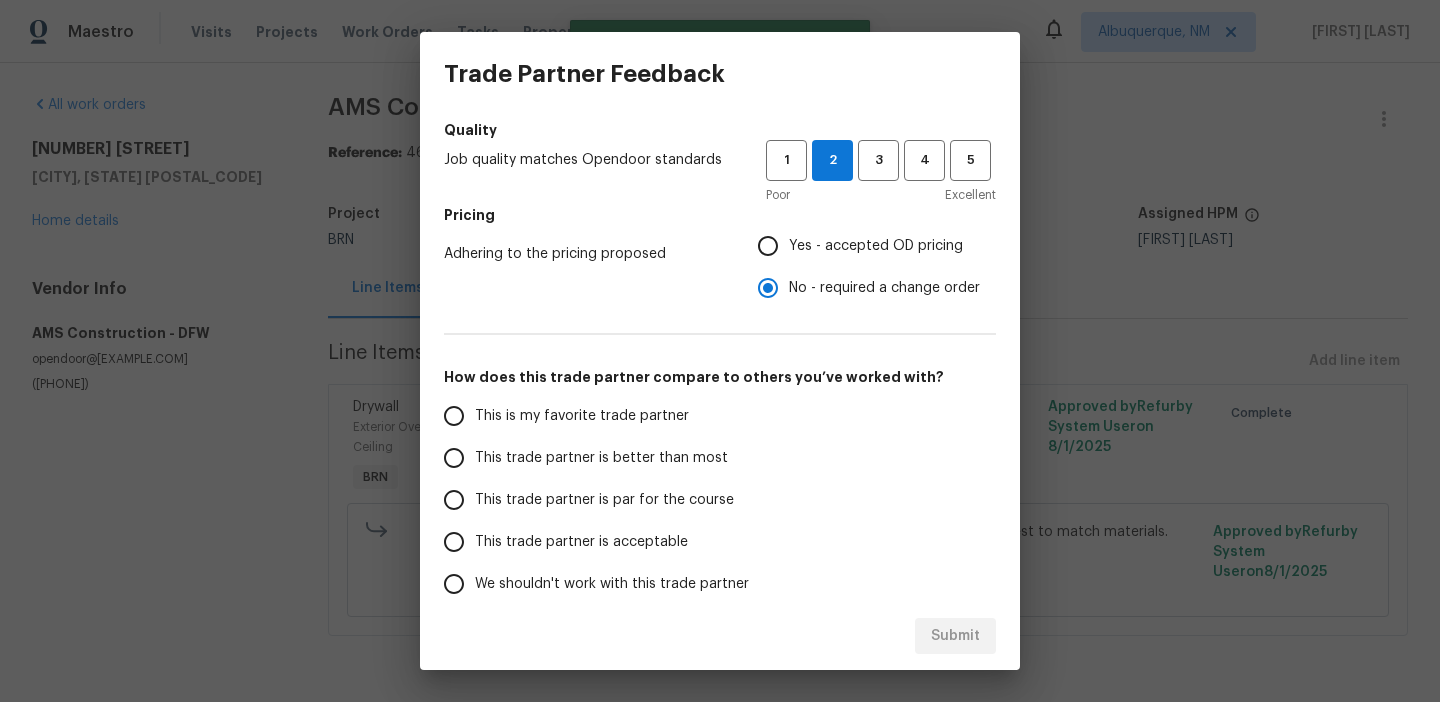 click on "This trade partner is better than most" at bounding box center [601, 458] 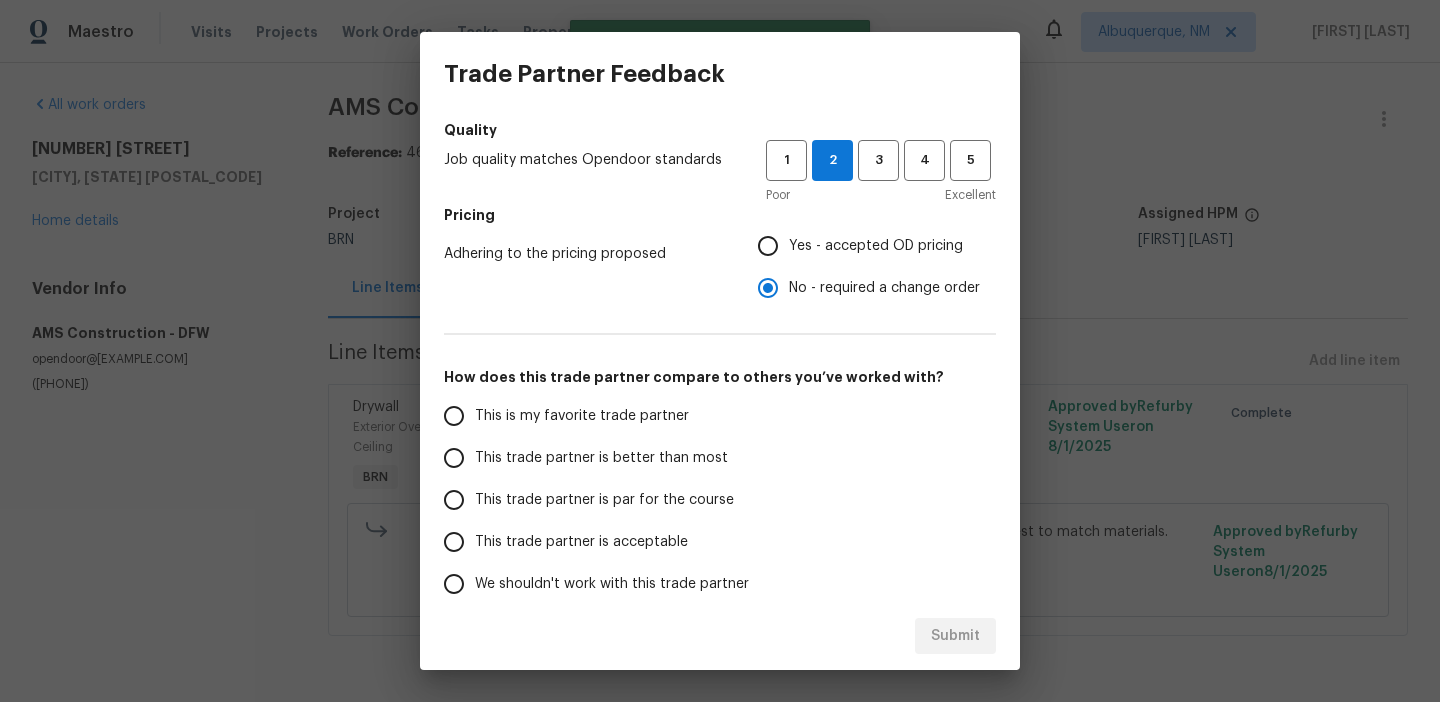 click on "This trade partner is better than most" at bounding box center [454, 458] 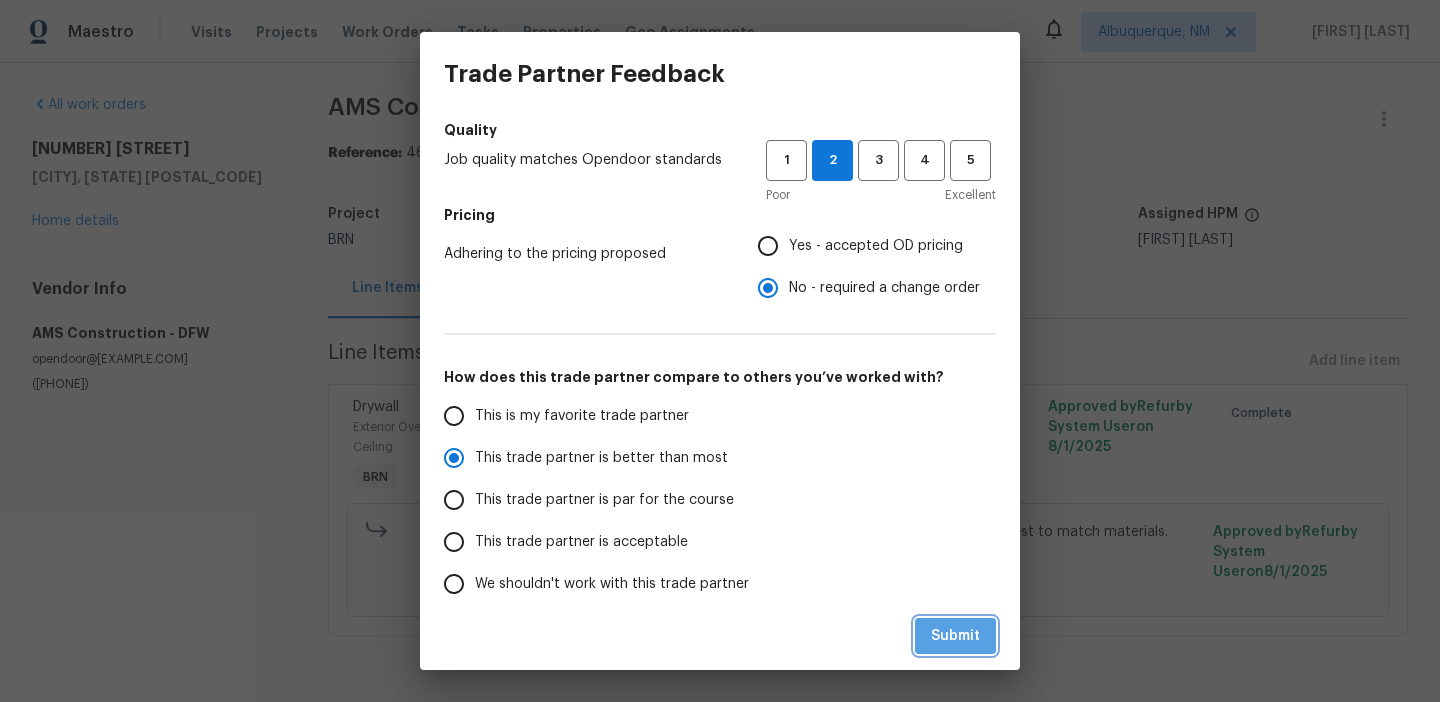 click on "Submit" at bounding box center (955, 636) 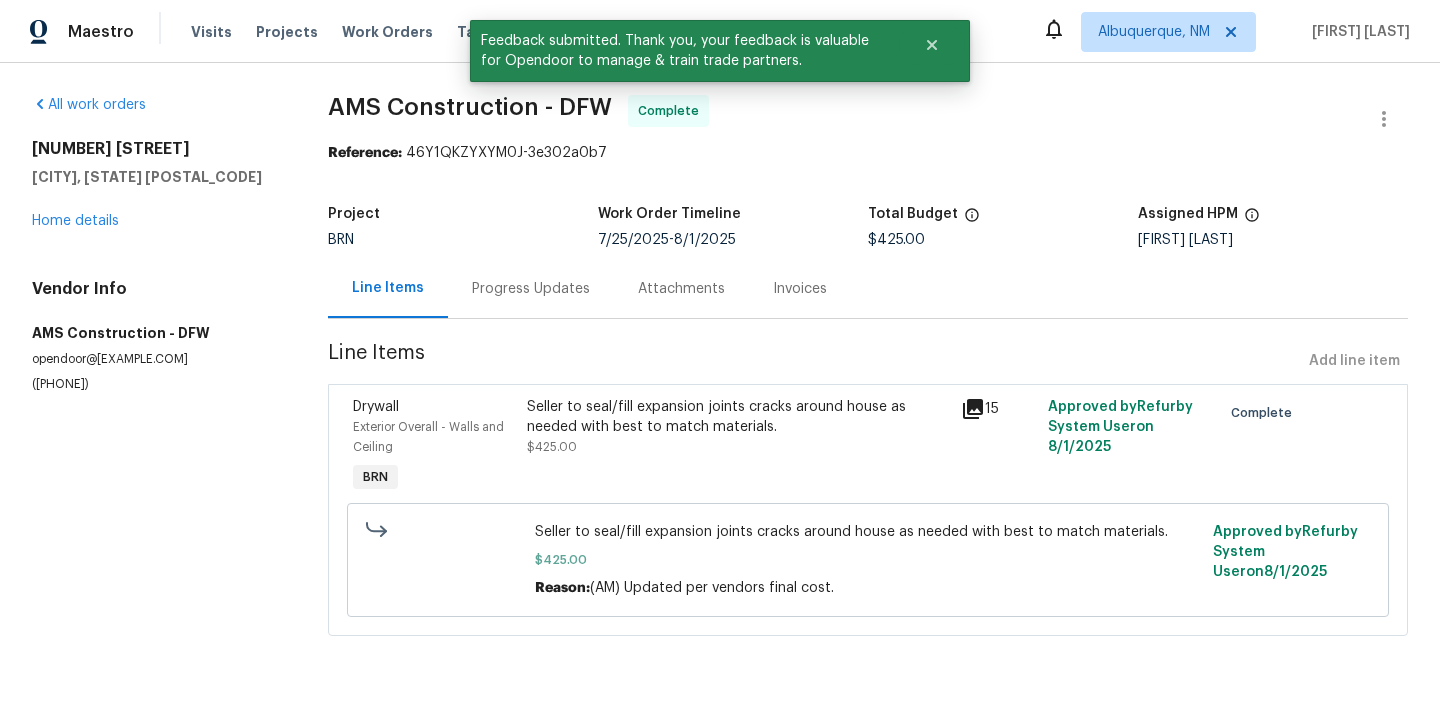 click on "Progress Updates" at bounding box center [531, 289] 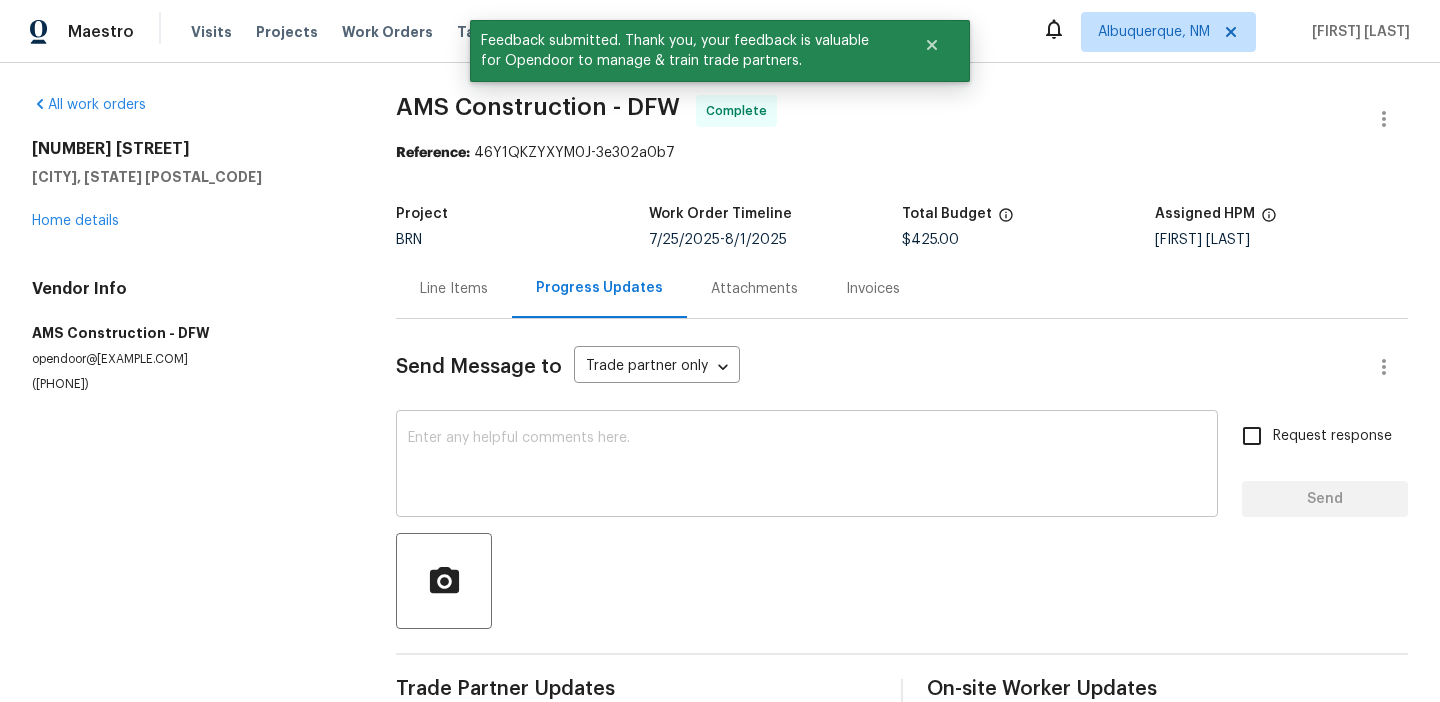 click at bounding box center (807, 466) 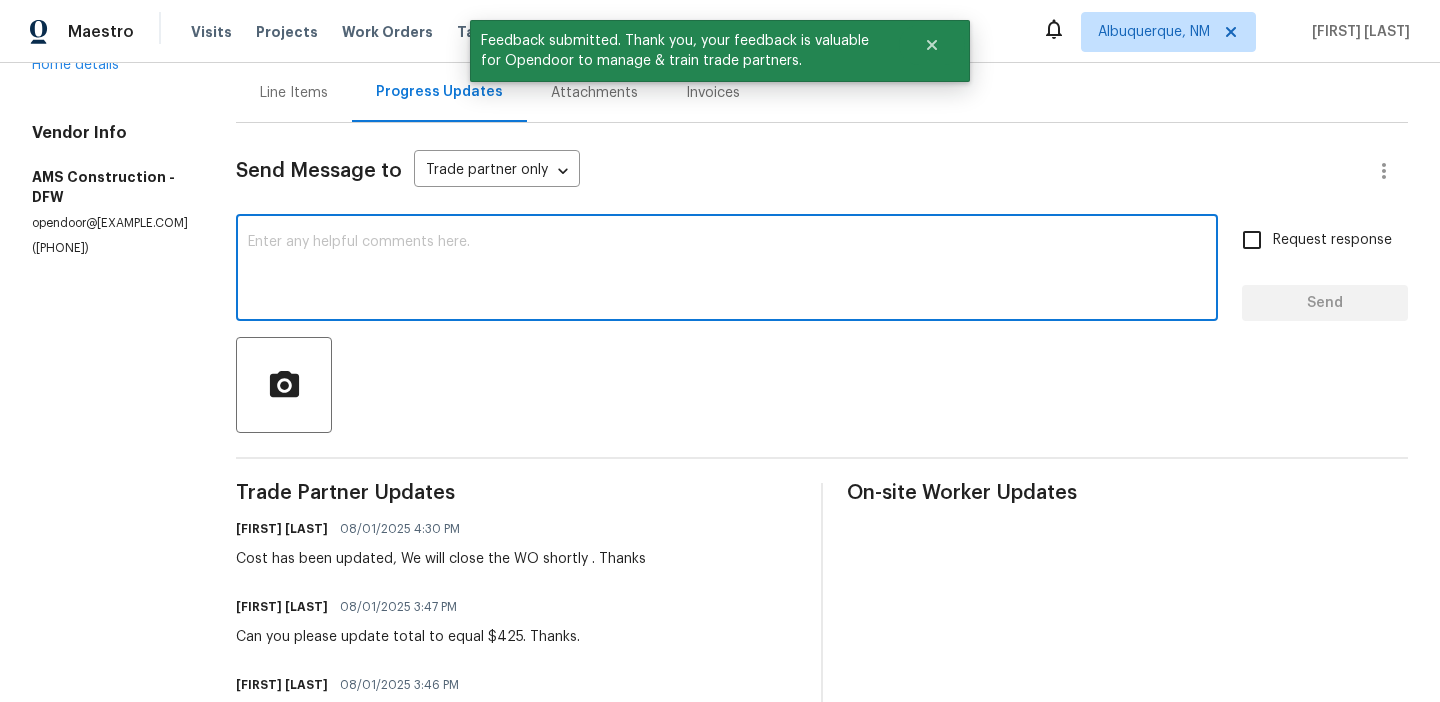 scroll, scrollTop: 211, scrollLeft: 0, axis: vertical 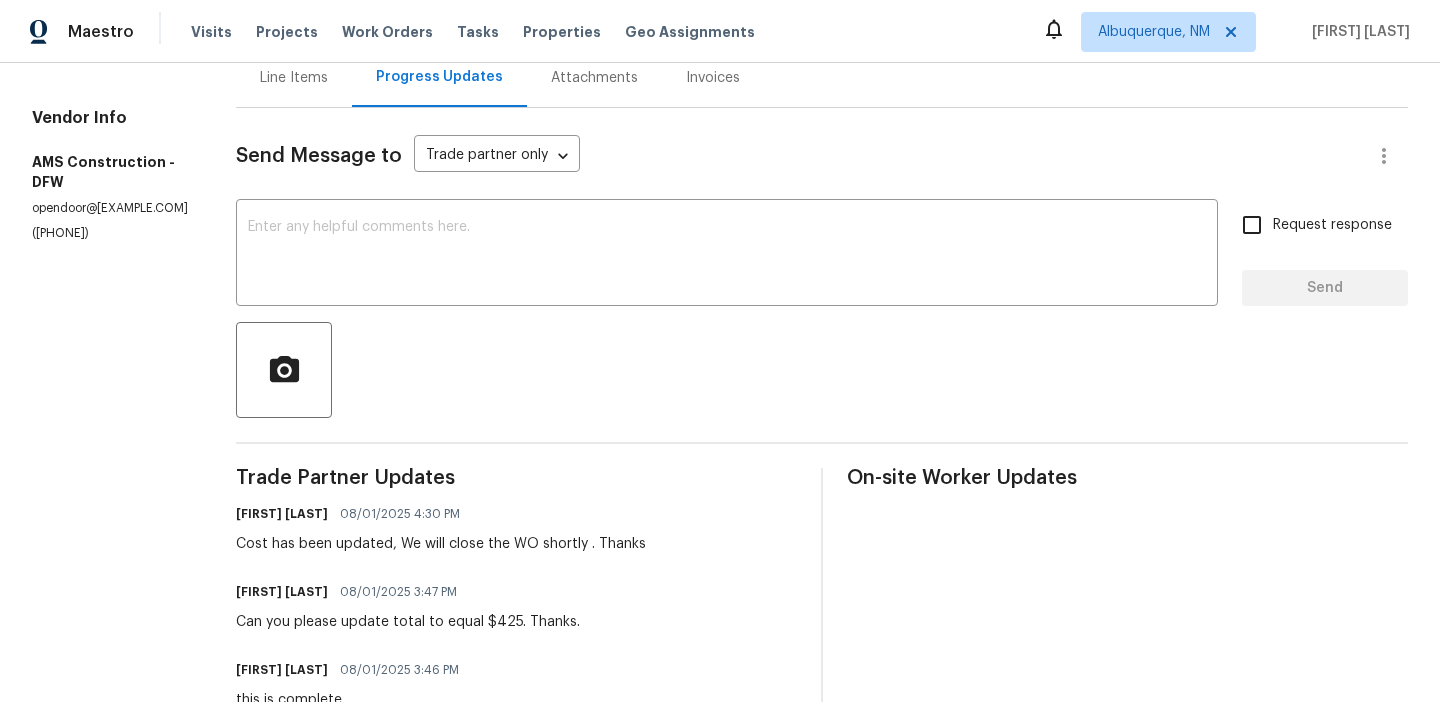 paste on "WO is approved, Please upload the invoice under the invoice section.Thanks" 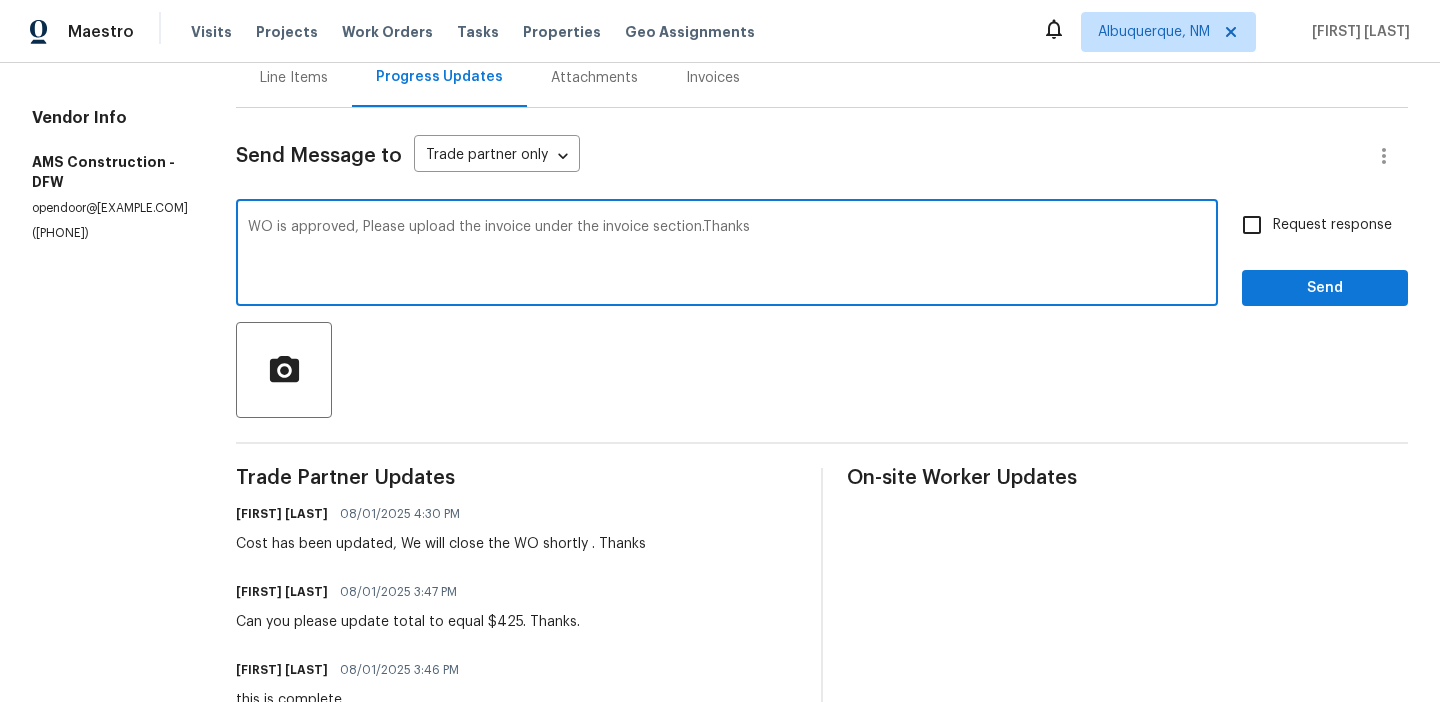 type on "WO is approved, Please upload the invoice under the invoice section.Thanks" 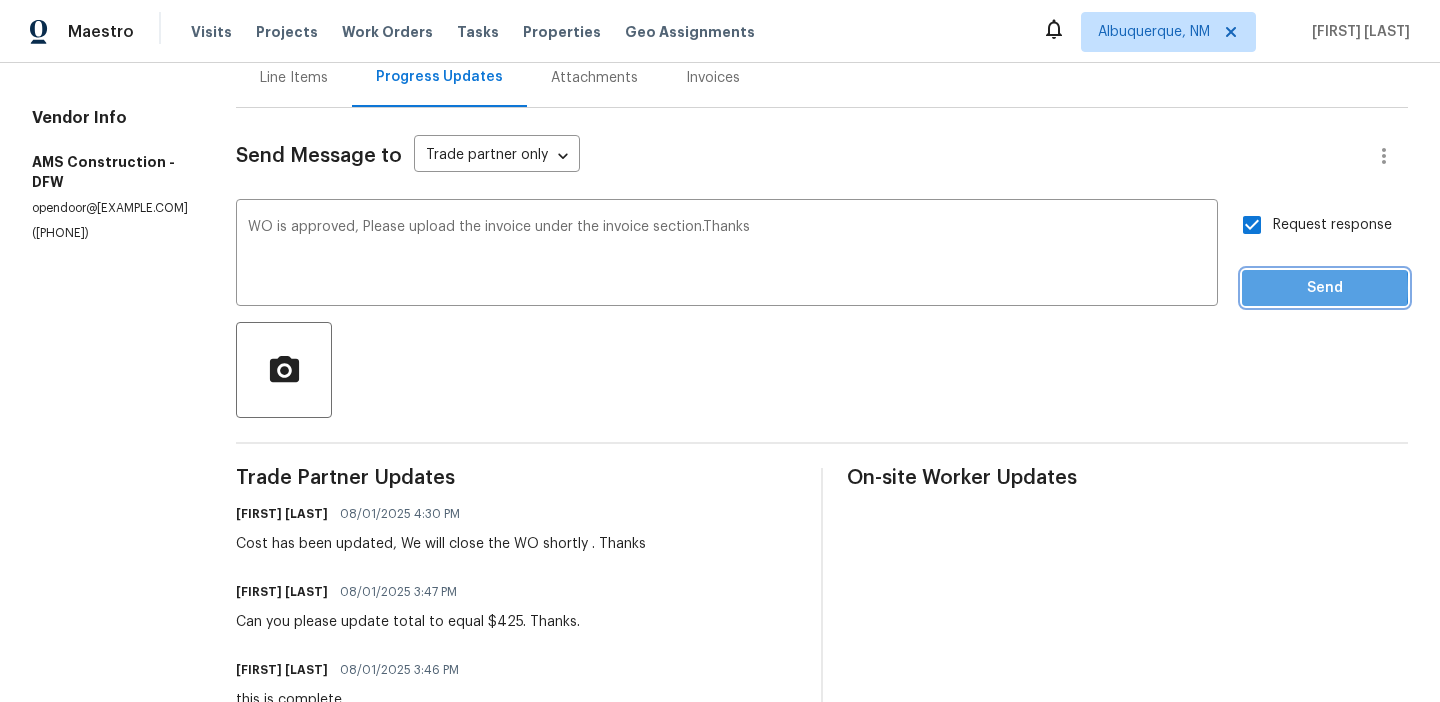click on "Send" at bounding box center (1325, 288) 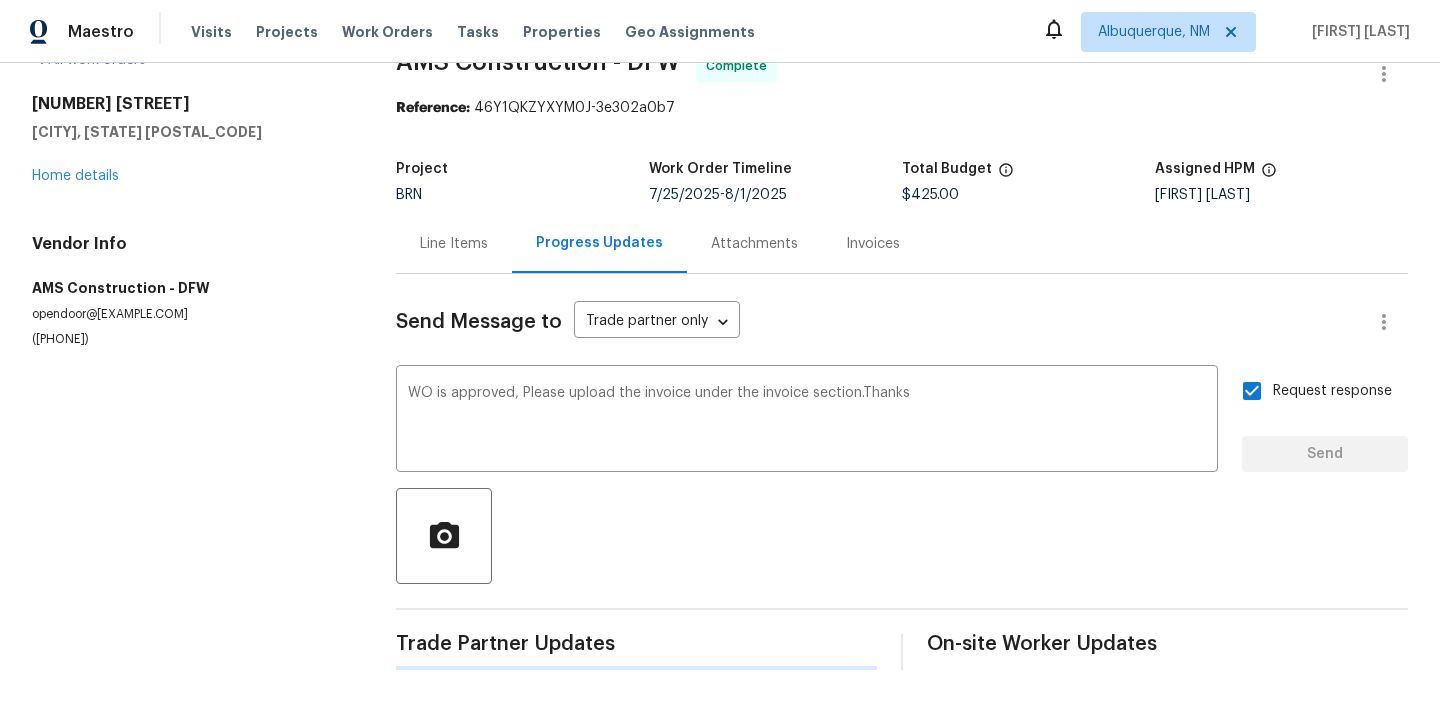 scroll, scrollTop: 0, scrollLeft: 0, axis: both 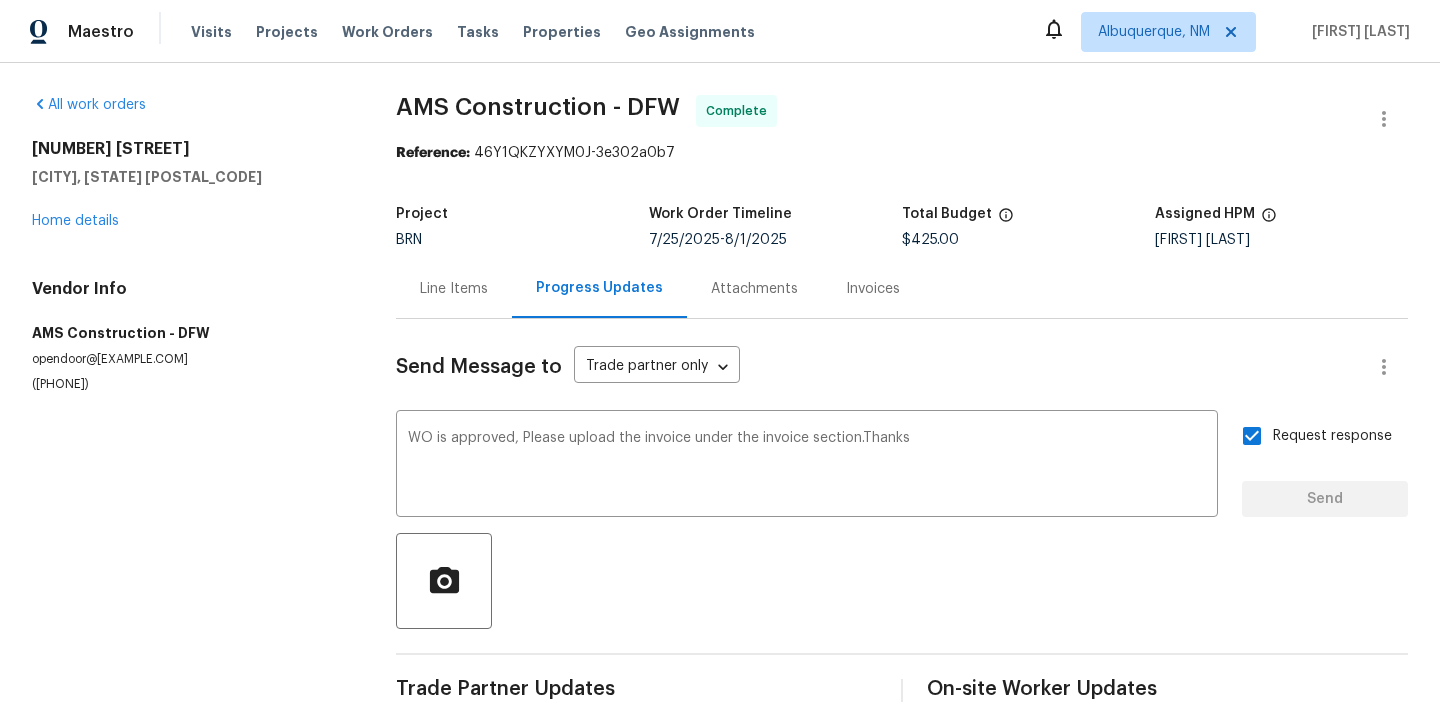 type 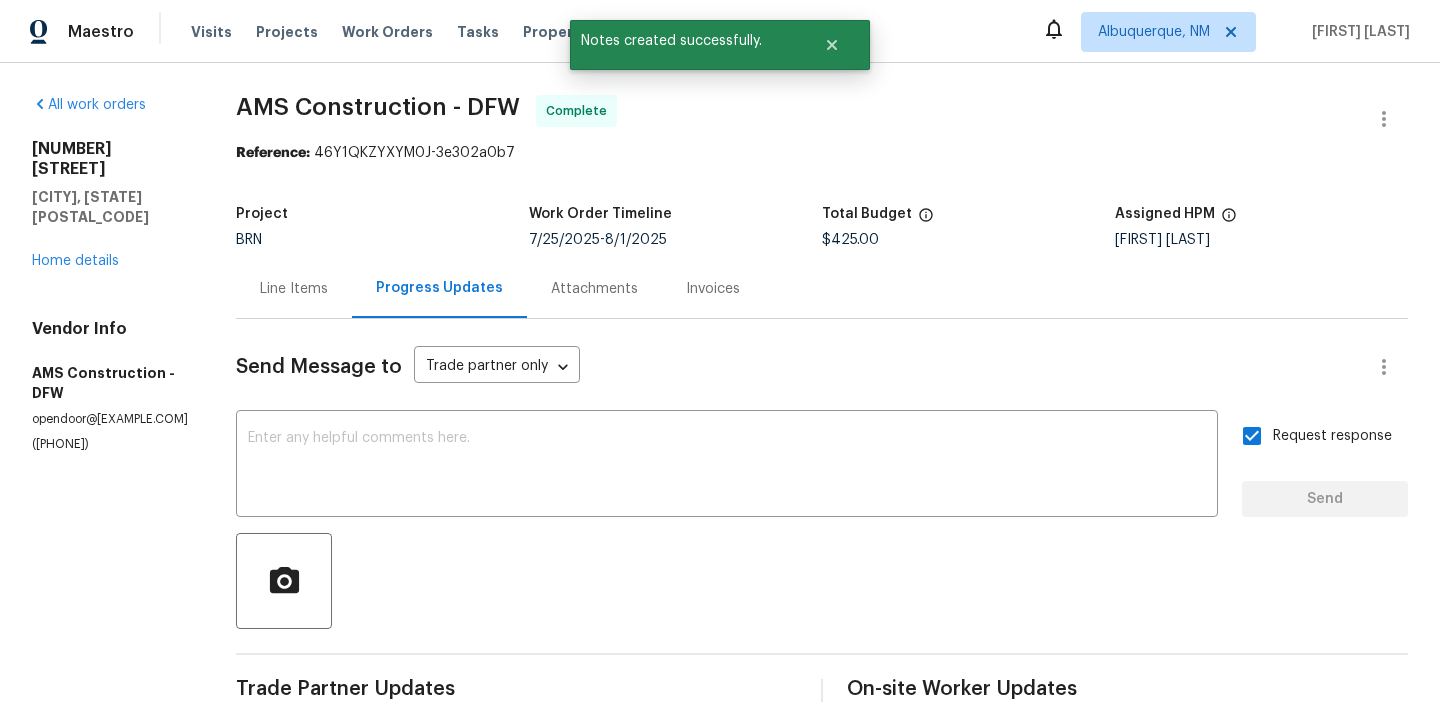 click on "Line Items" at bounding box center [294, 288] 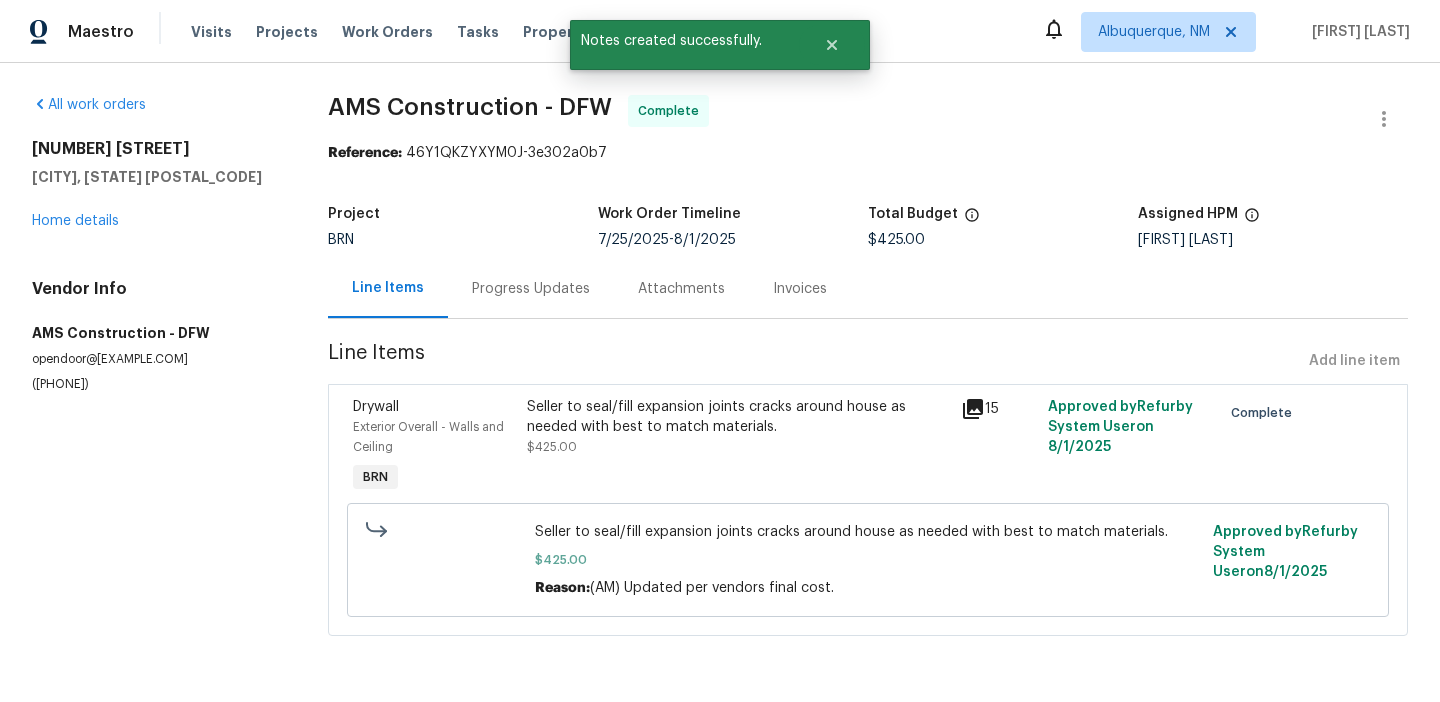 click on "Seller to seal/fill expansion joints cracks around house as needed with best to match materials." at bounding box center [738, 417] 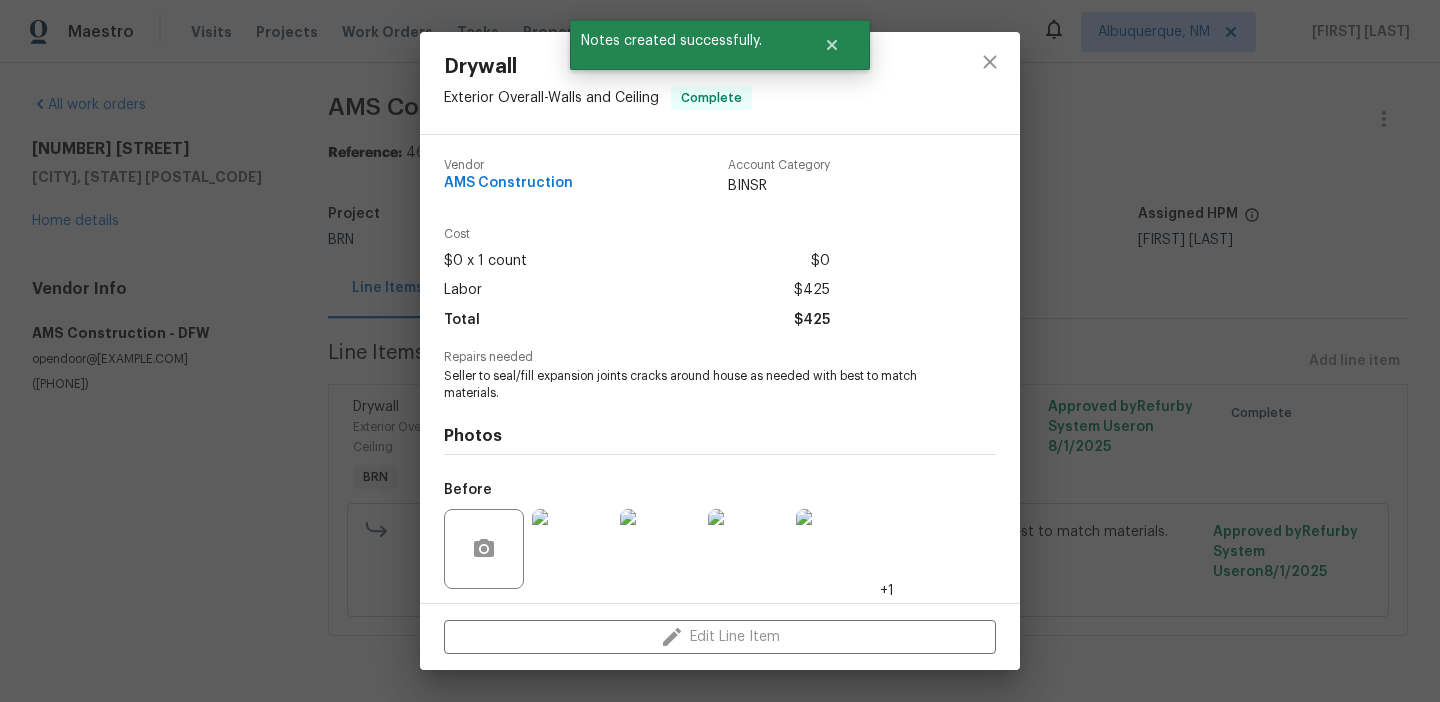 click on "Seller to seal/fill expansion joints cracks around house as needed with best to match materials." at bounding box center [692, 385] 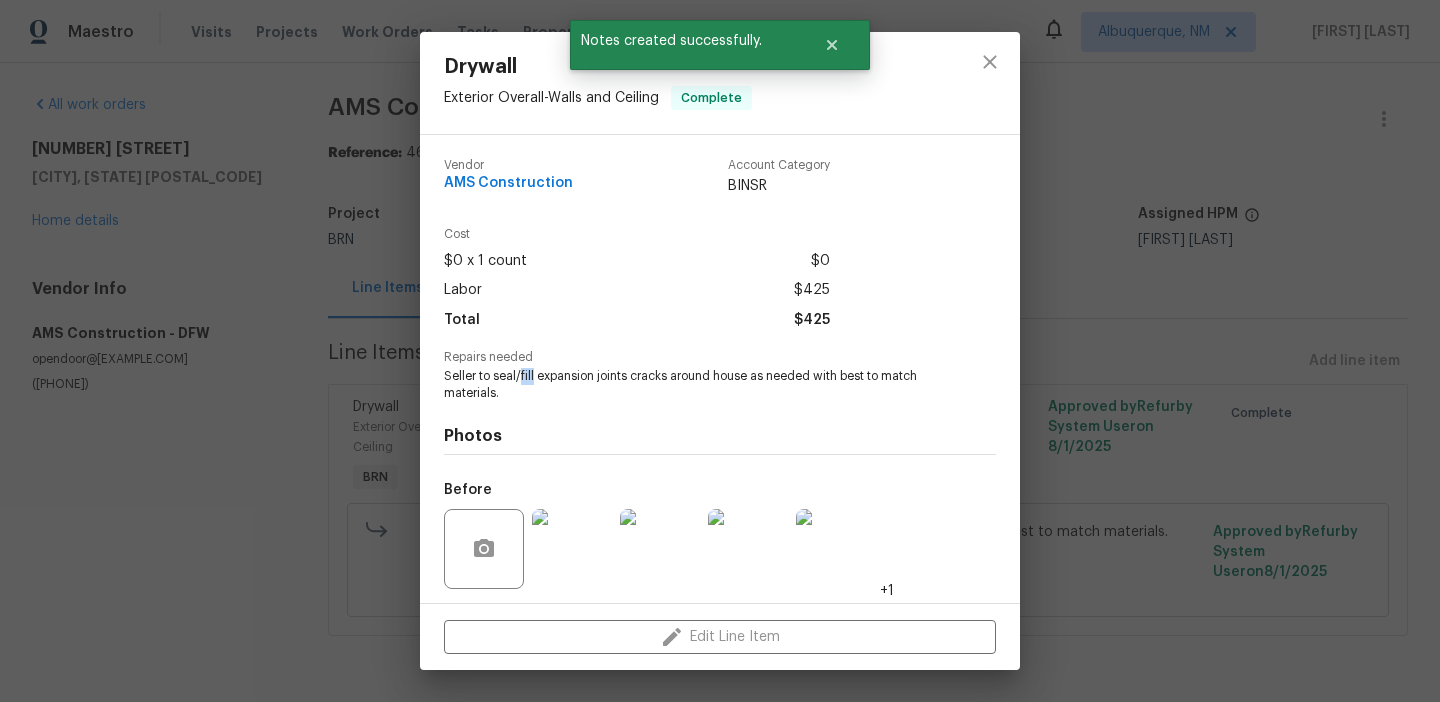 click on "Seller to seal/fill expansion joints cracks around house as needed with best to match materials." at bounding box center (692, 385) 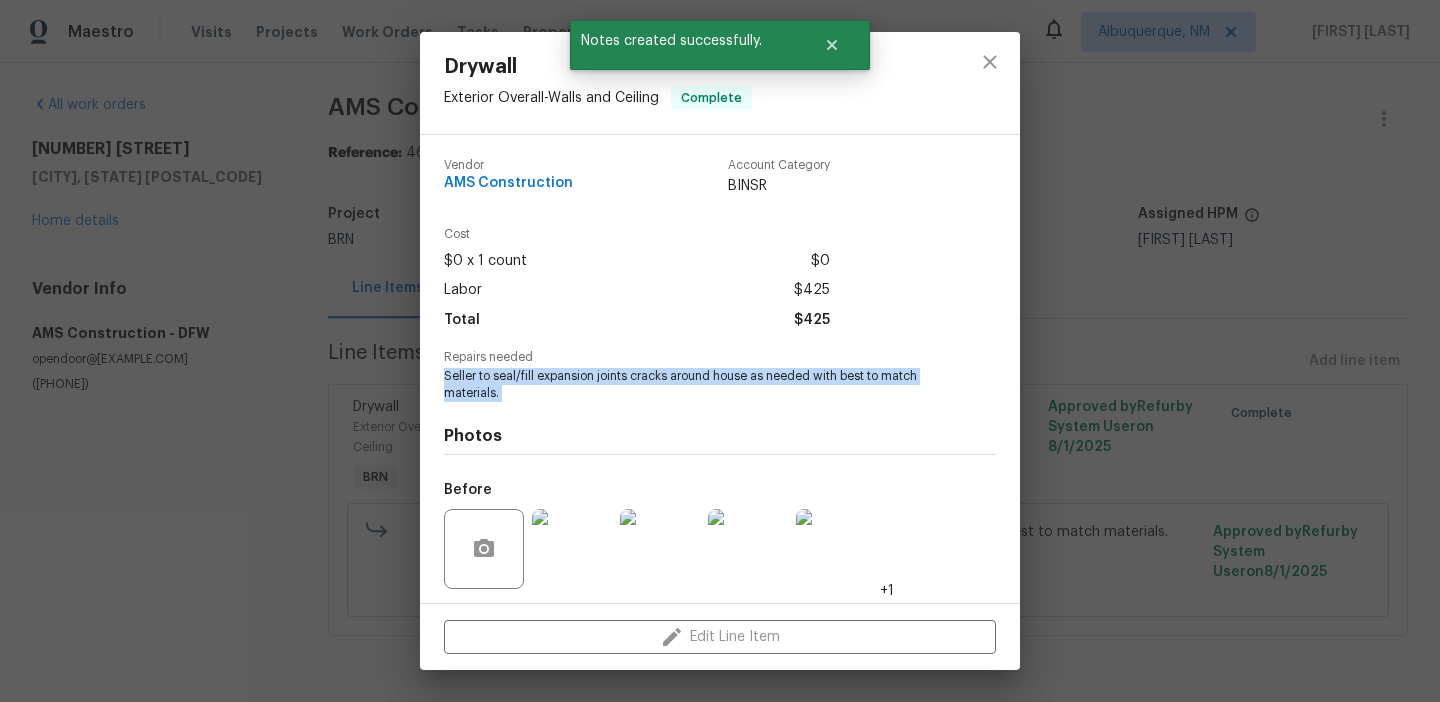 click on "Seller to seal/fill expansion joints cracks around house as needed with best to match materials." at bounding box center (692, 385) 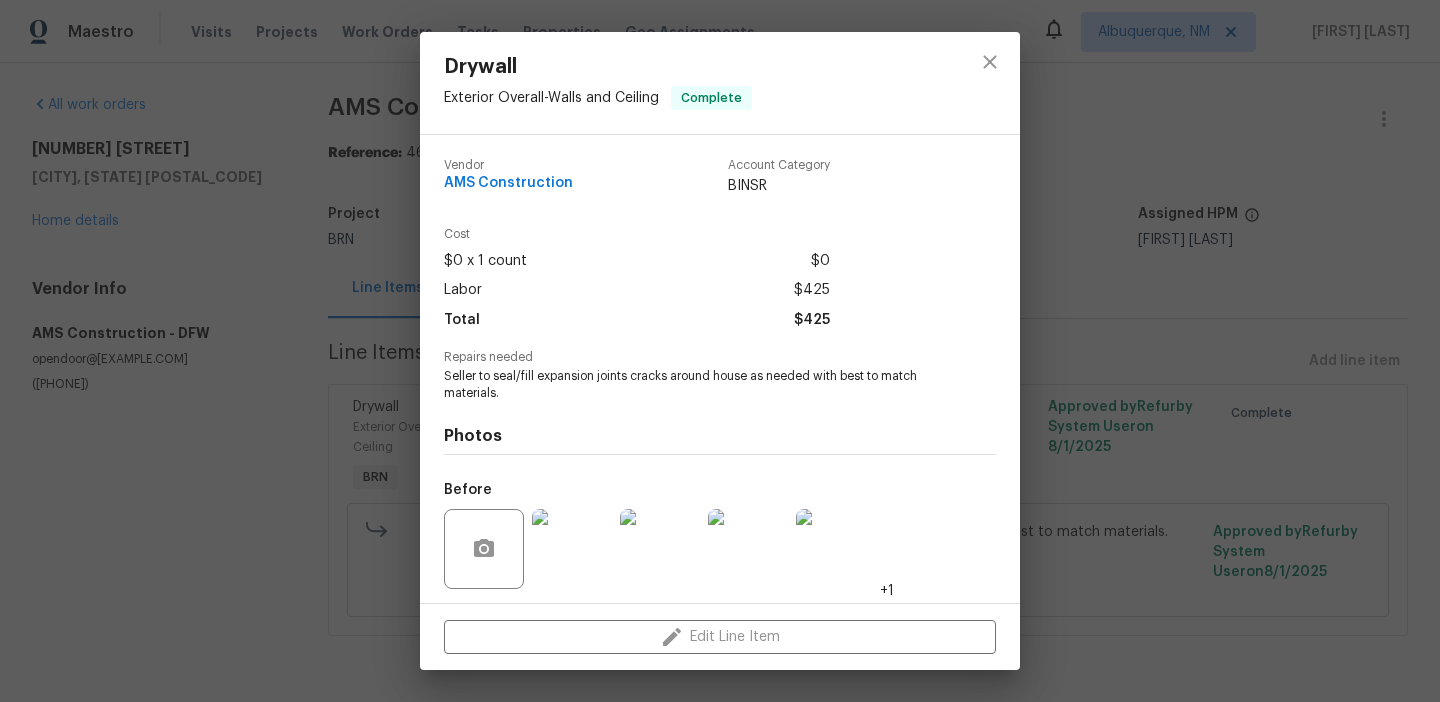 click on "Drywall Exterior Overall  -  Walls and Ceiling Complete Vendor AMS Construction Account Category BINSR Cost $0 x 1 count $0 Labor $425 Total $425 Repairs needed Seller to seal/fill expansion joints cracks around house as needed with best to match materials. Photos Before  +1 After  +6  Edit Line Item" at bounding box center [720, 351] 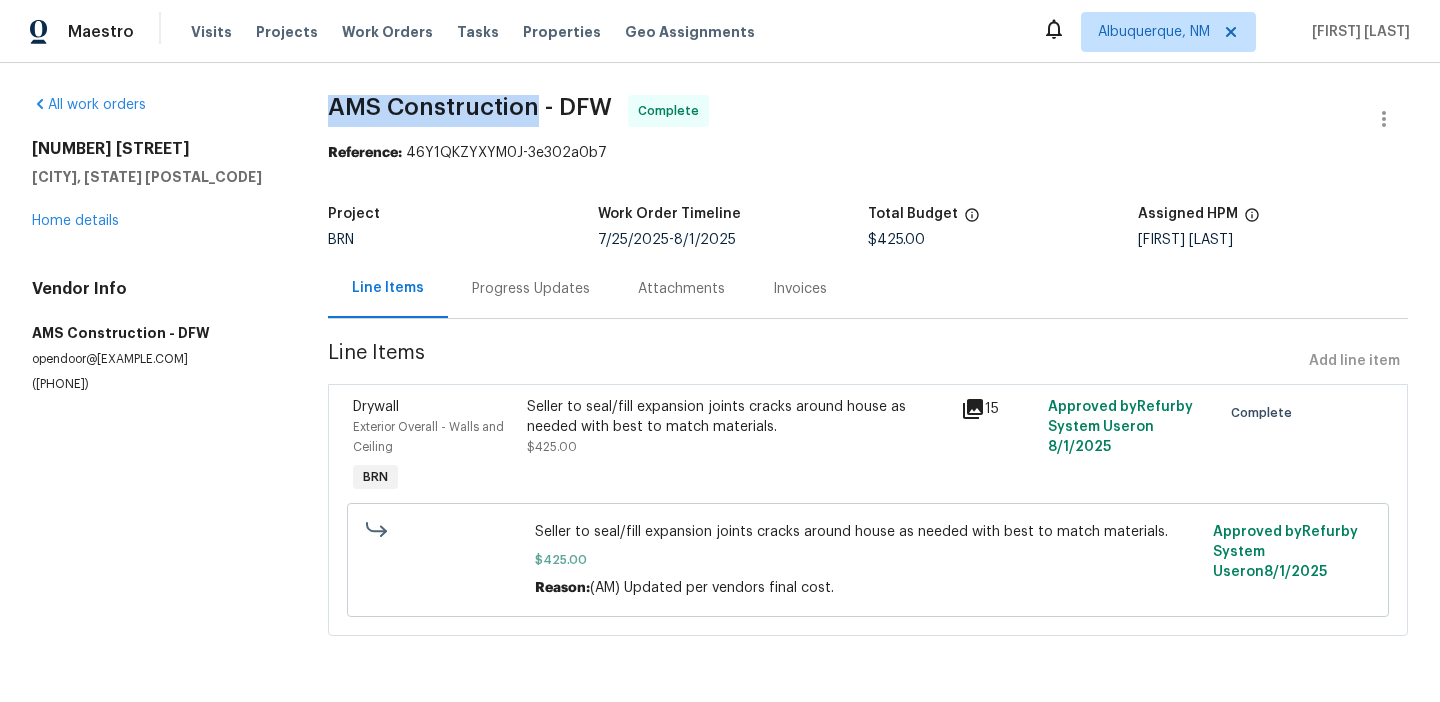 drag, startPoint x: 323, startPoint y: 109, endPoint x: 535, endPoint y: 106, distance: 212.02122 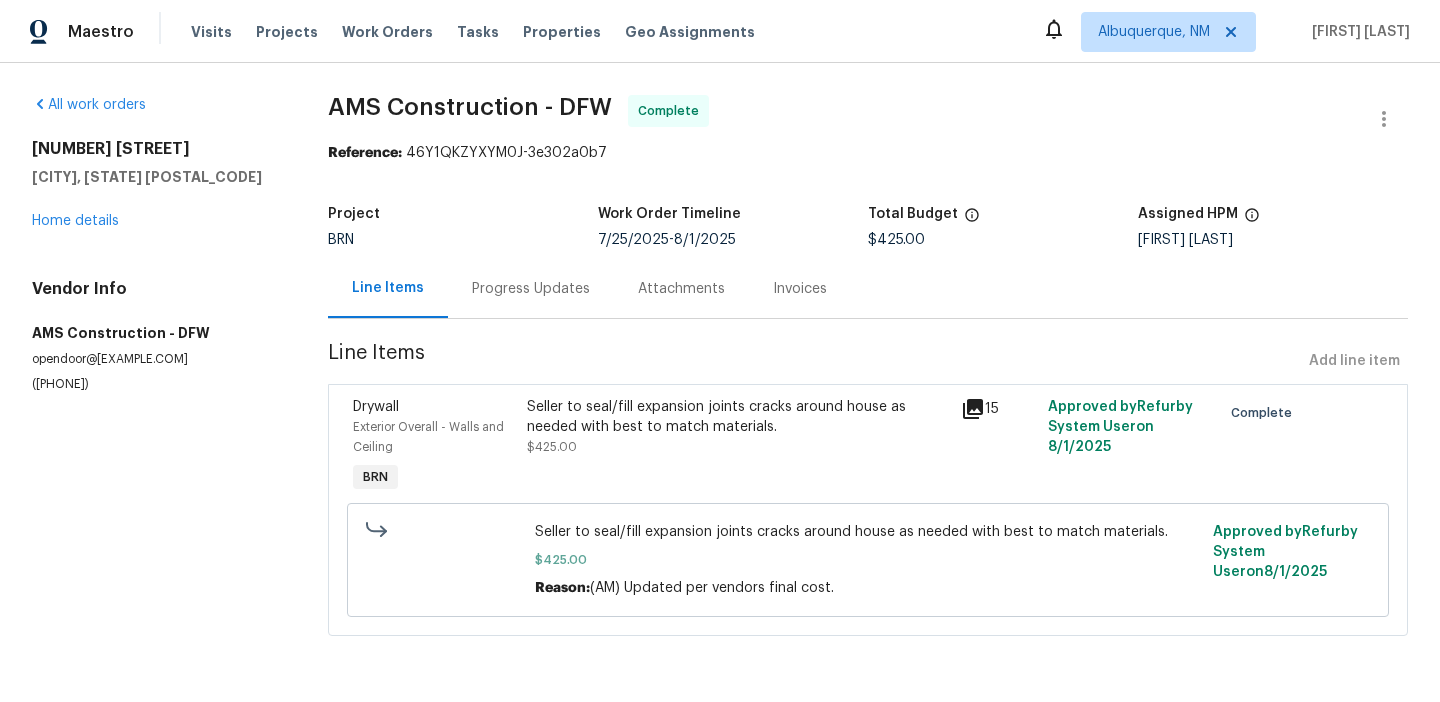 click on "Seller to seal/fill expansion joints cracks around house as needed with best to match materials. [PRICE]" at bounding box center (738, 427) 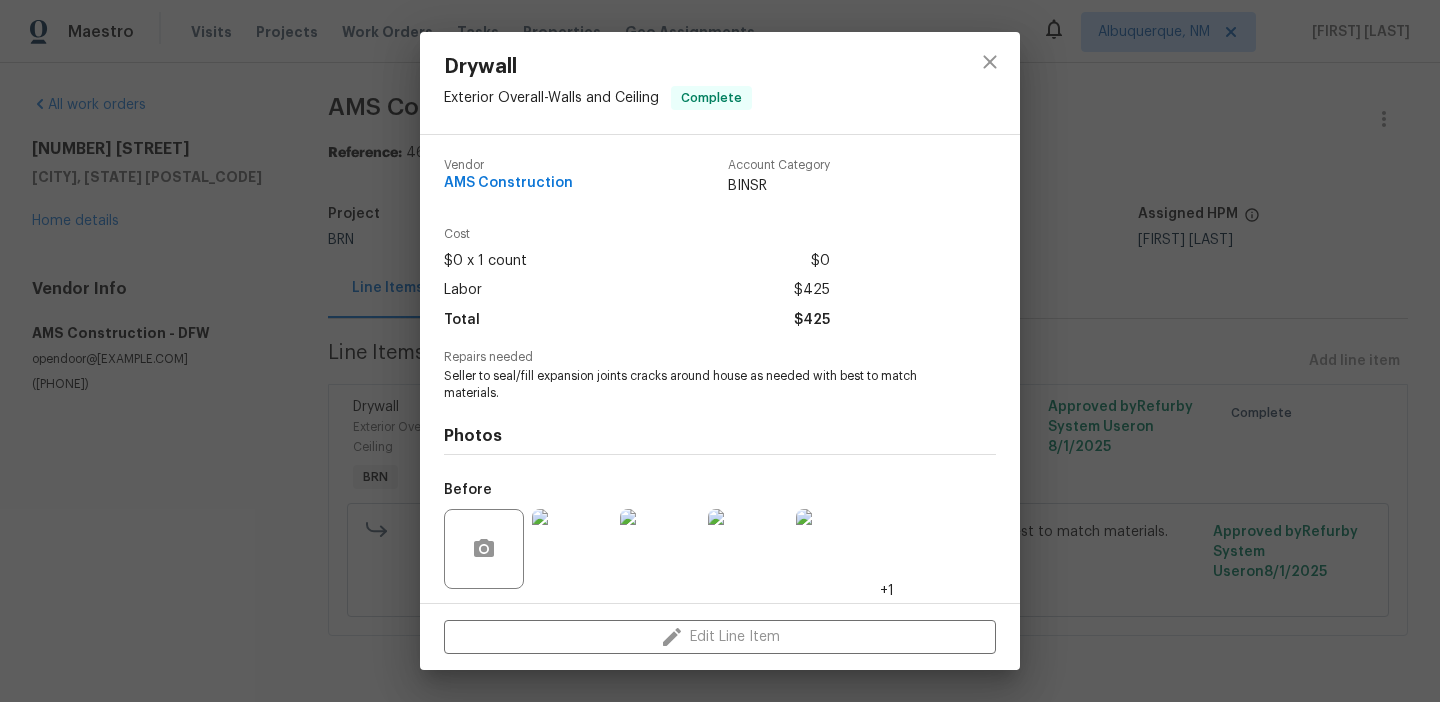 scroll, scrollTop: 136, scrollLeft: 0, axis: vertical 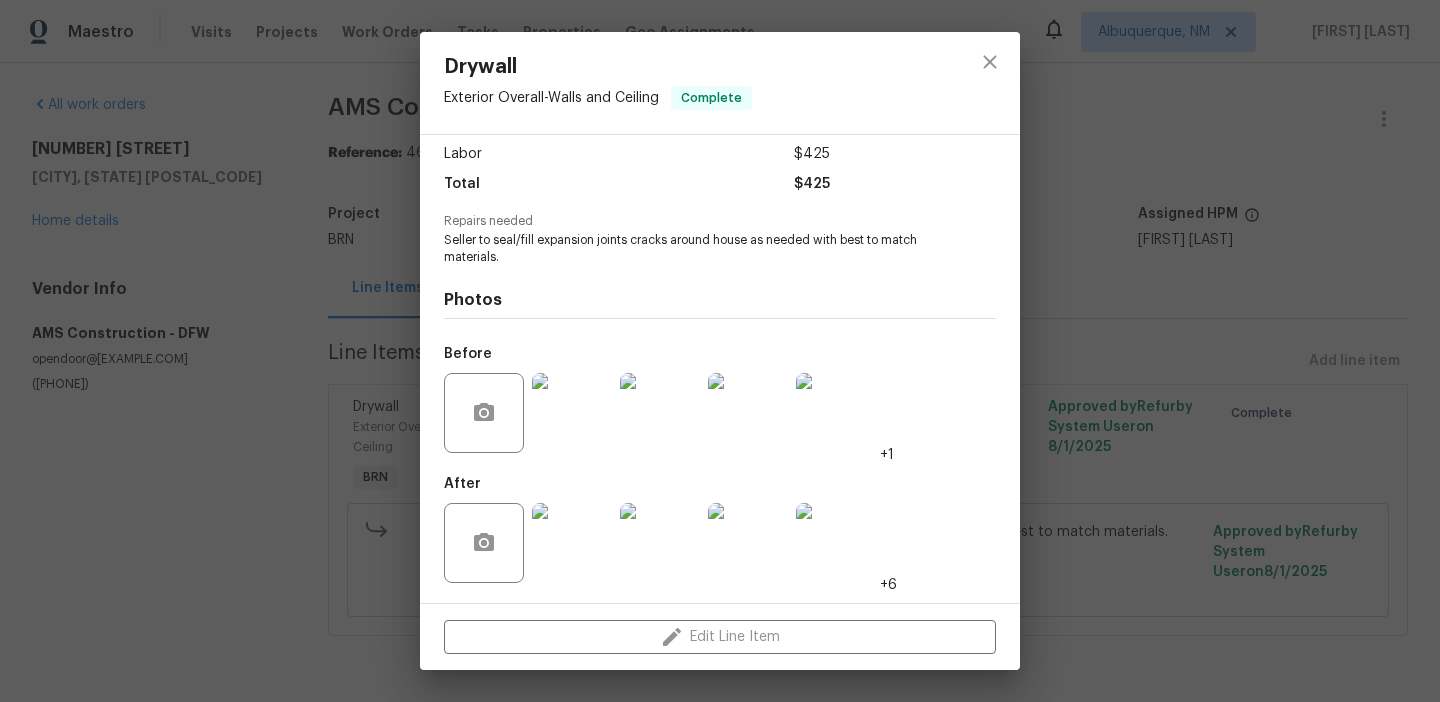 click at bounding box center [572, 413] 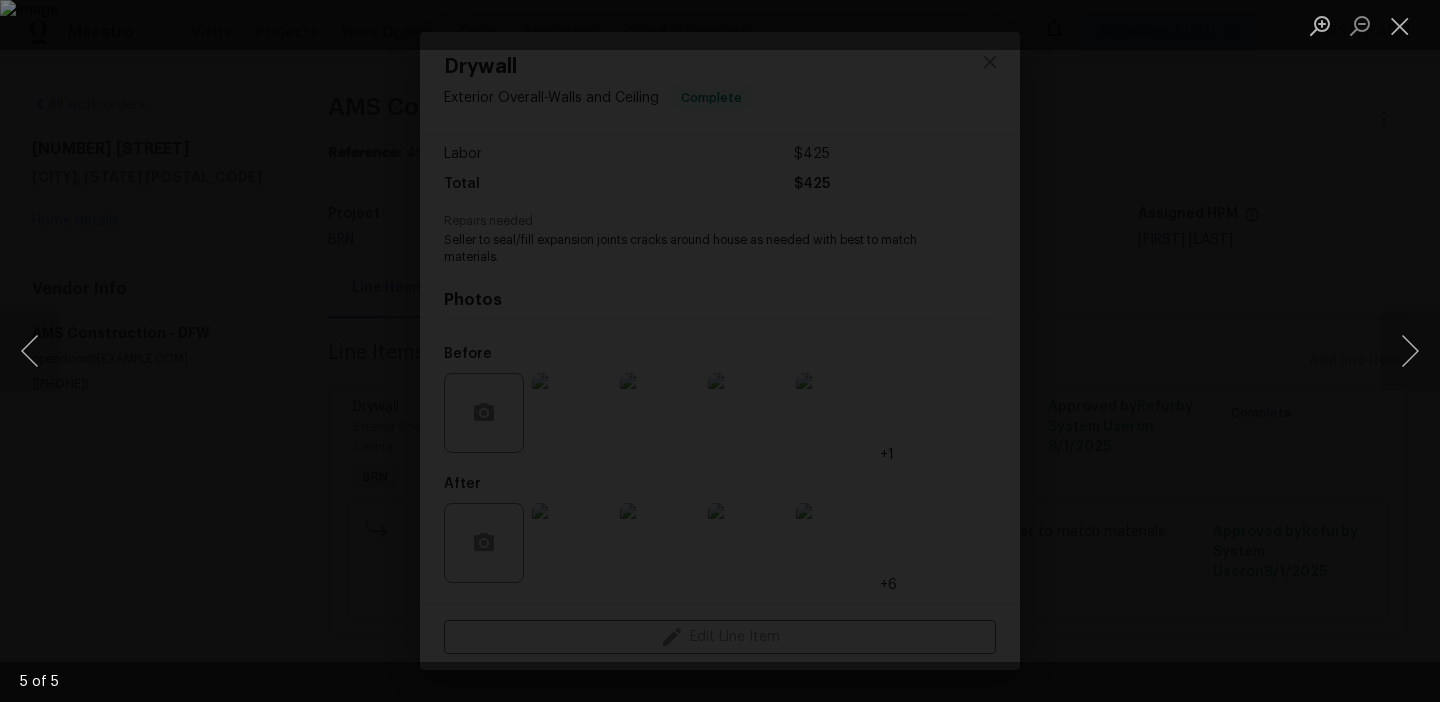 click at bounding box center (720, 351) 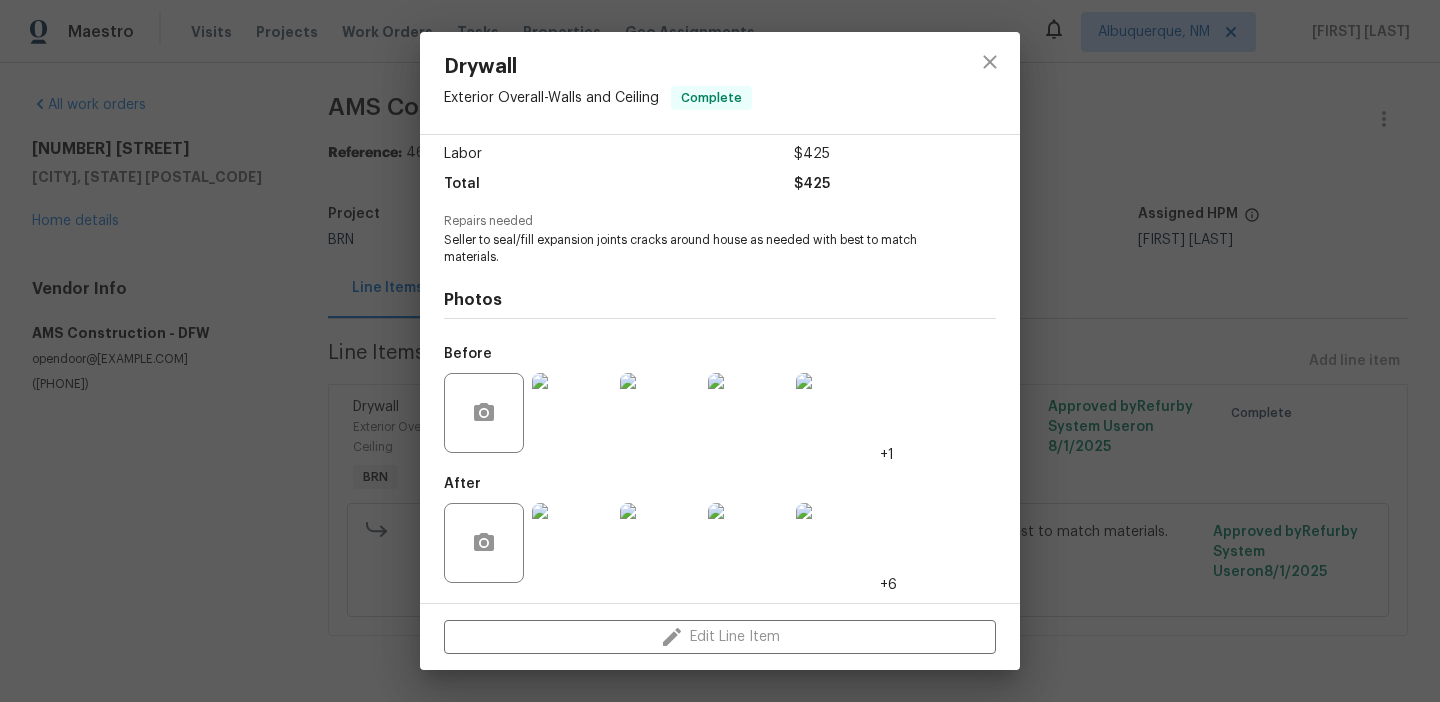 click at bounding box center (572, 543) 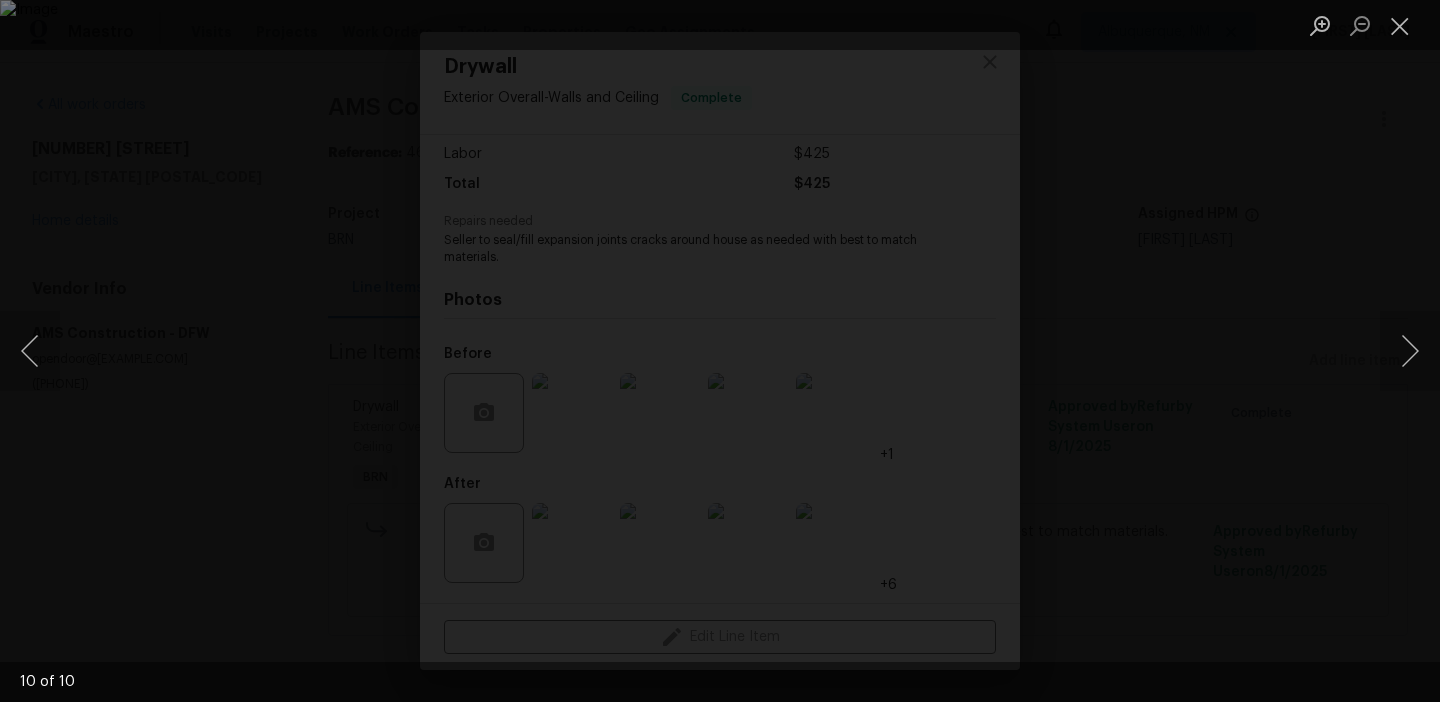 click at bounding box center [720, 351] 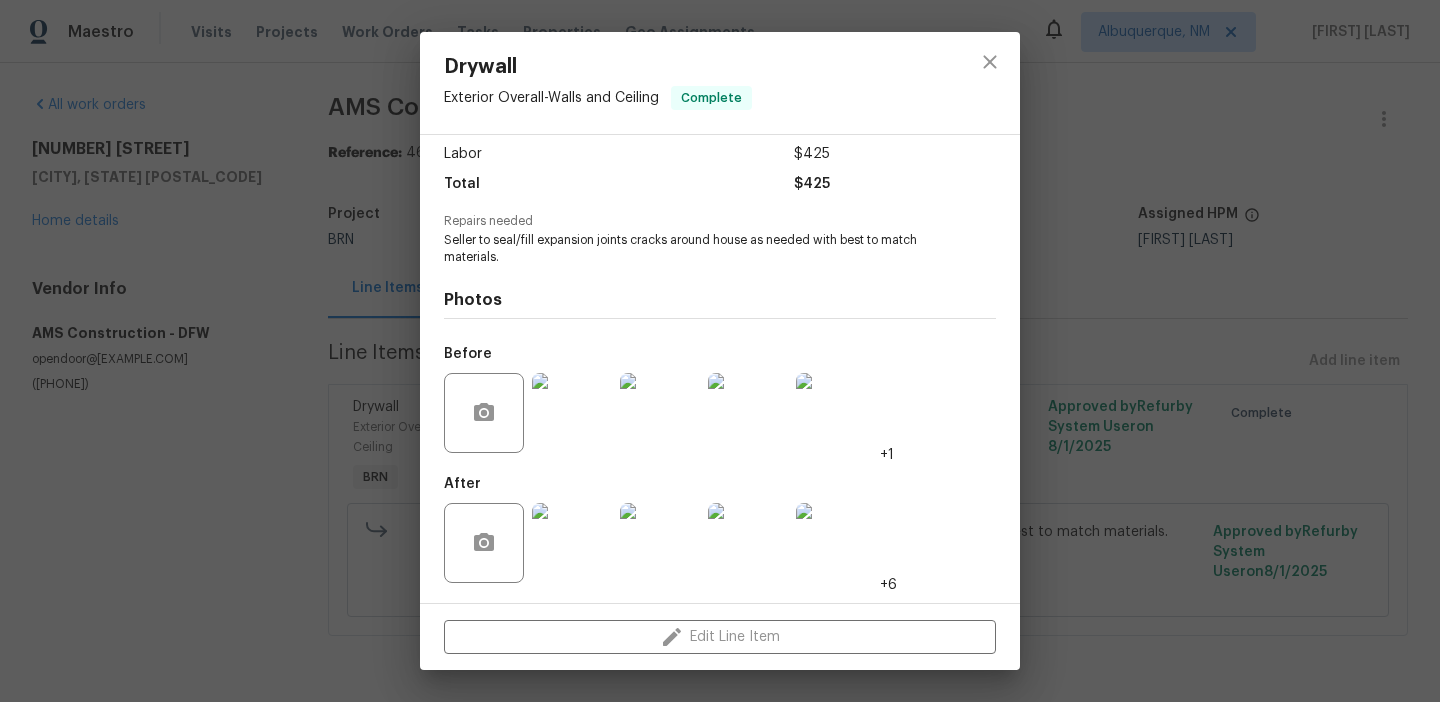 click on "Drywall Exterior Overall  -  Walls and Ceiling Complete Vendor AMS Construction Account Category BINSR Cost $0 x 1 count $0 Labor $425 Total $425 Repairs needed Seller to seal/fill expansion joints cracks around house as needed with best to match materials. Photos Before  +1 After  +6  Edit Line Item" at bounding box center [720, 351] 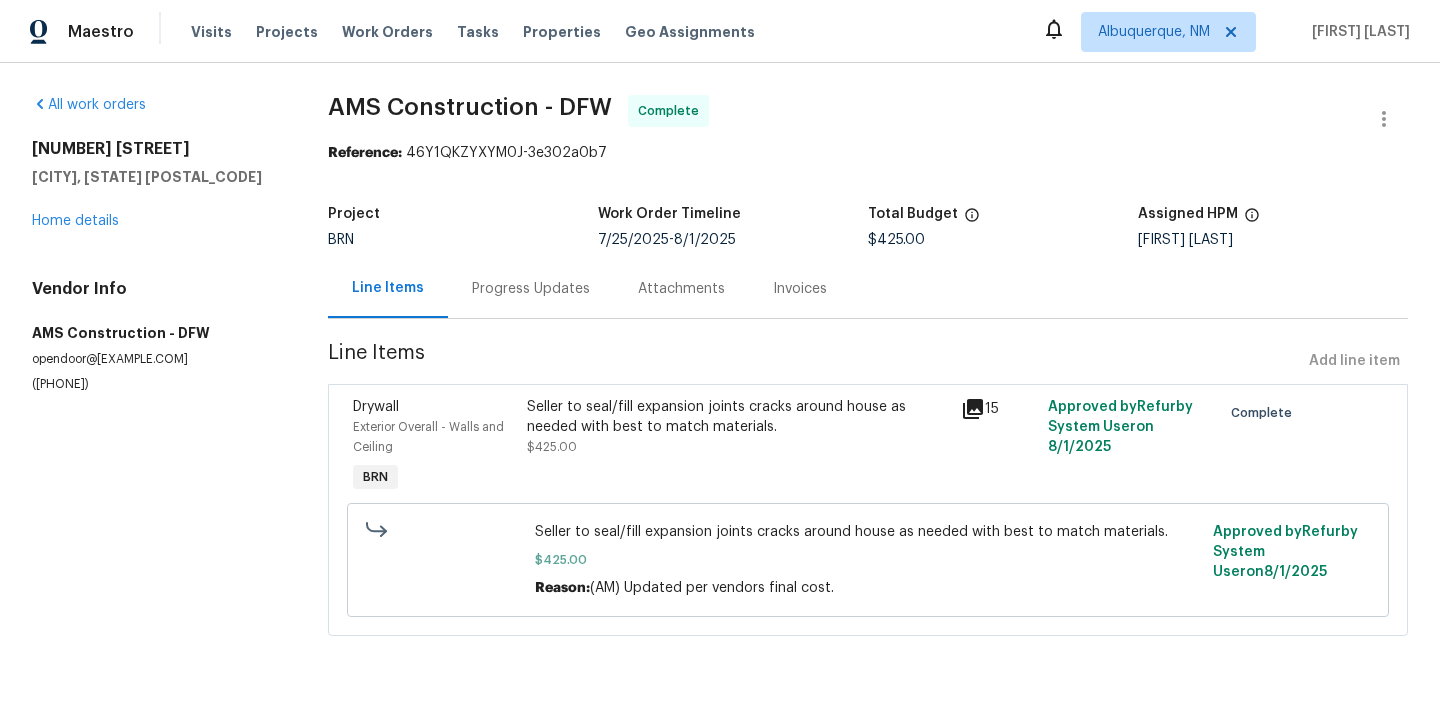 click on "Invoices" at bounding box center [800, 288] 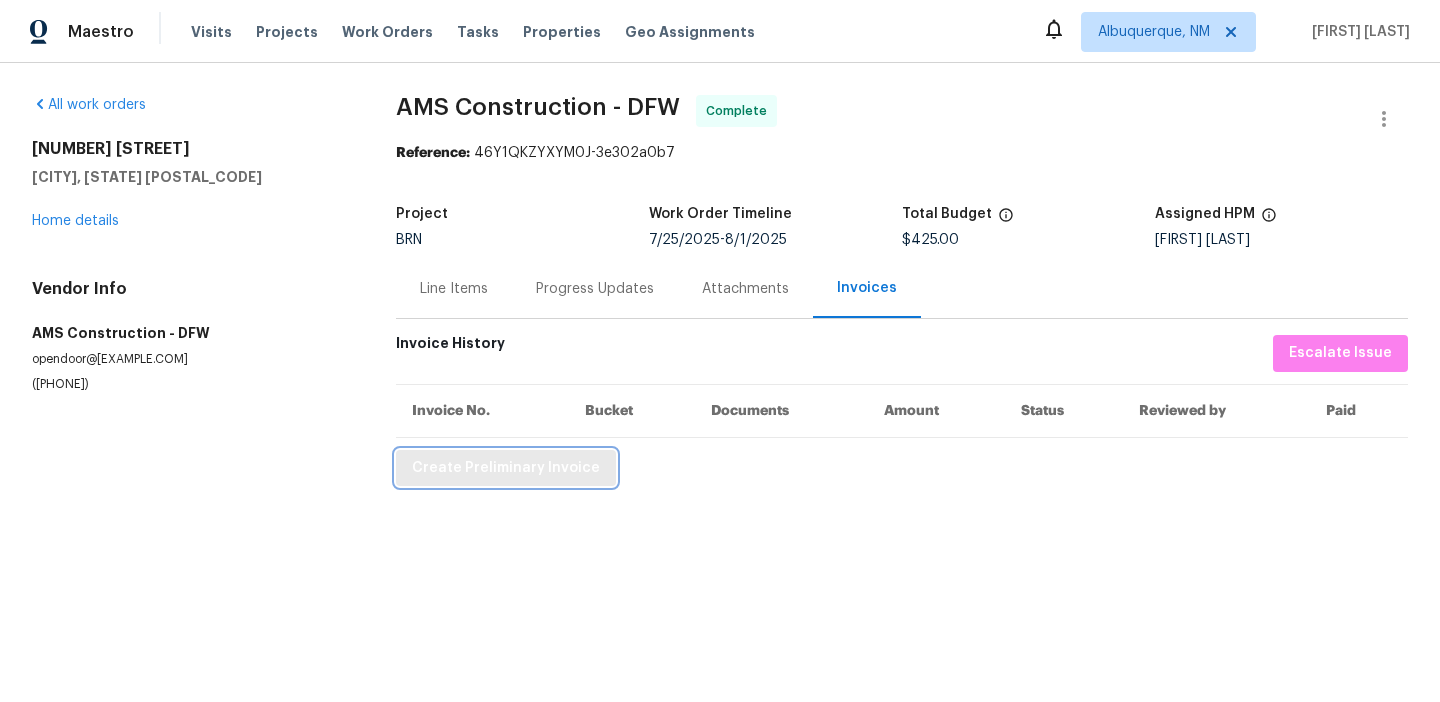 click on "Create Preliminary Invoice" at bounding box center (506, 468) 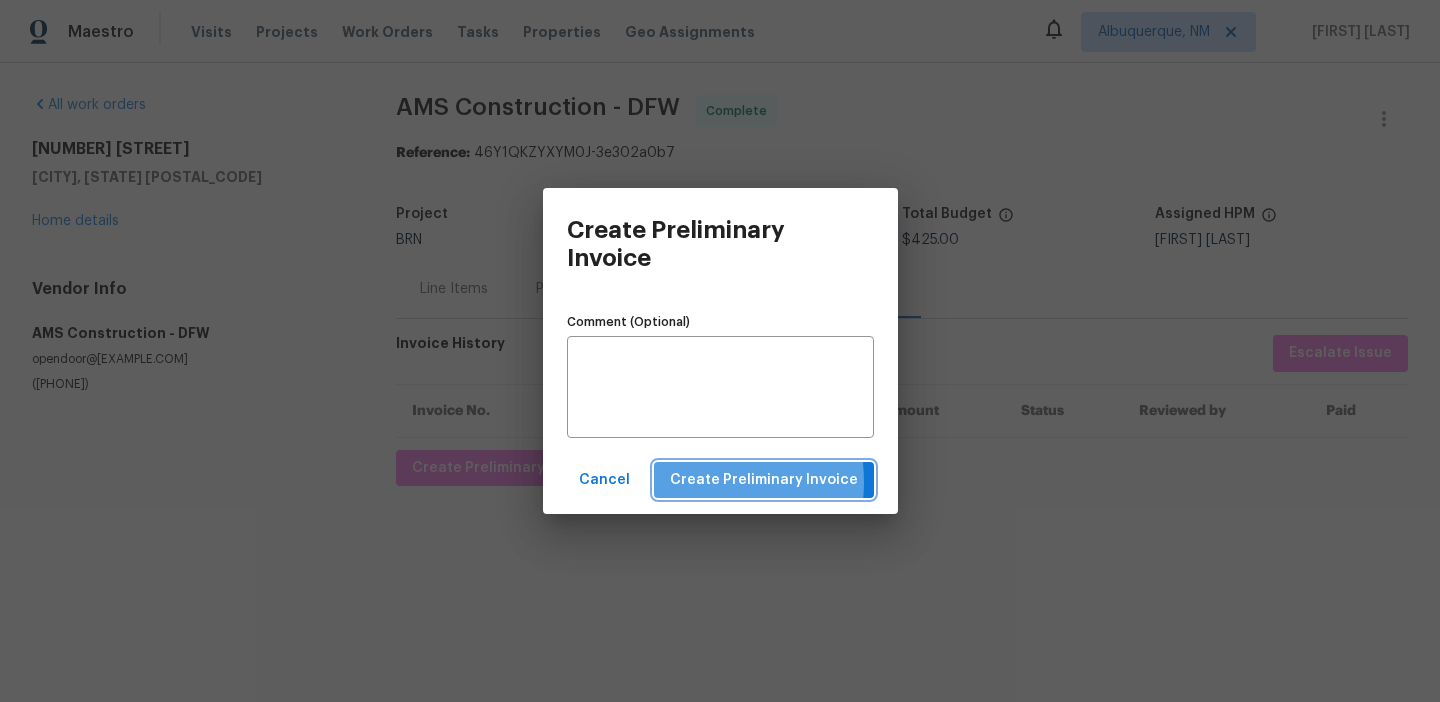 click on "Create Preliminary Invoice" at bounding box center [764, 480] 